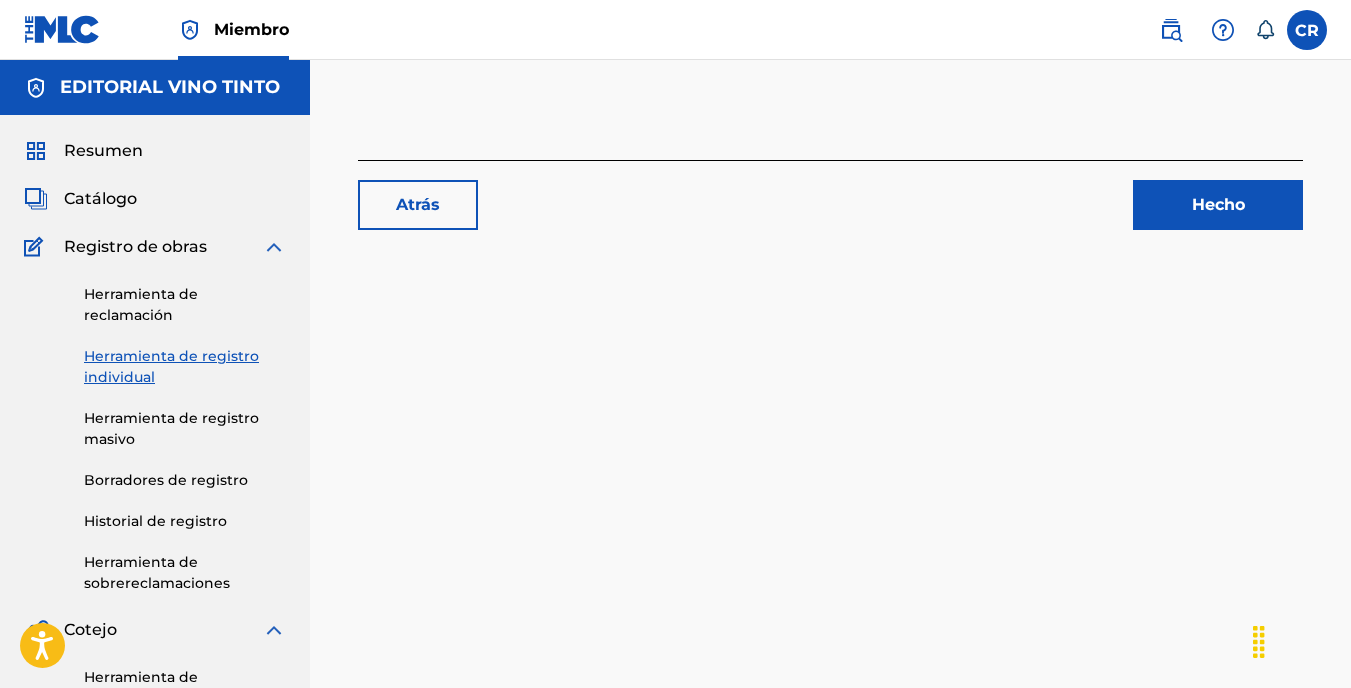scroll, scrollTop: 200, scrollLeft: 0, axis: vertical 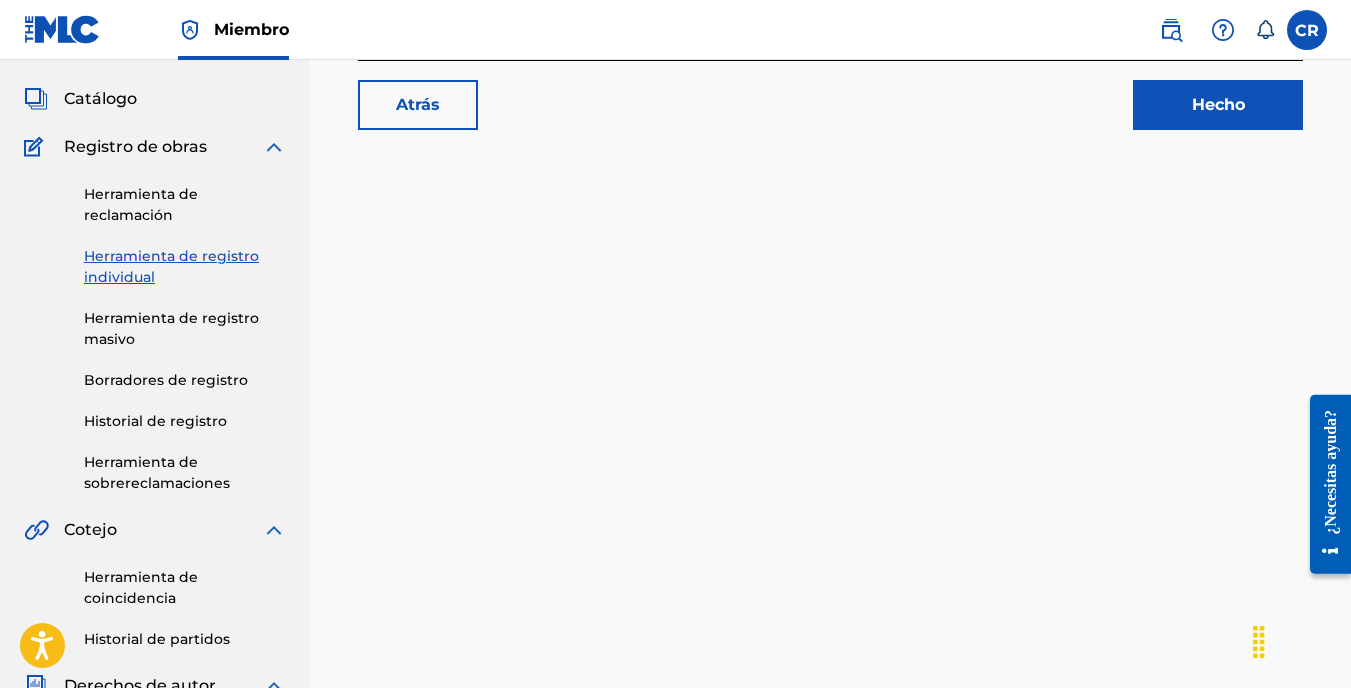 click on "Catálogo" at bounding box center [100, 99] 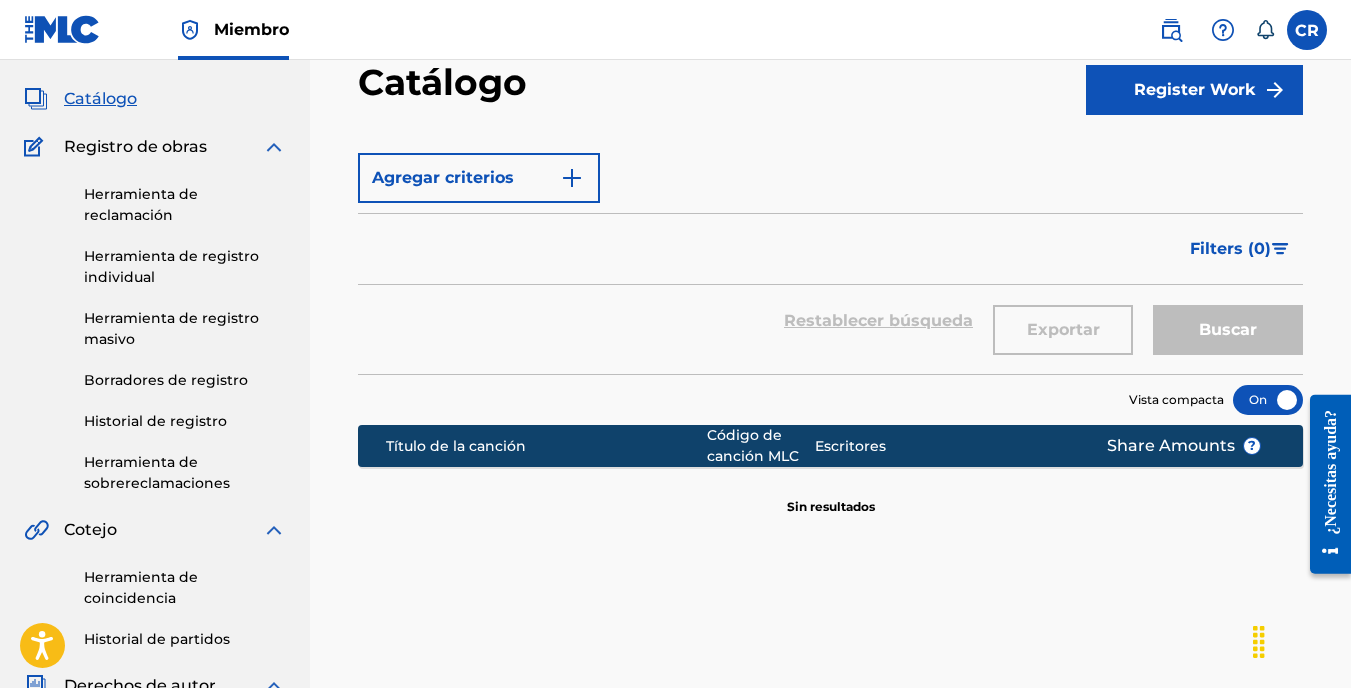 scroll, scrollTop: 0, scrollLeft: 0, axis: both 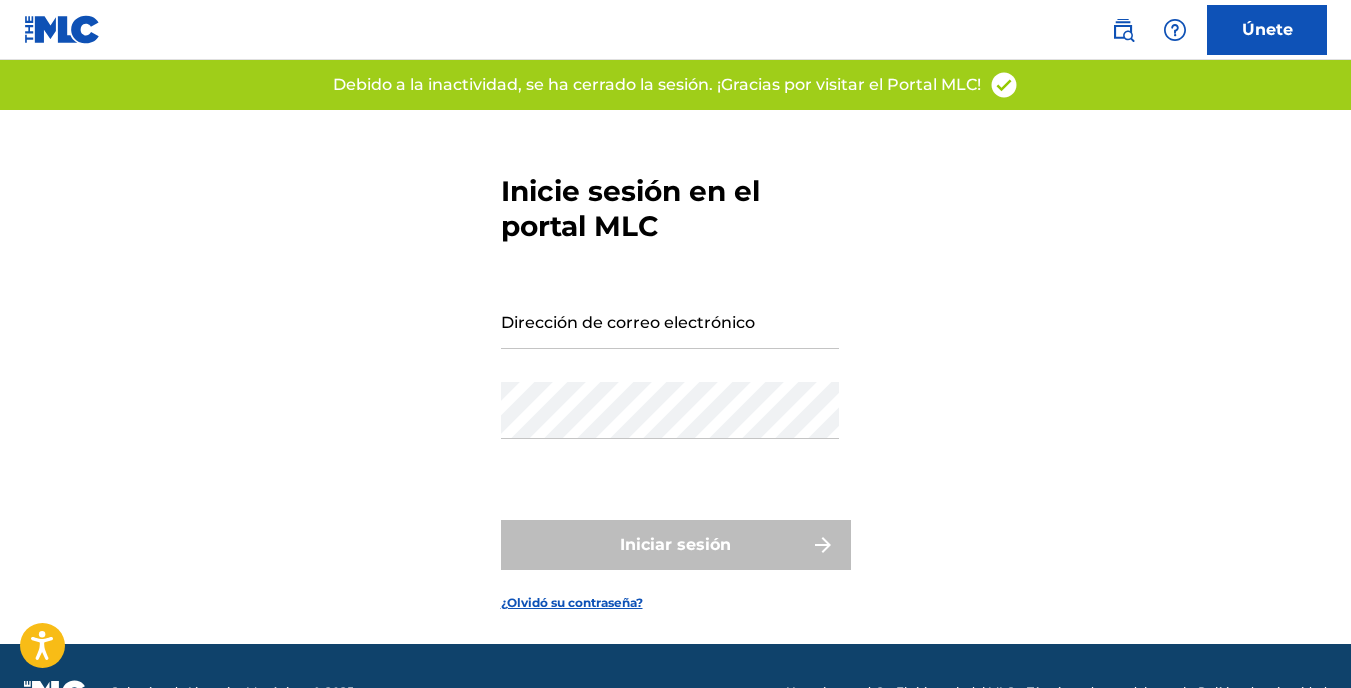 type on "[EMAIL]" 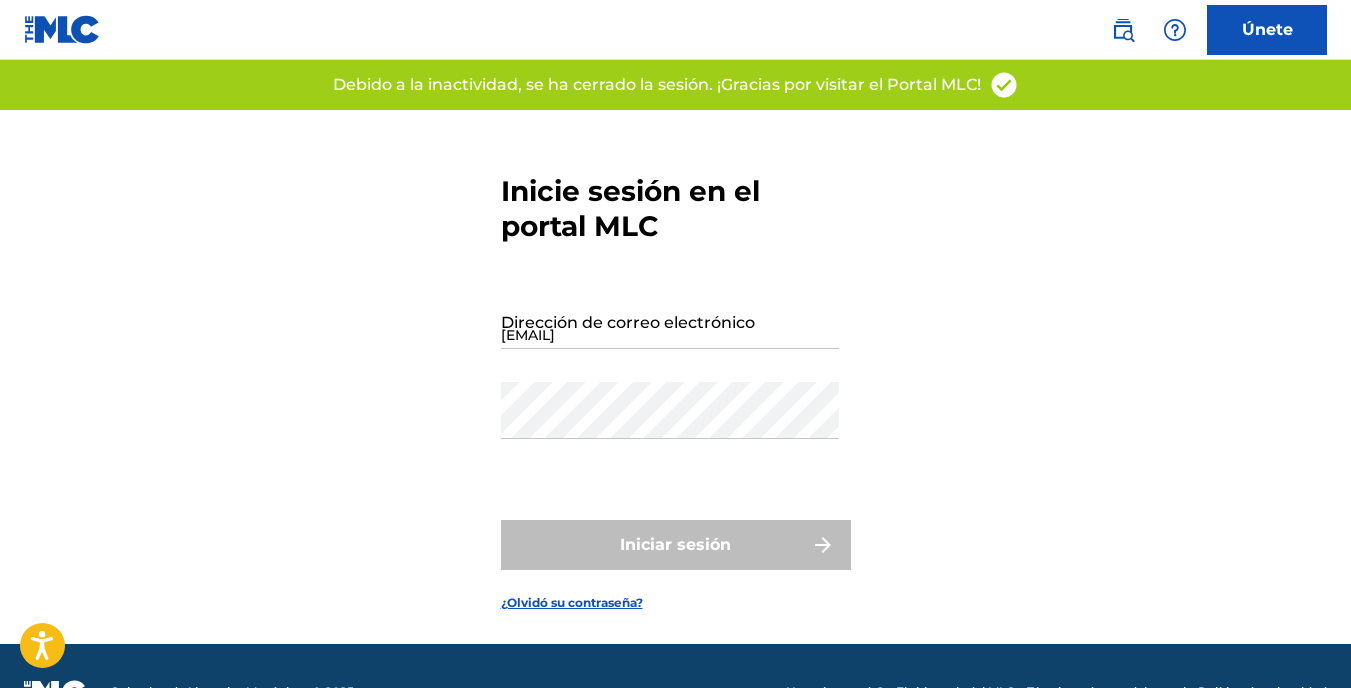 click on "Inicie sesión en el portal MLC Dirección de correo electrónico cram@redwinemanagement.com Contraseña Iniciar sesión ¿Olvidó su contraseña?" at bounding box center (676, 377) 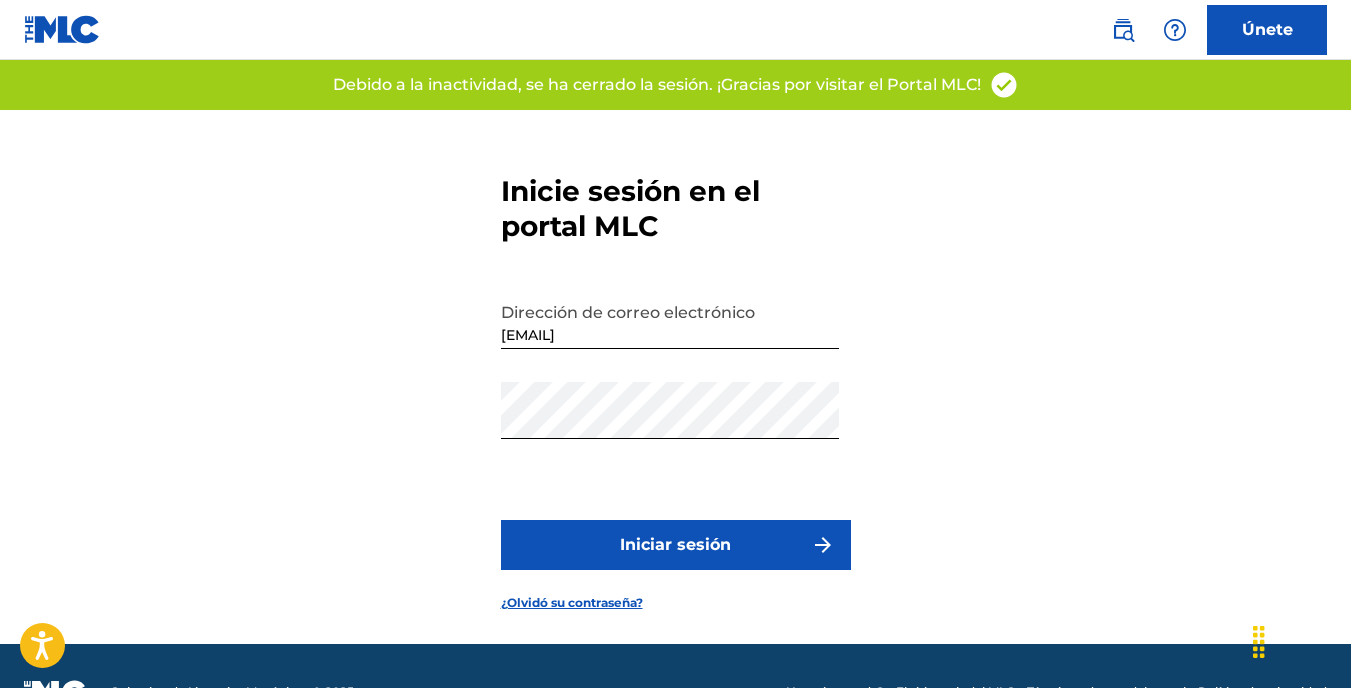 click on "Iniciar sesión" at bounding box center [675, 545] 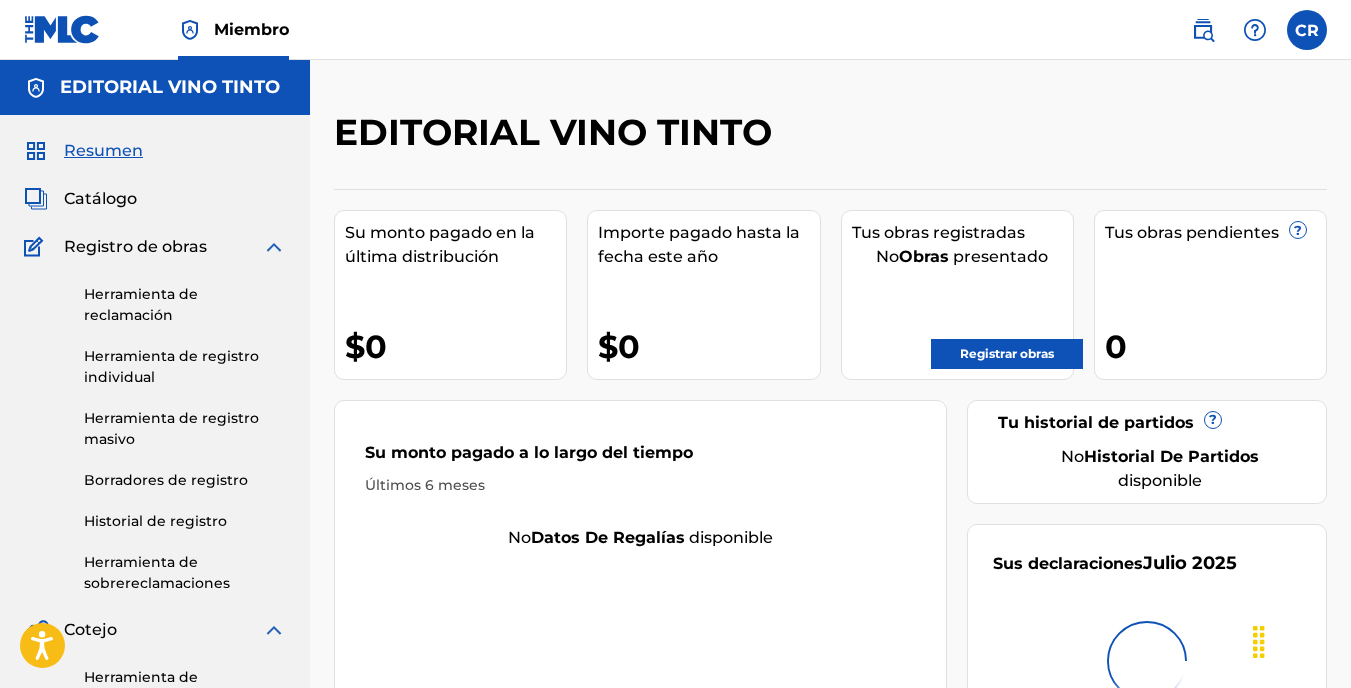 scroll, scrollTop: 0, scrollLeft: 0, axis: both 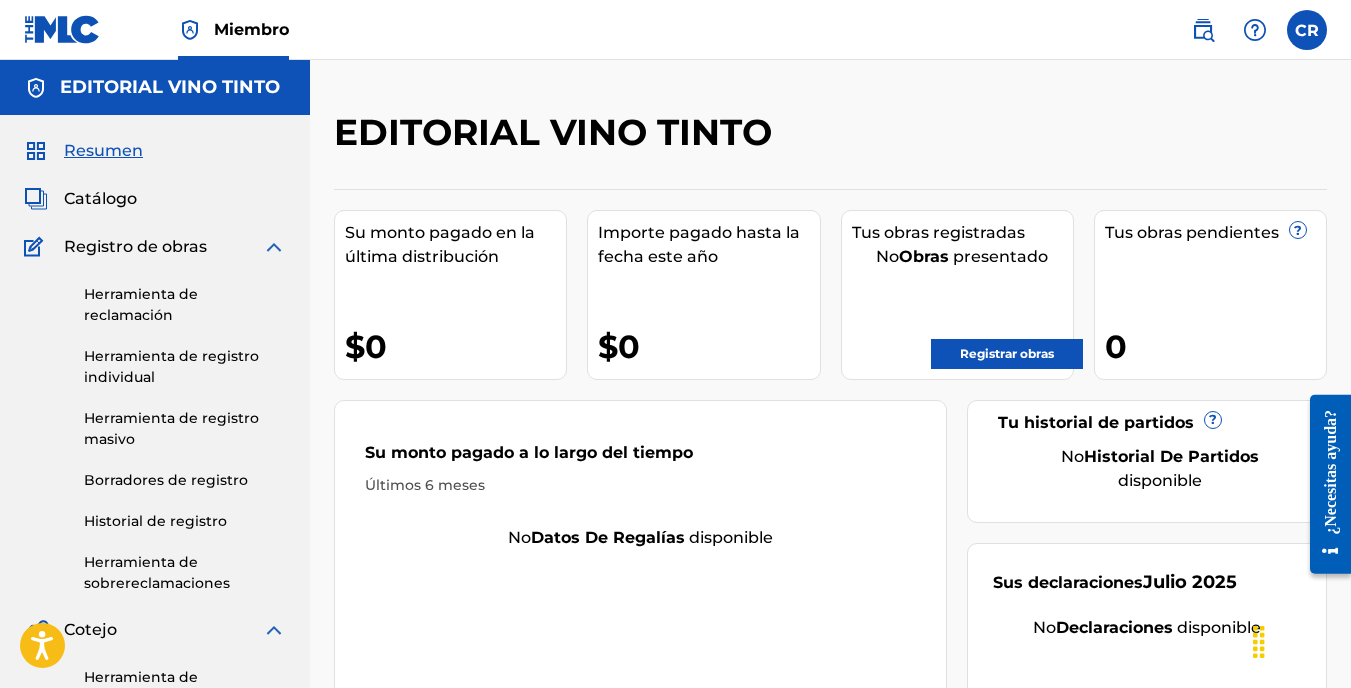 click on "Catálogo" at bounding box center [100, 199] 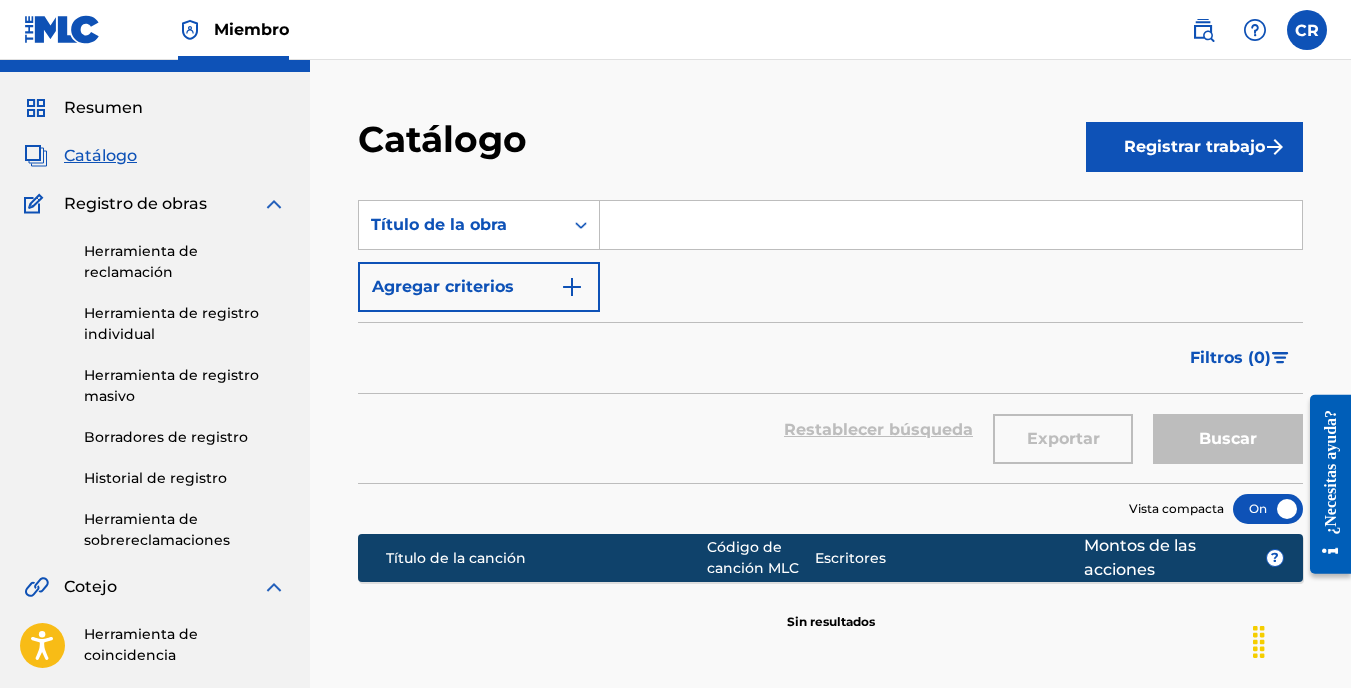 scroll, scrollTop: 0, scrollLeft: 0, axis: both 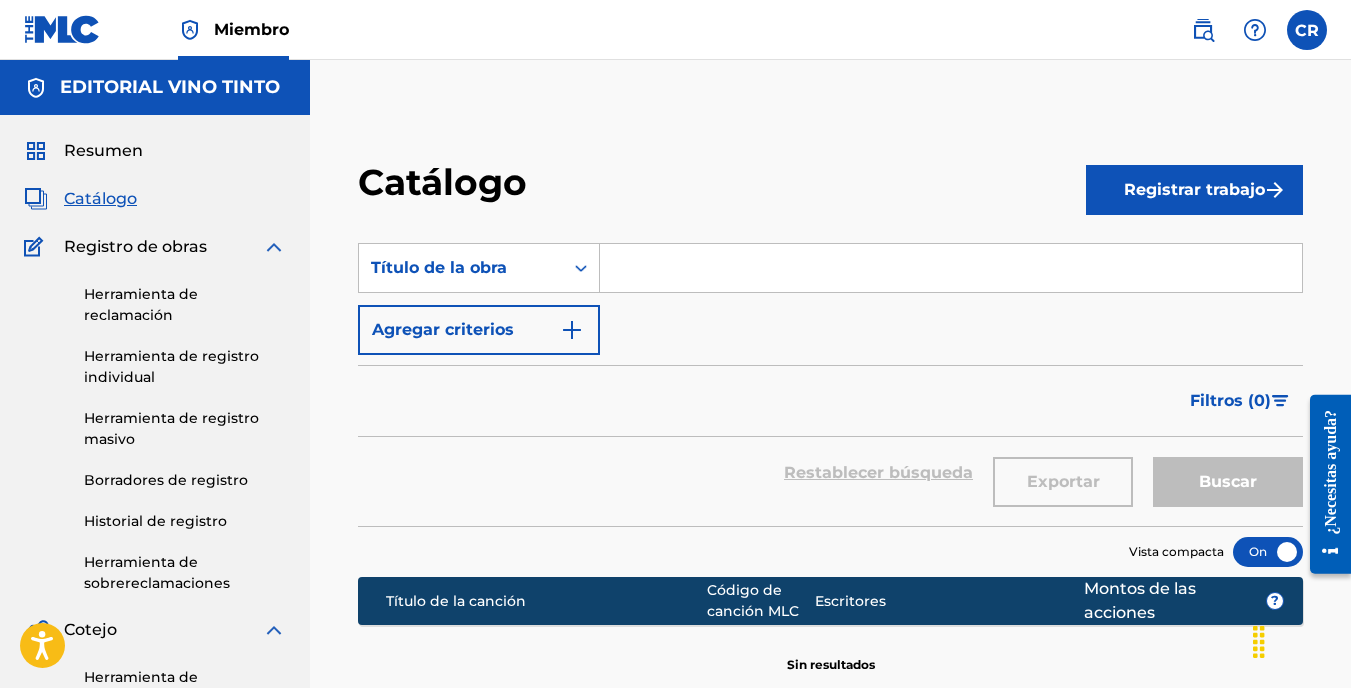 click on "Resumen" at bounding box center [103, 151] 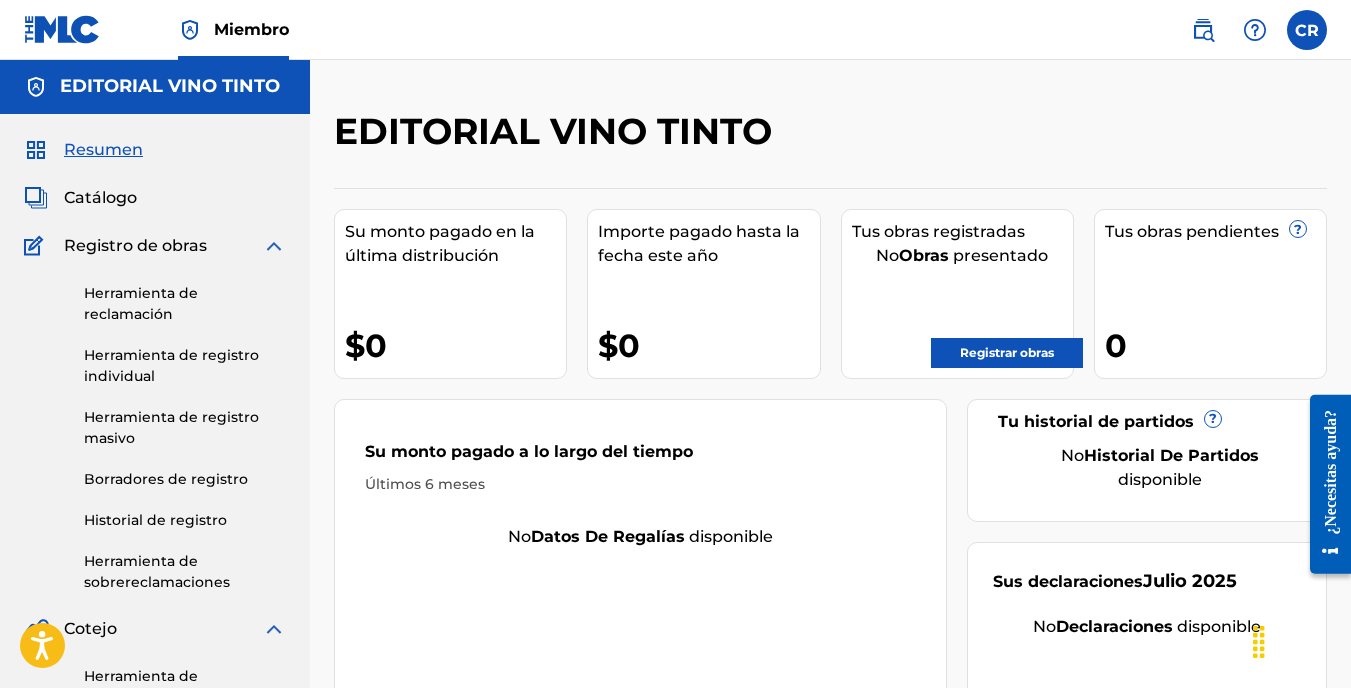 scroll, scrollTop: 0, scrollLeft: 0, axis: both 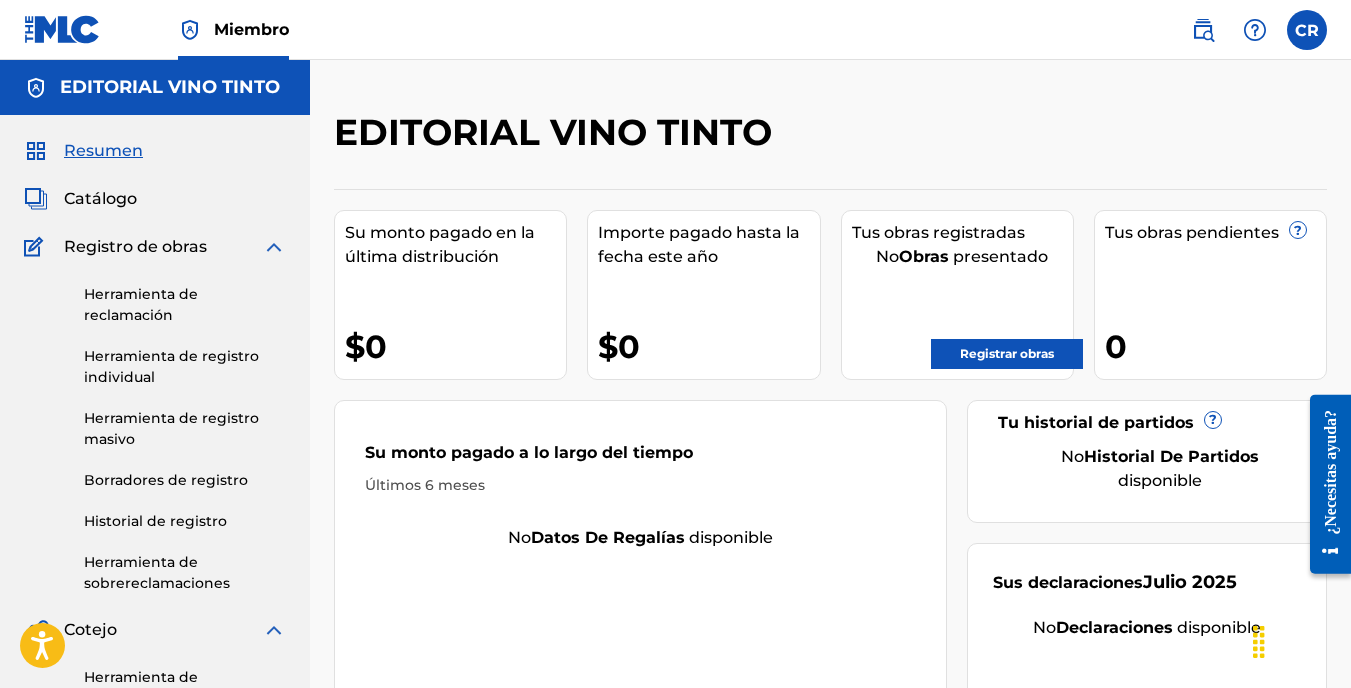 click on "Registrar obras" at bounding box center (1007, 354) 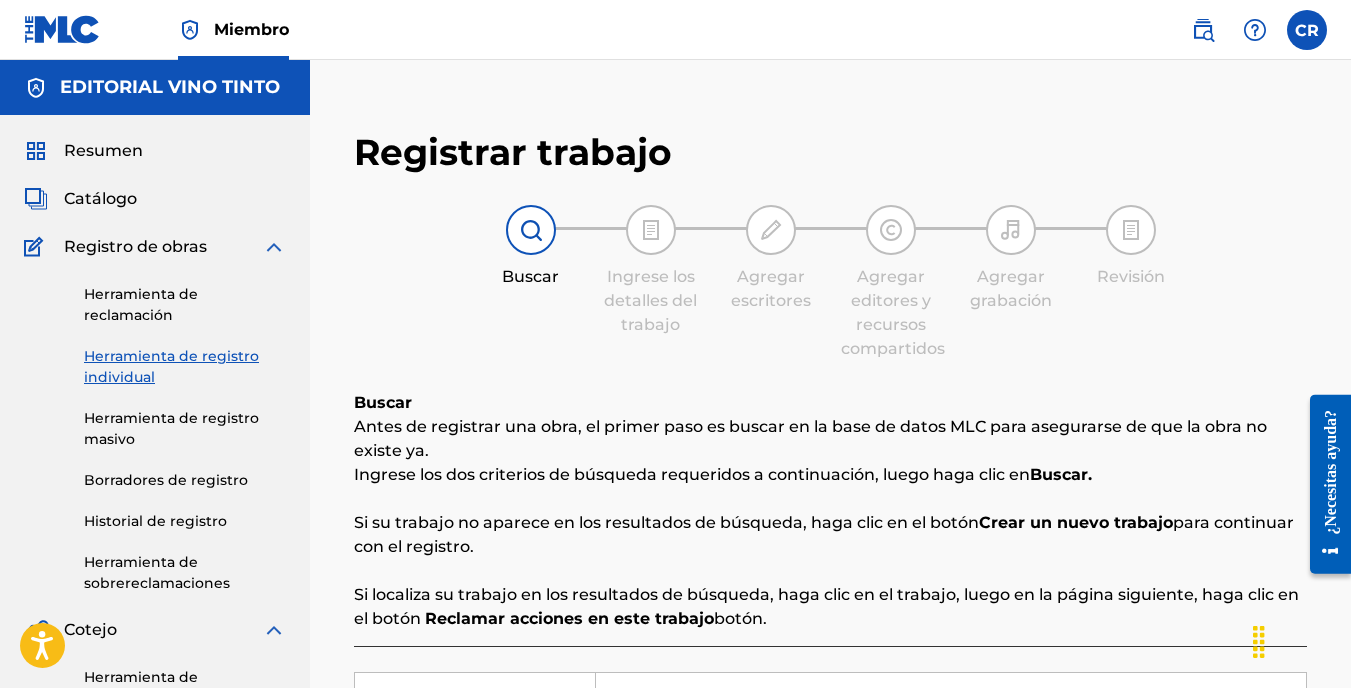 scroll, scrollTop: 400, scrollLeft: 0, axis: vertical 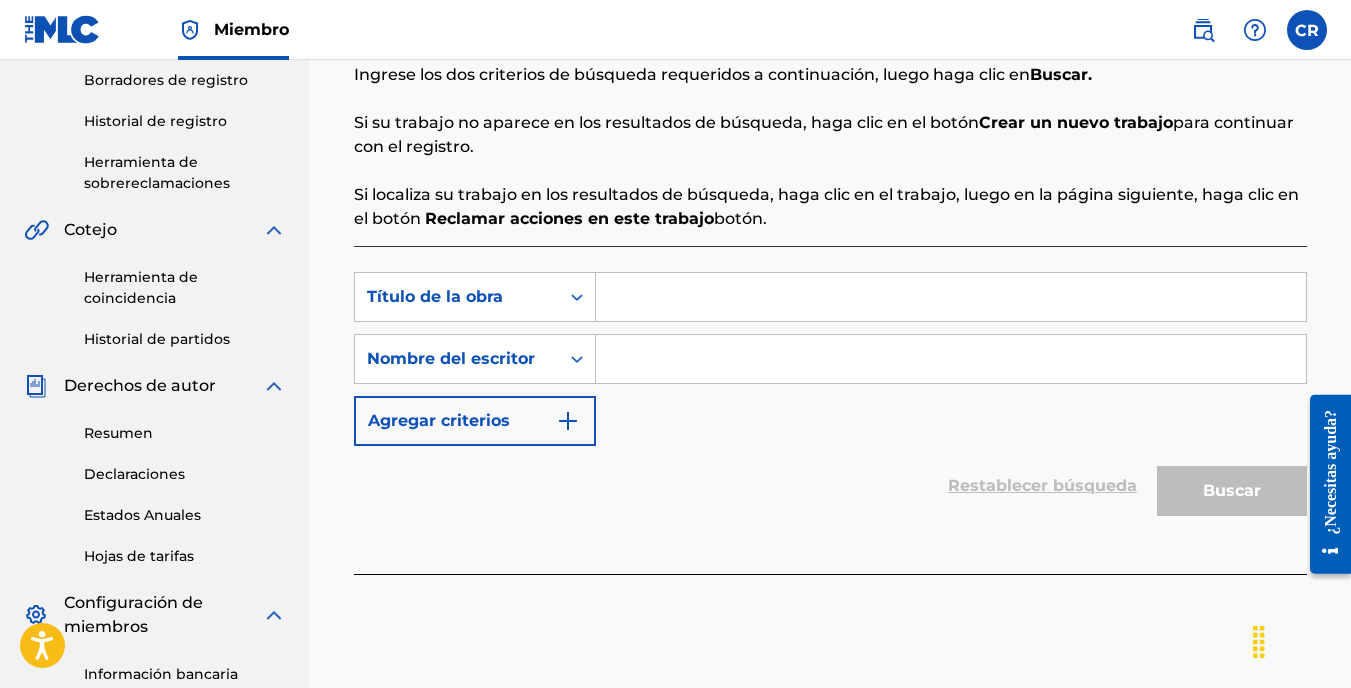click on "Resumen" at bounding box center (185, 433) 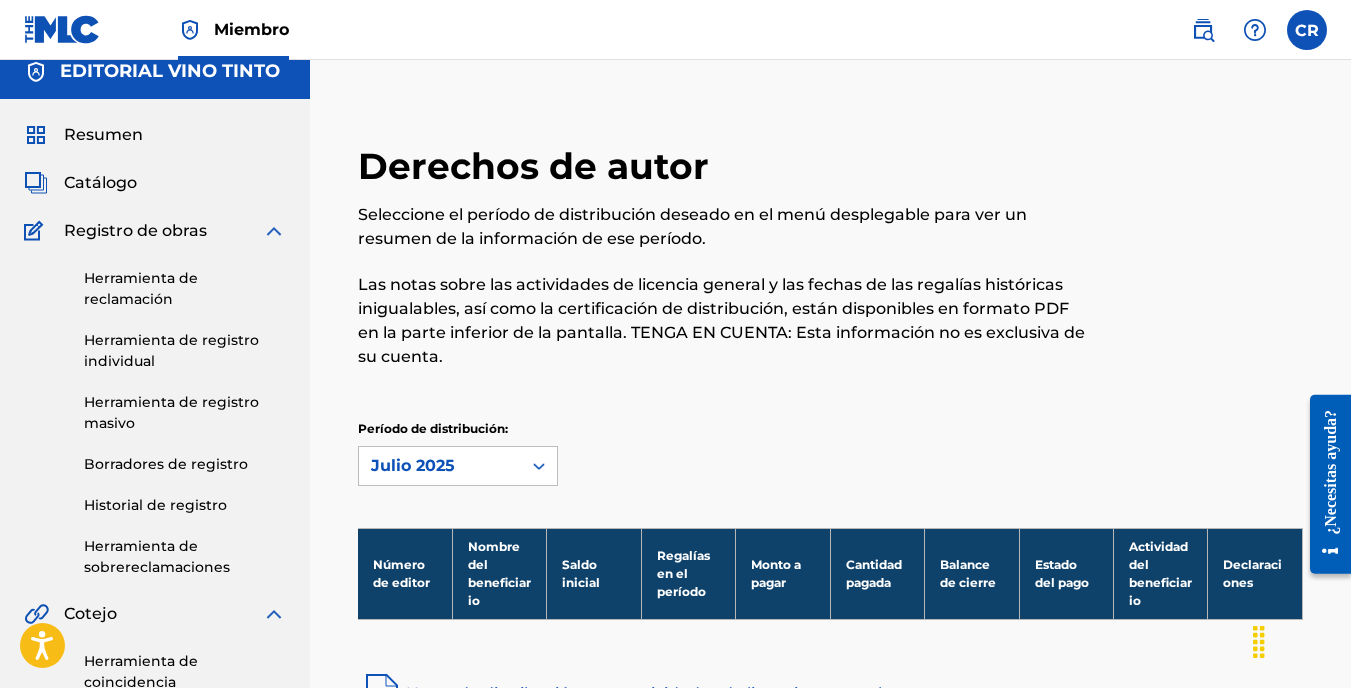 scroll, scrollTop: 0, scrollLeft: 0, axis: both 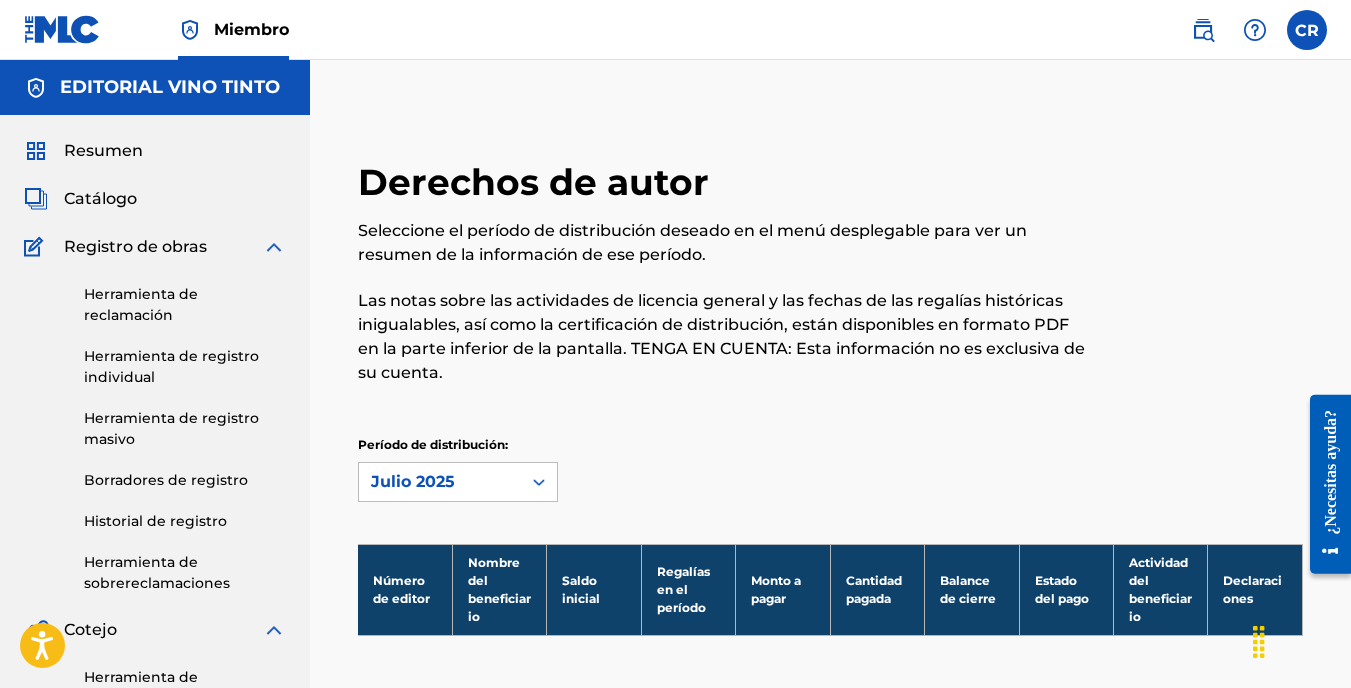 click on "Catálogo" at bounding box center (100, 199) 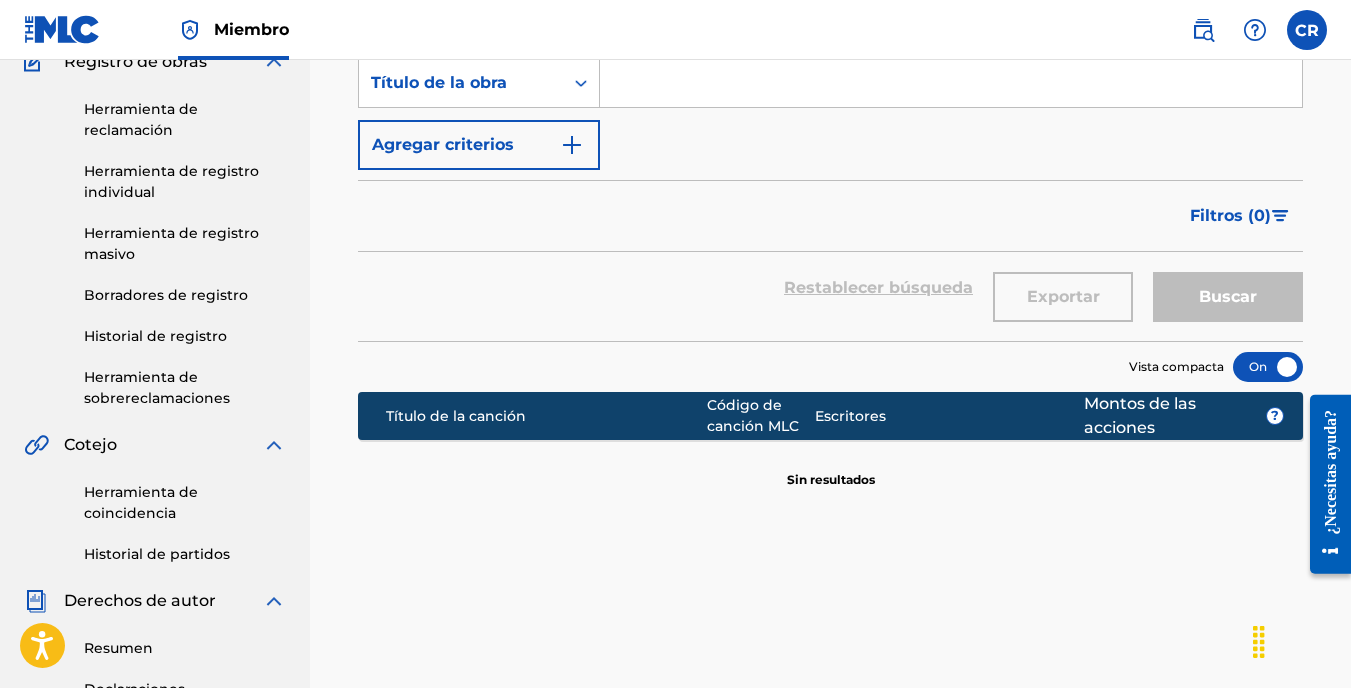 scroll, scrollTop: 0, scrollLeft: 0, axis: both 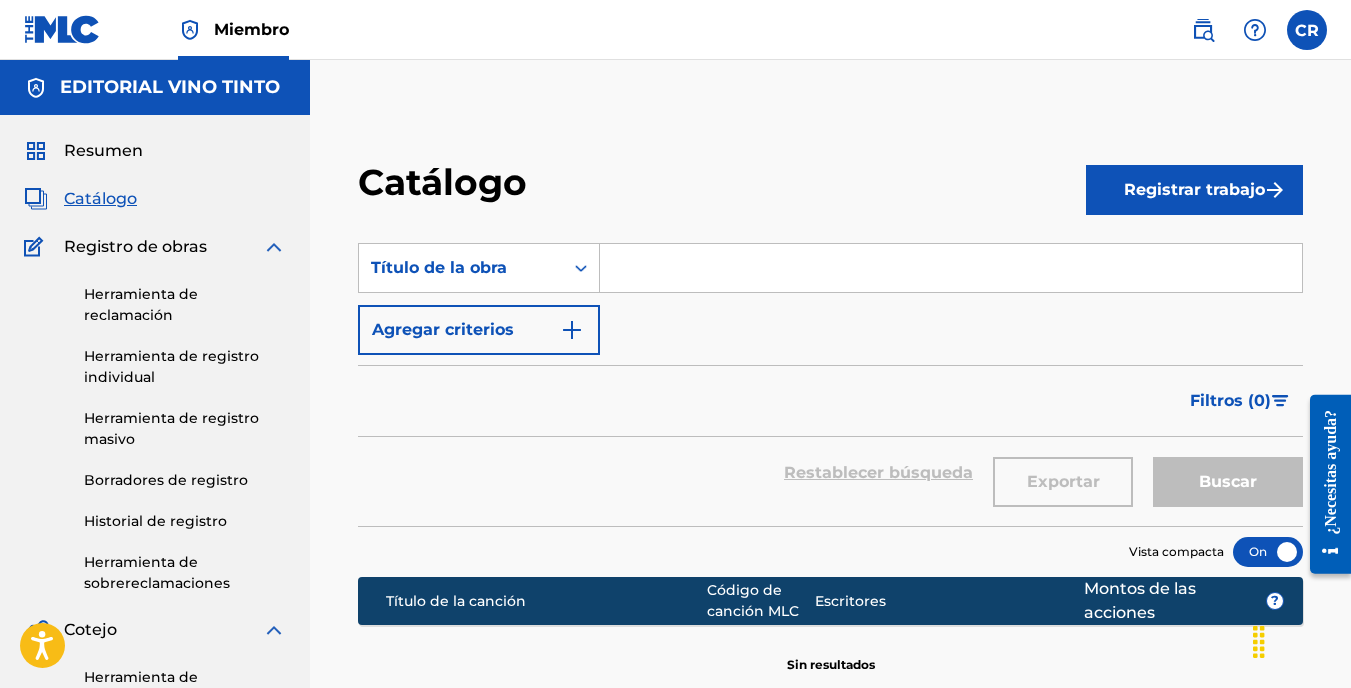 click on "Registrar trabajo" at bounding box center [1194, 190] 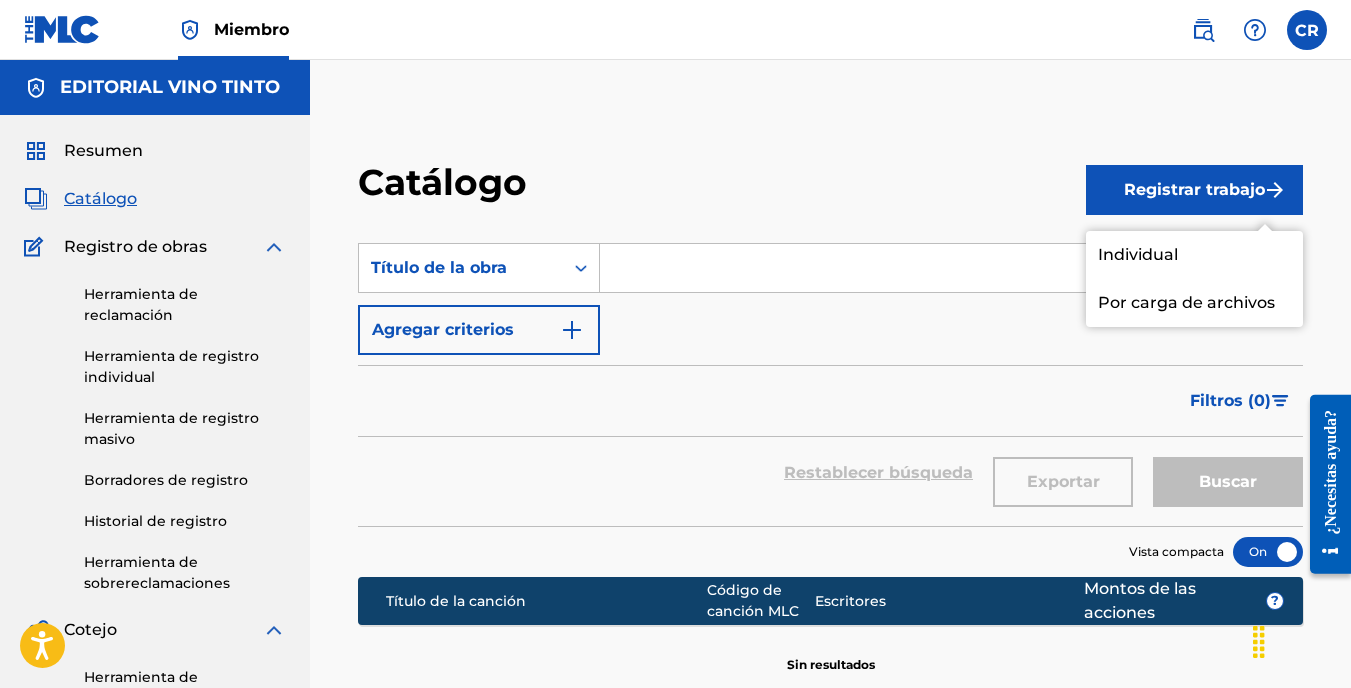 click on "Individual" at bounding box center (1194, 255) 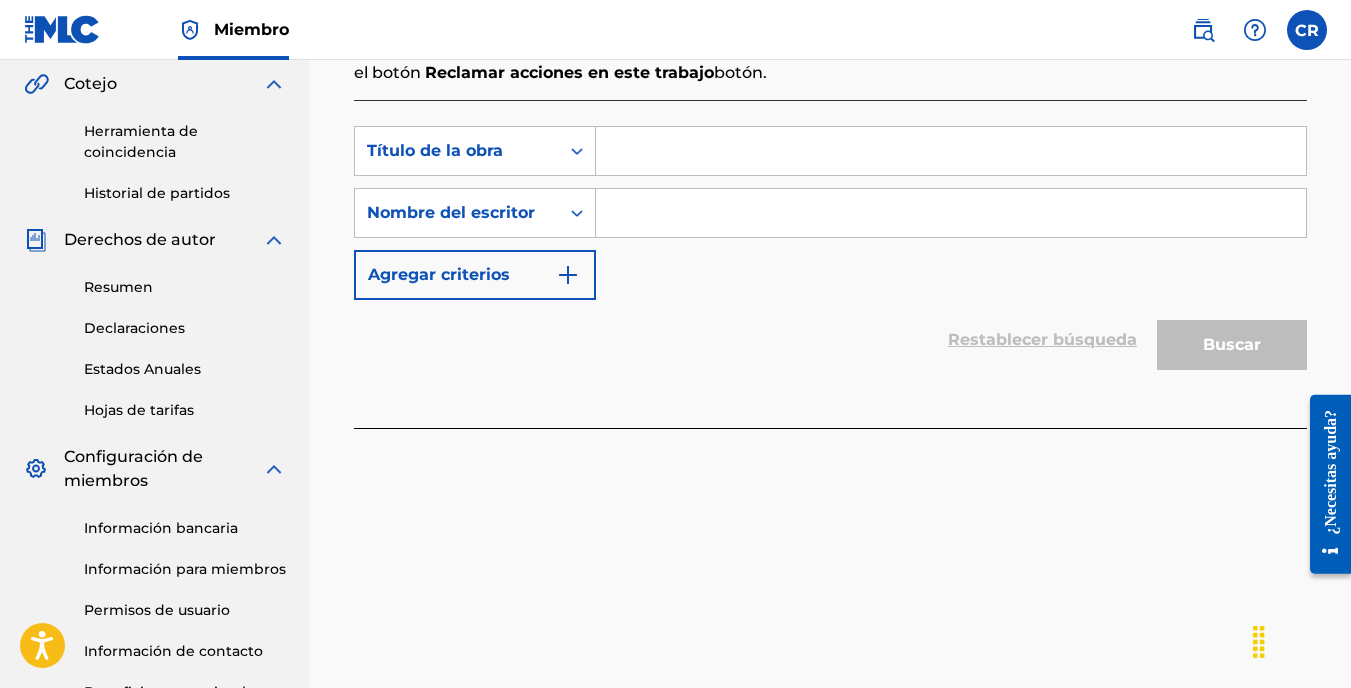 scroll, scrollTop: 300, scrollLeft: 0, axis: vertical 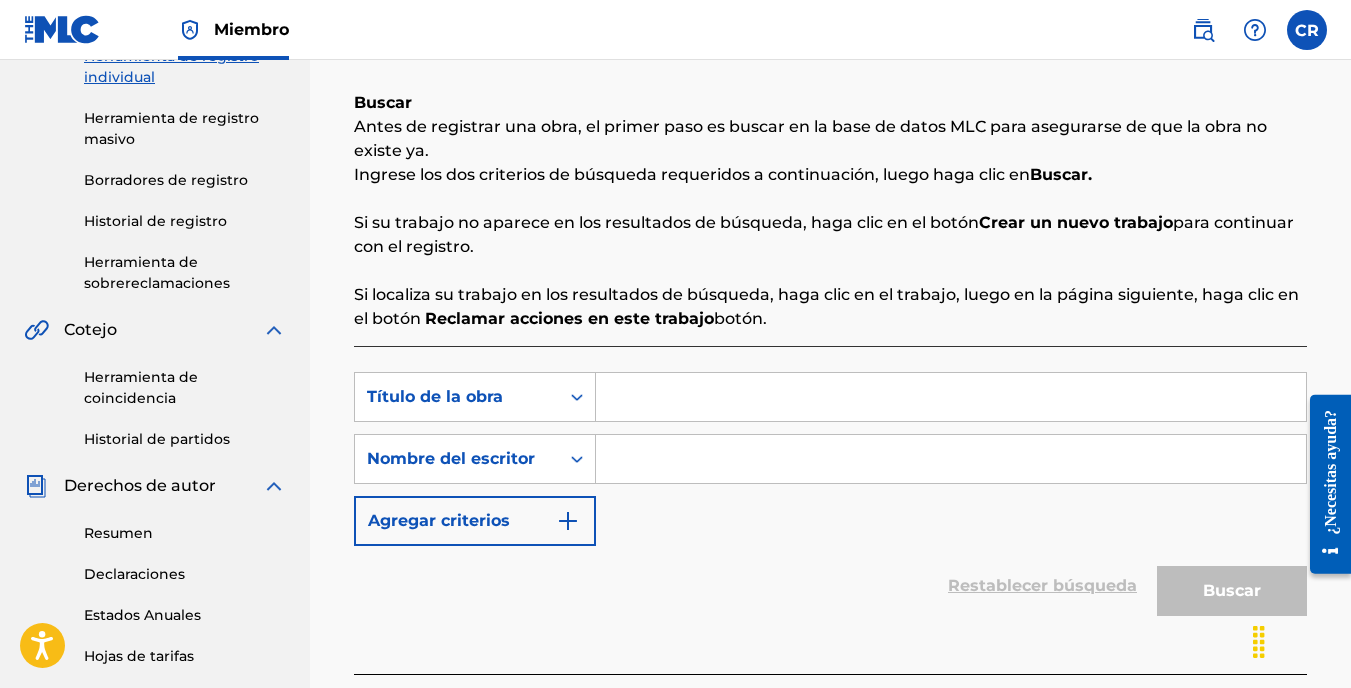 click on "Historial de partidos" at bounding box center [185, 439] 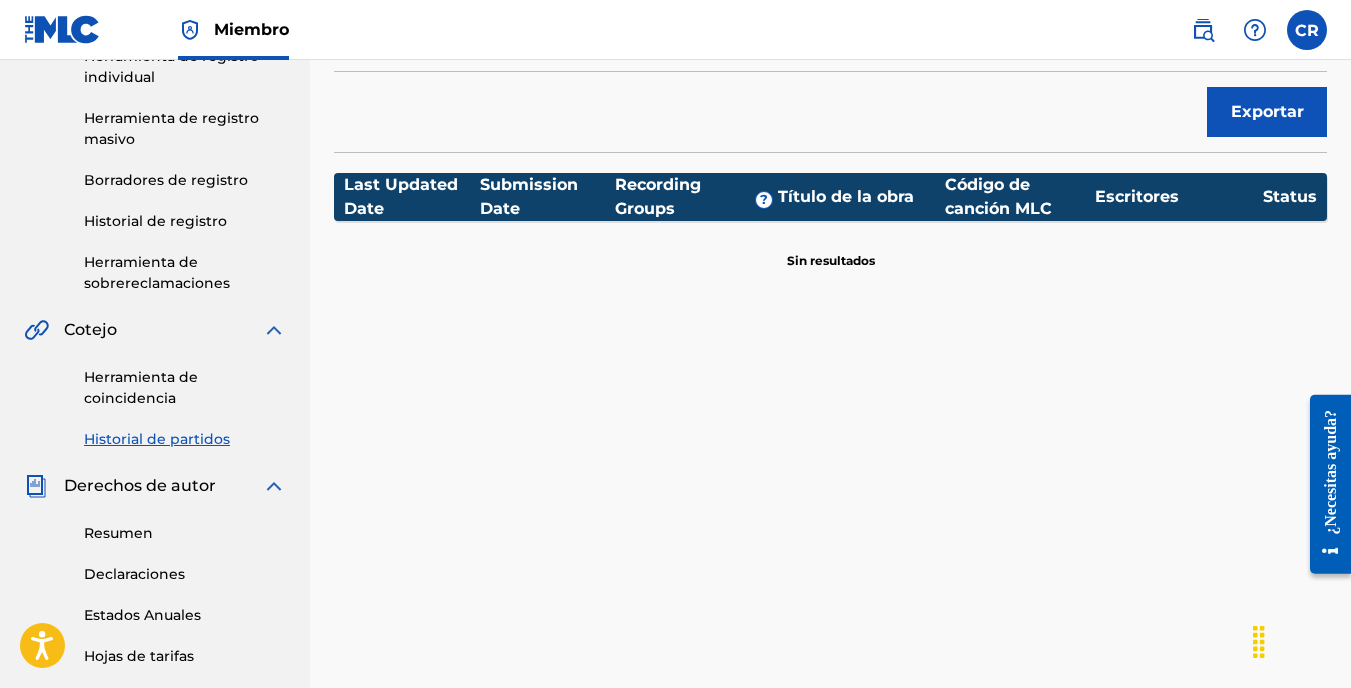 scroll, scrollTop: 0, scrollLeft: 0, axis: both 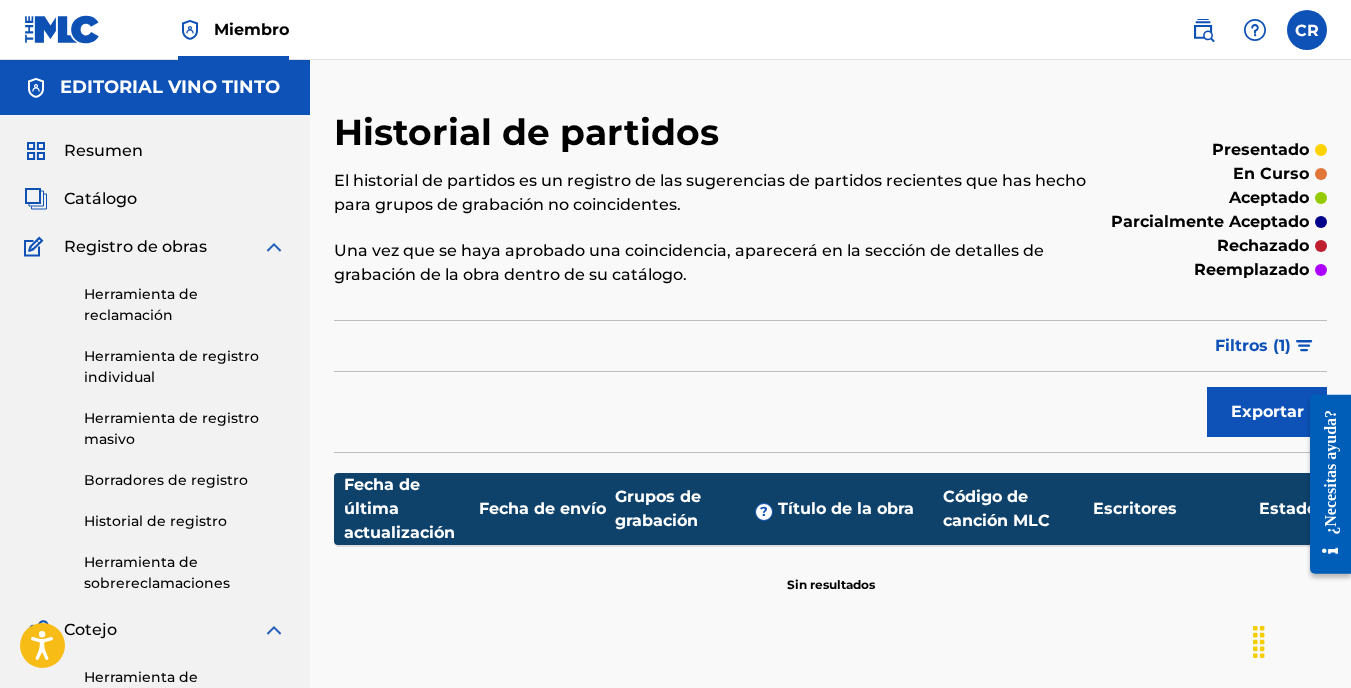 click on "Filtros (1" at bounding box center [1250, 345] 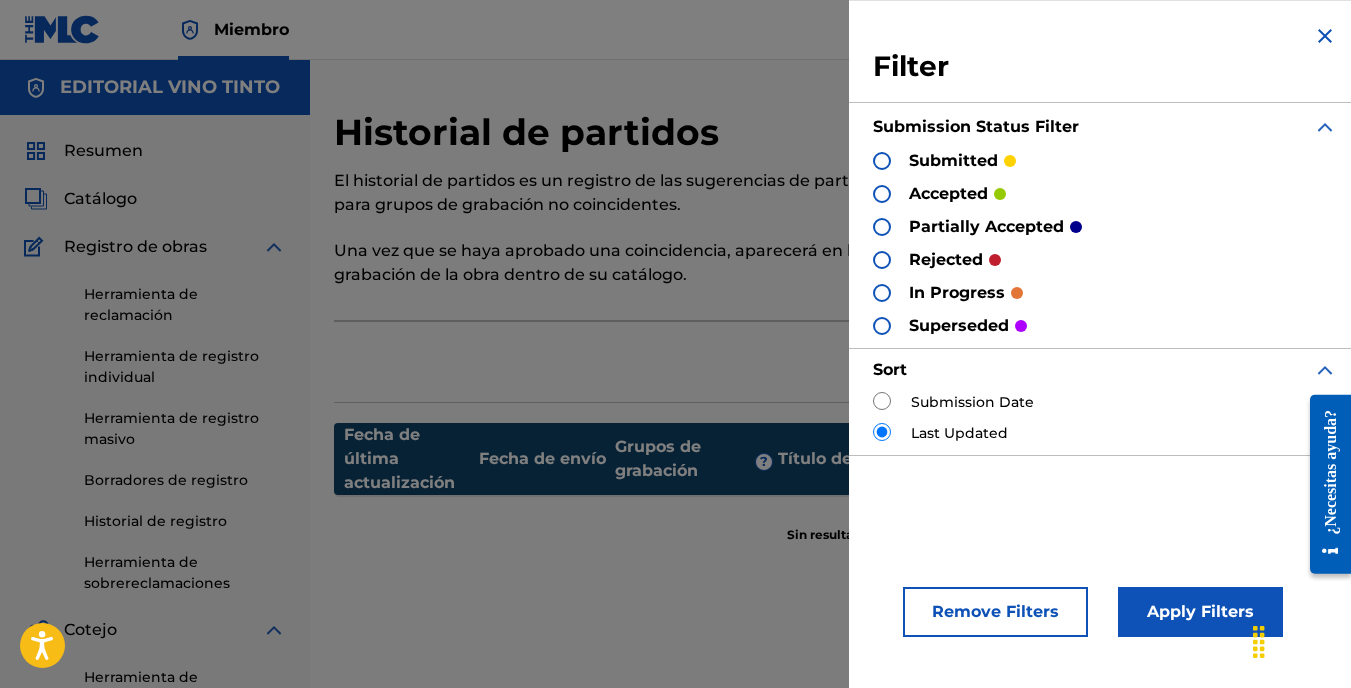 click on "Apply Filters" at bounding box center [1200, 612] 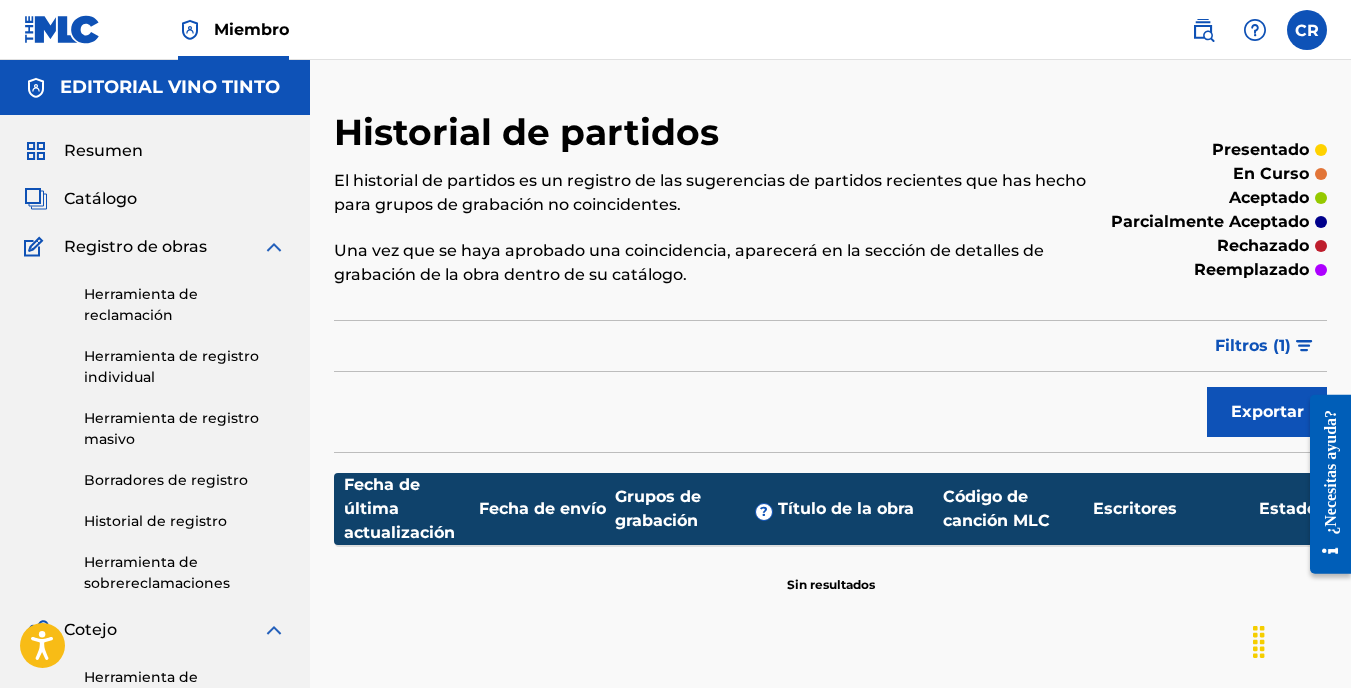 click at bounding box center [1304, 346] 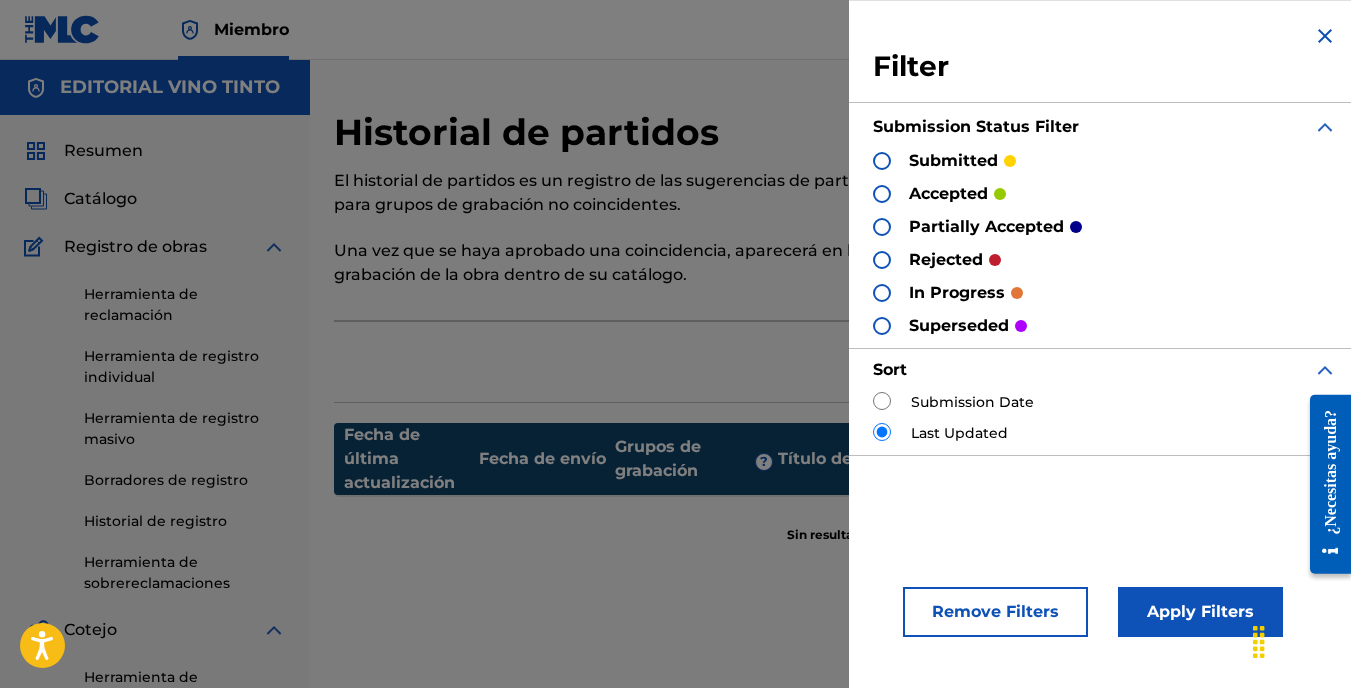 click at bounding box center (882, 401) 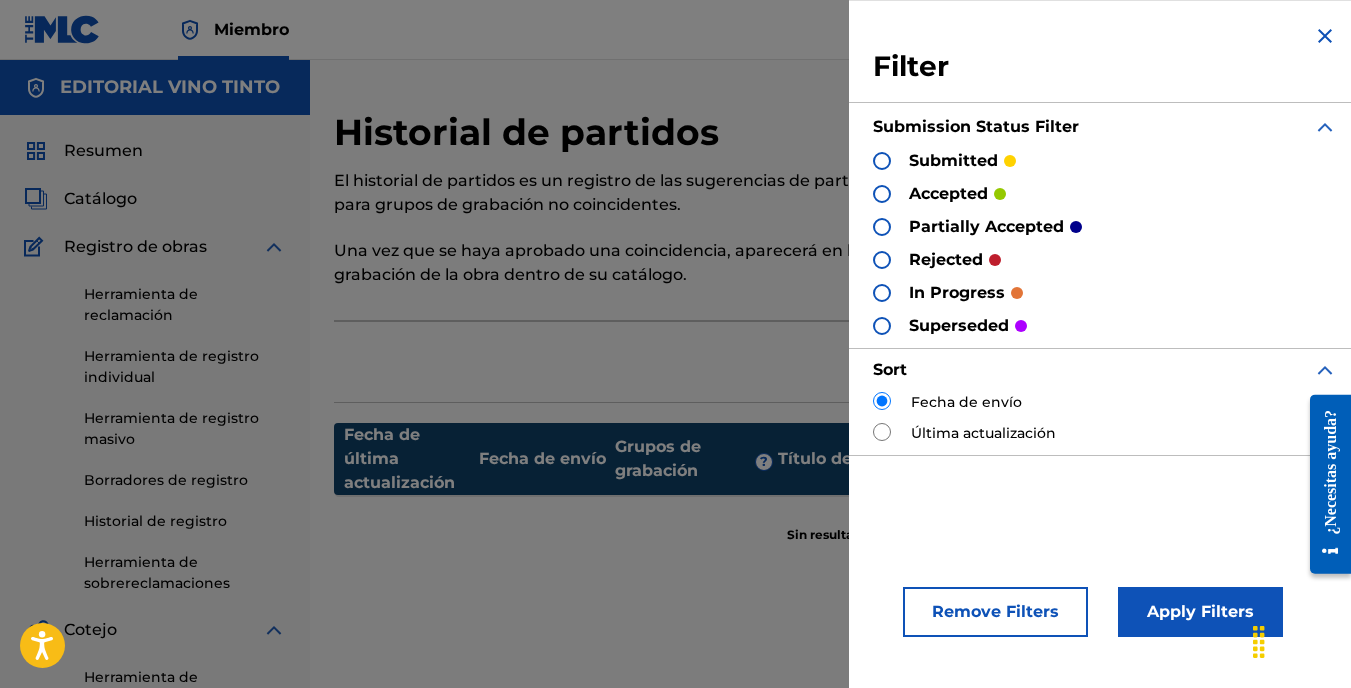 click on "Apply Filters" at bounding box center (1200, 612) 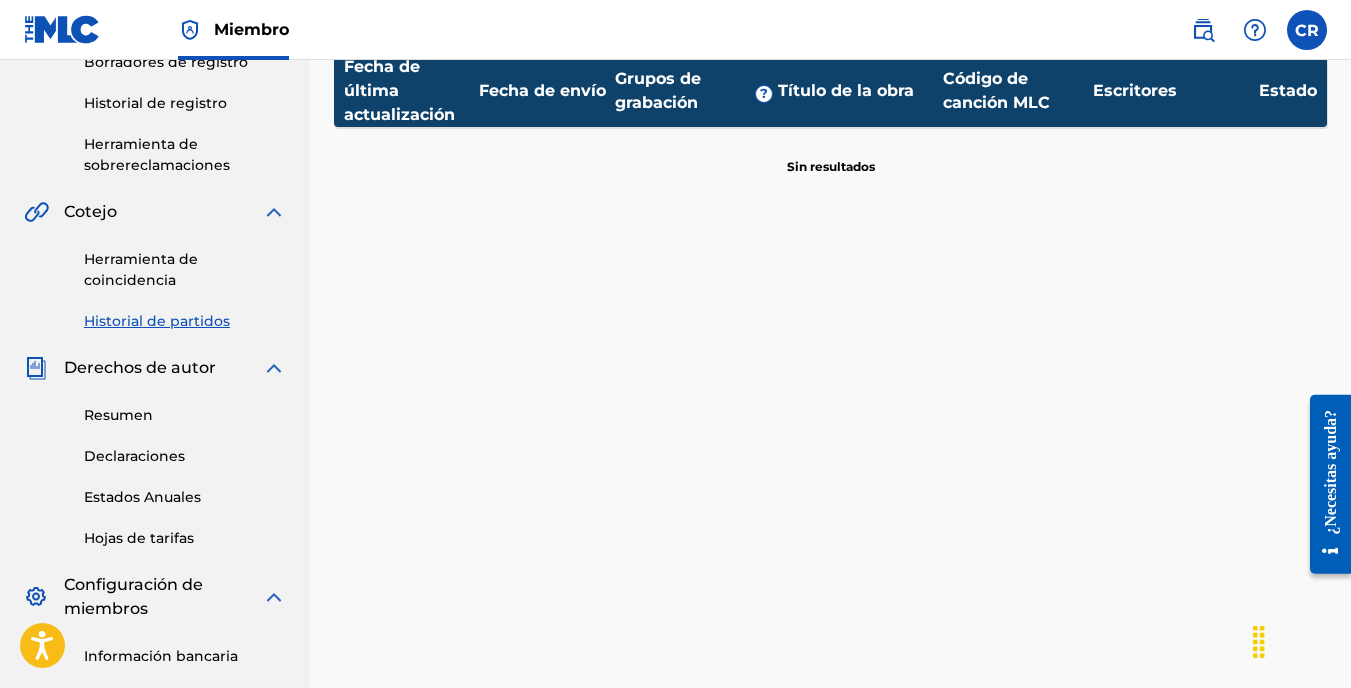 scroll, scrollTop: 0, scrollLeft: 0, axis: both 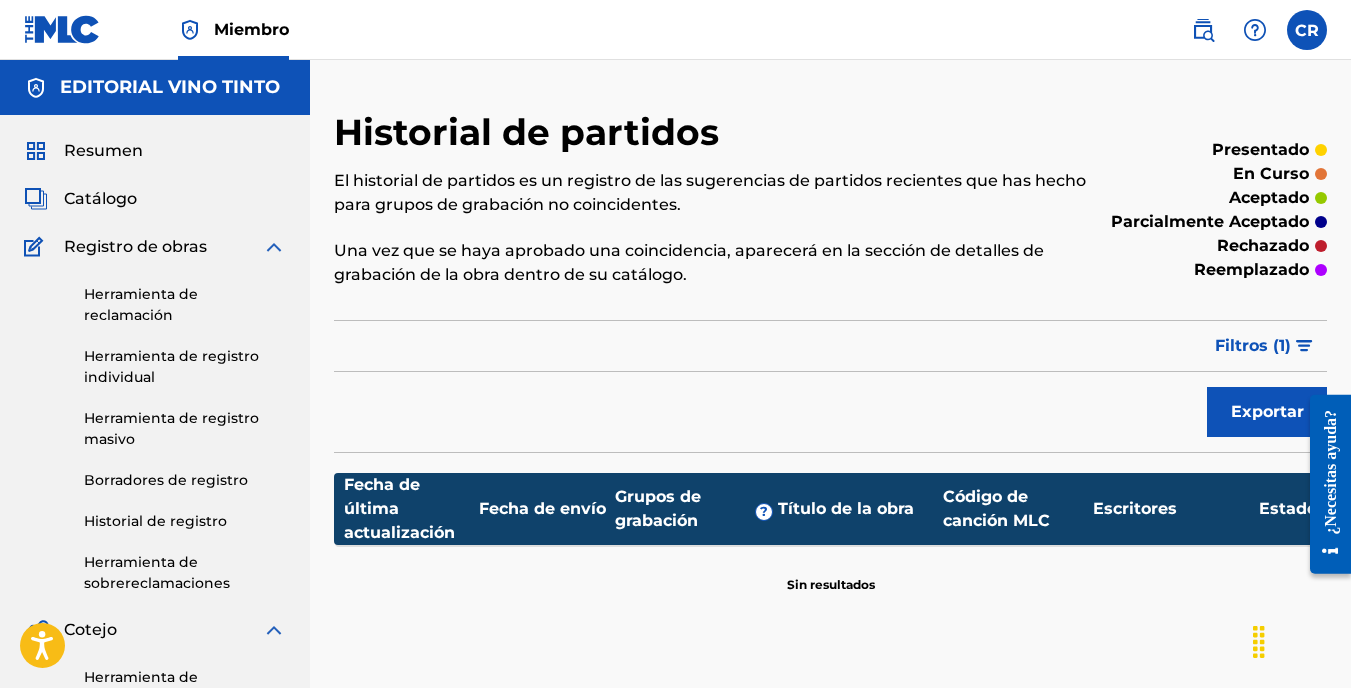 click on "Catálogo" at bounding box center [100, 199] 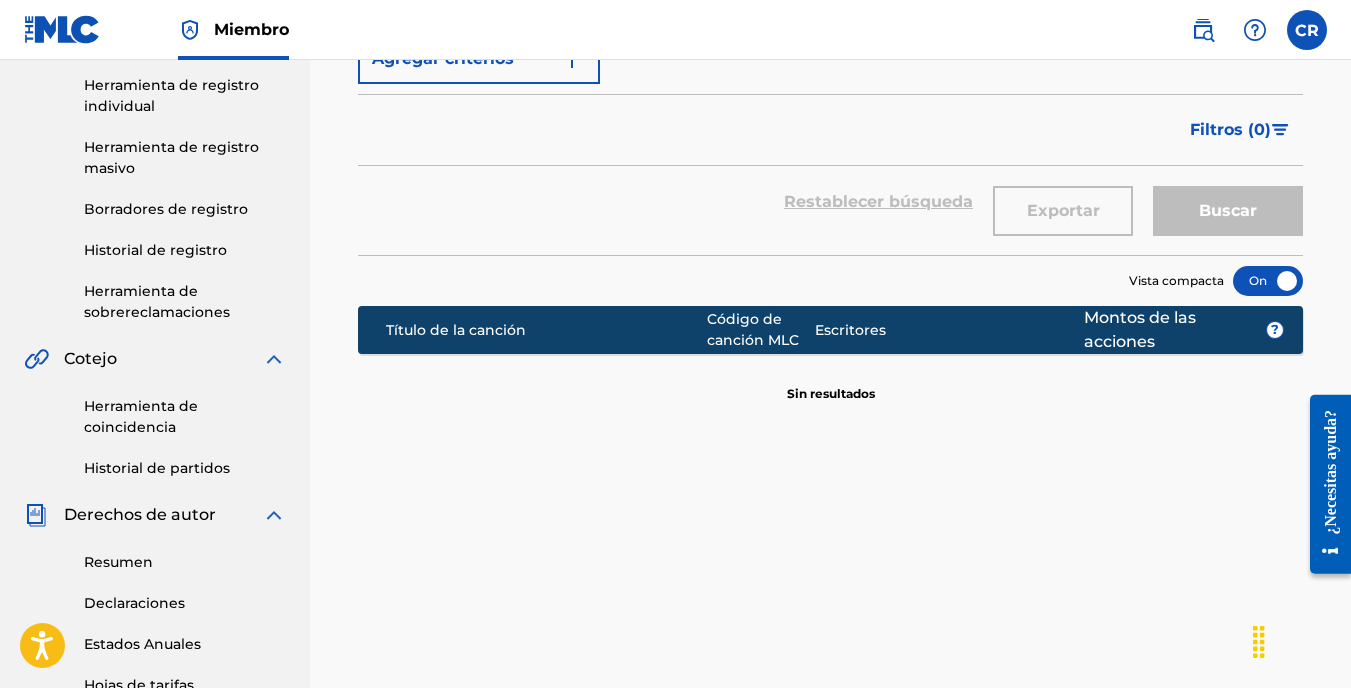 scroll, scrollTop: 300, scrollLeft: 0, axis: vertical 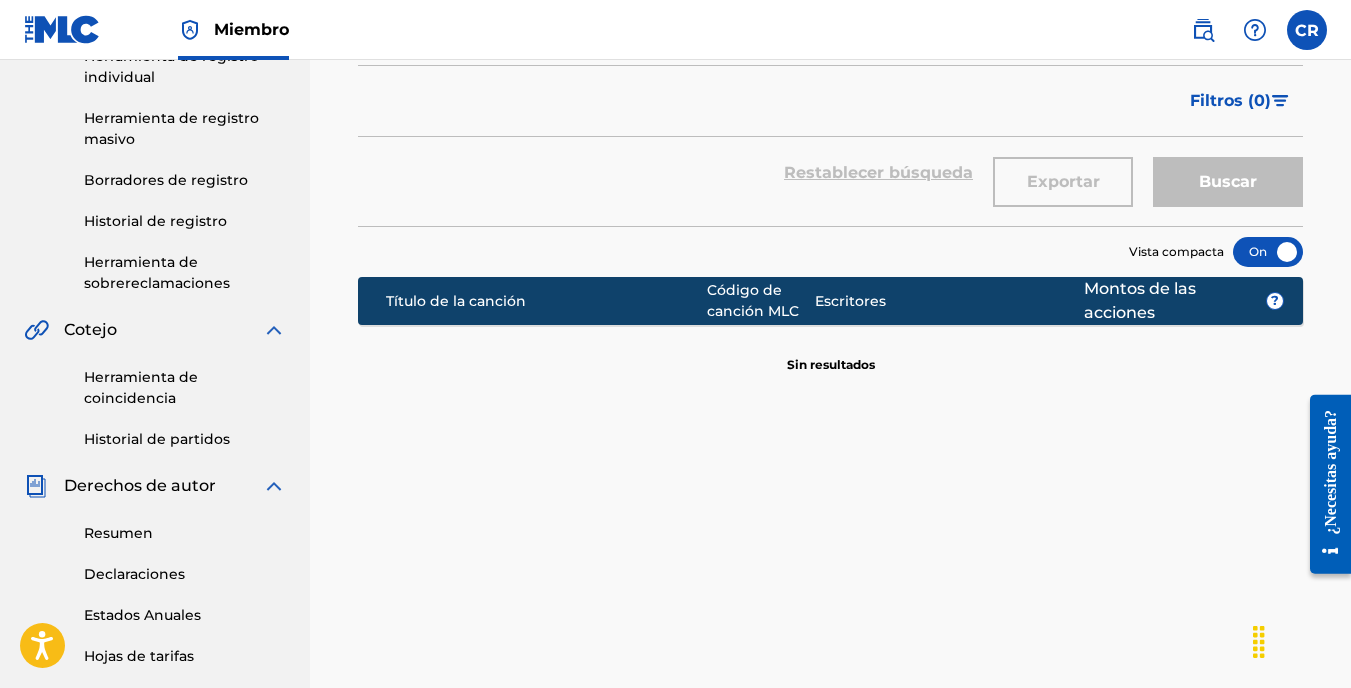 click at bounding box center [1268, 252] 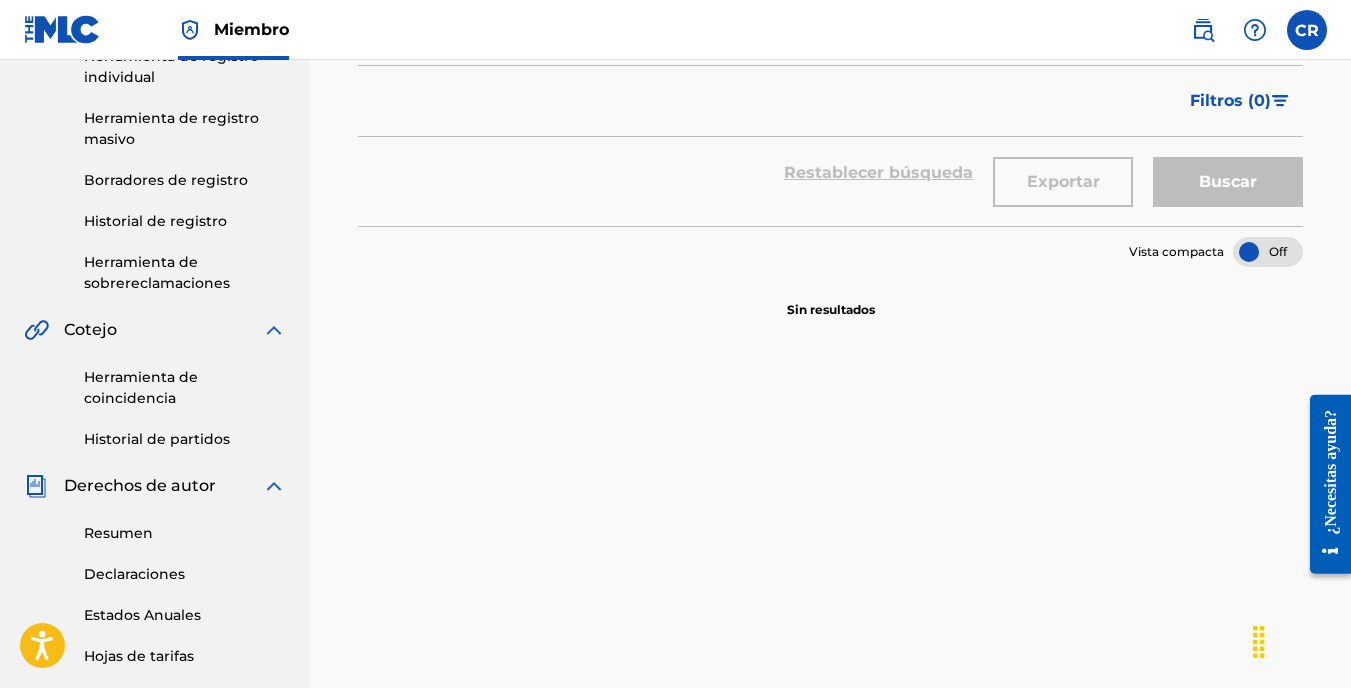 click at bounding box center [1268, 252] 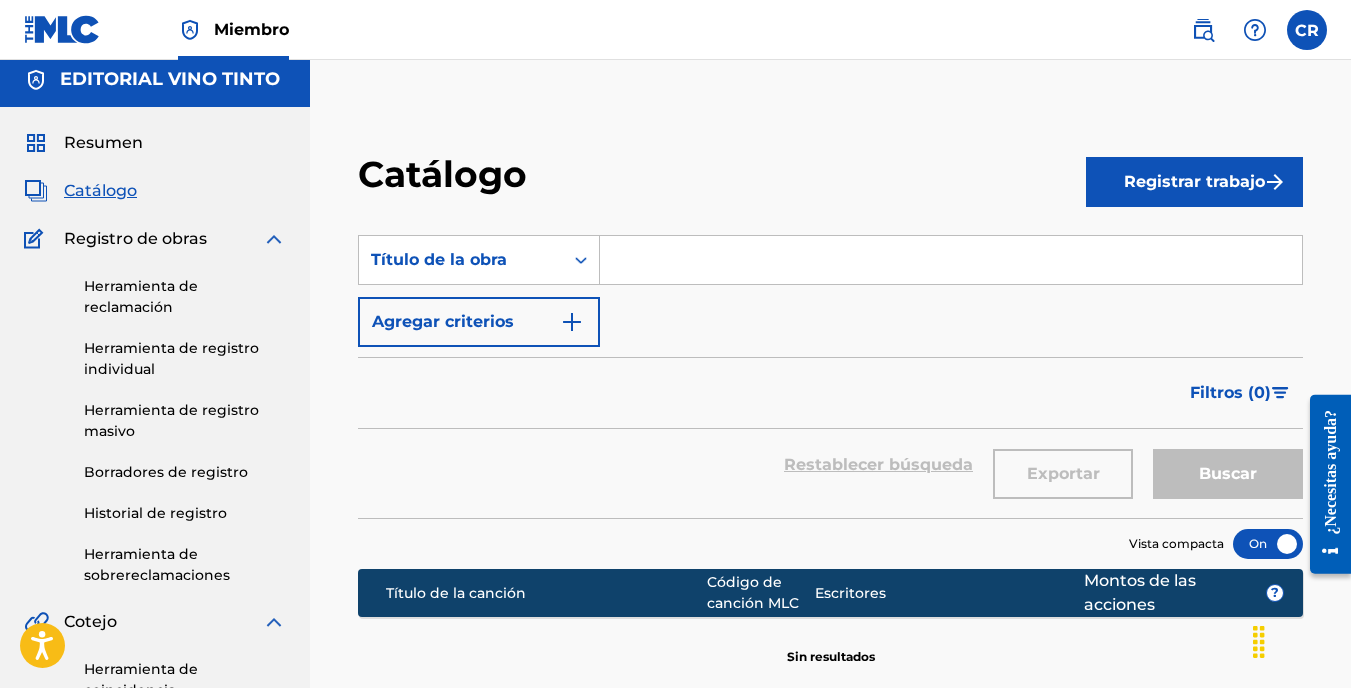 scroll, scrollTop: 0, scrollLeft: 0, axis: both 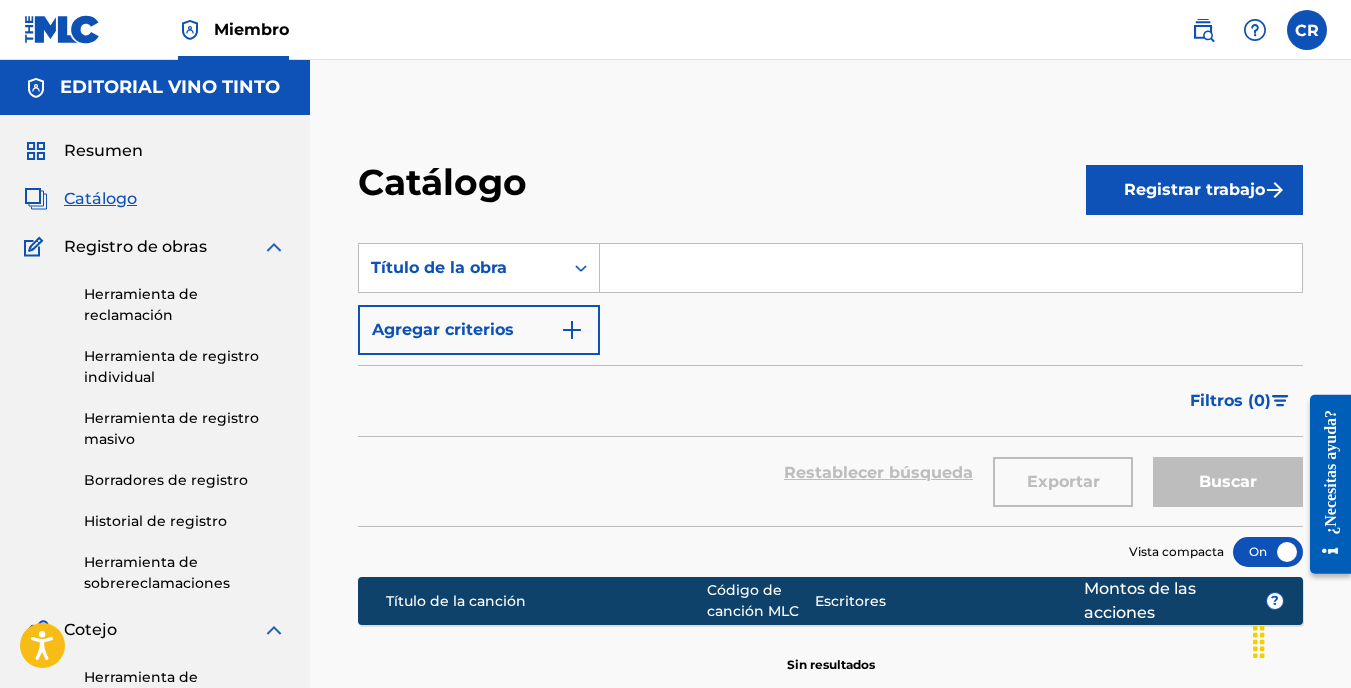 click on "Resumen" at bounding box center (103, 151) 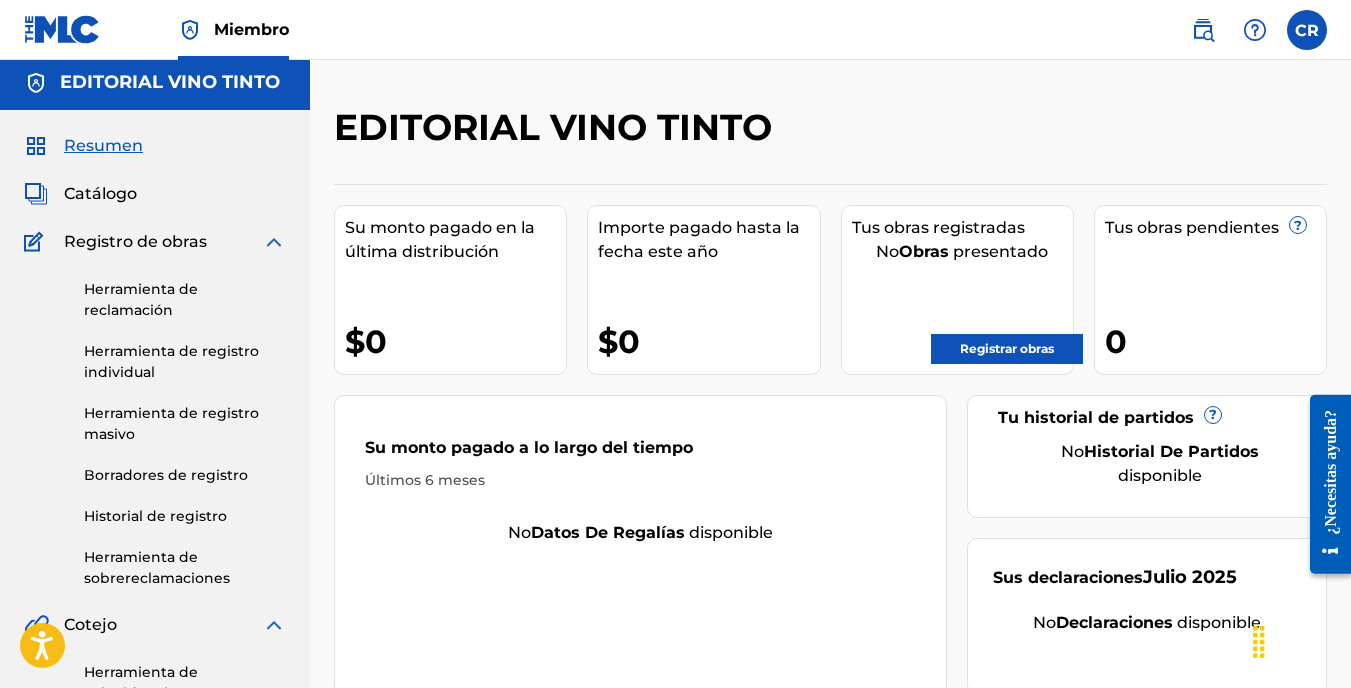 scroll, scrollTop: 0, scrollLeft: 0, axis: both 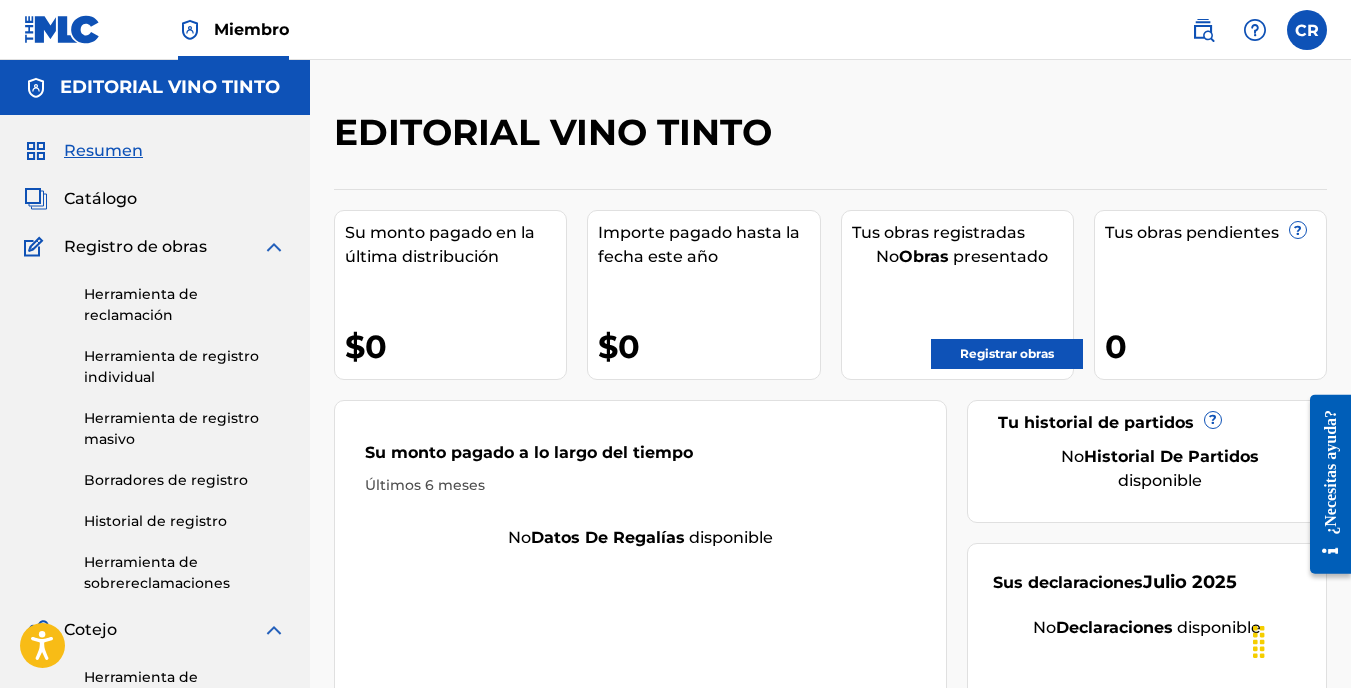 click at bounding box center [1203, 30] 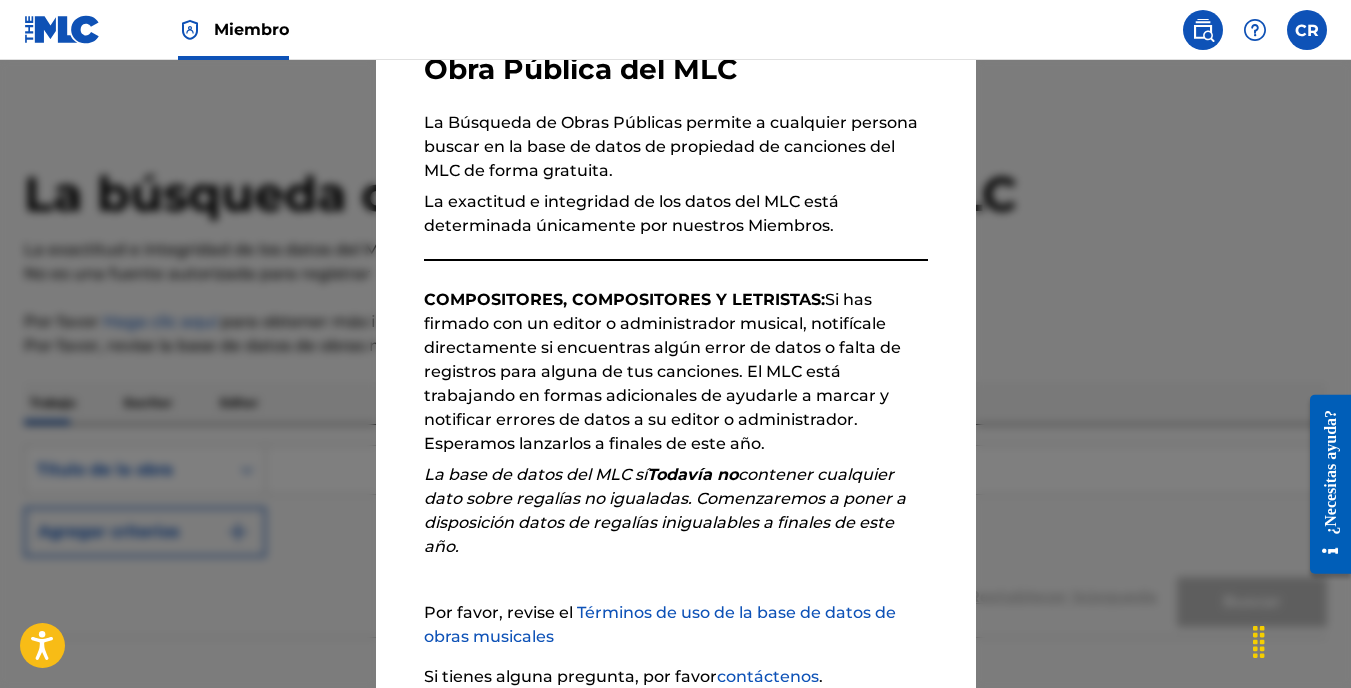 scroll, scrollTop: 323, scrollLeft: 0, axis: vertical 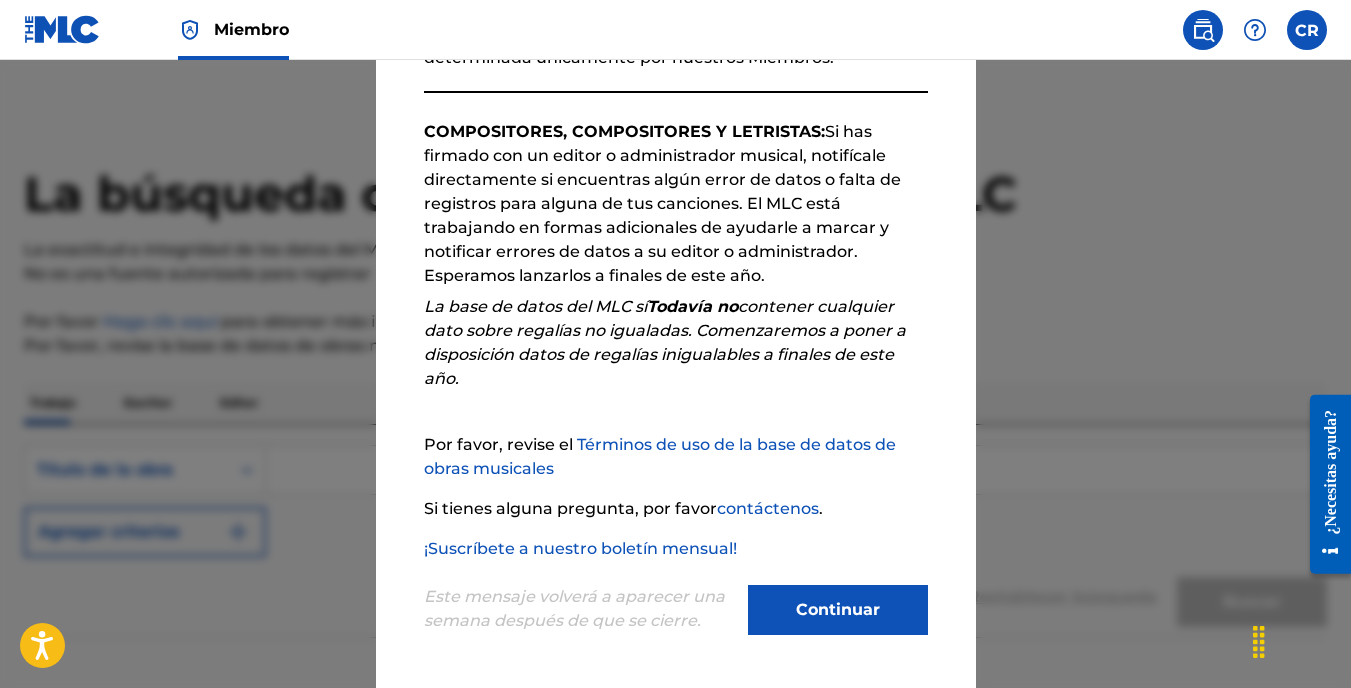click on "Continuar" at bounding box center (838, 610) 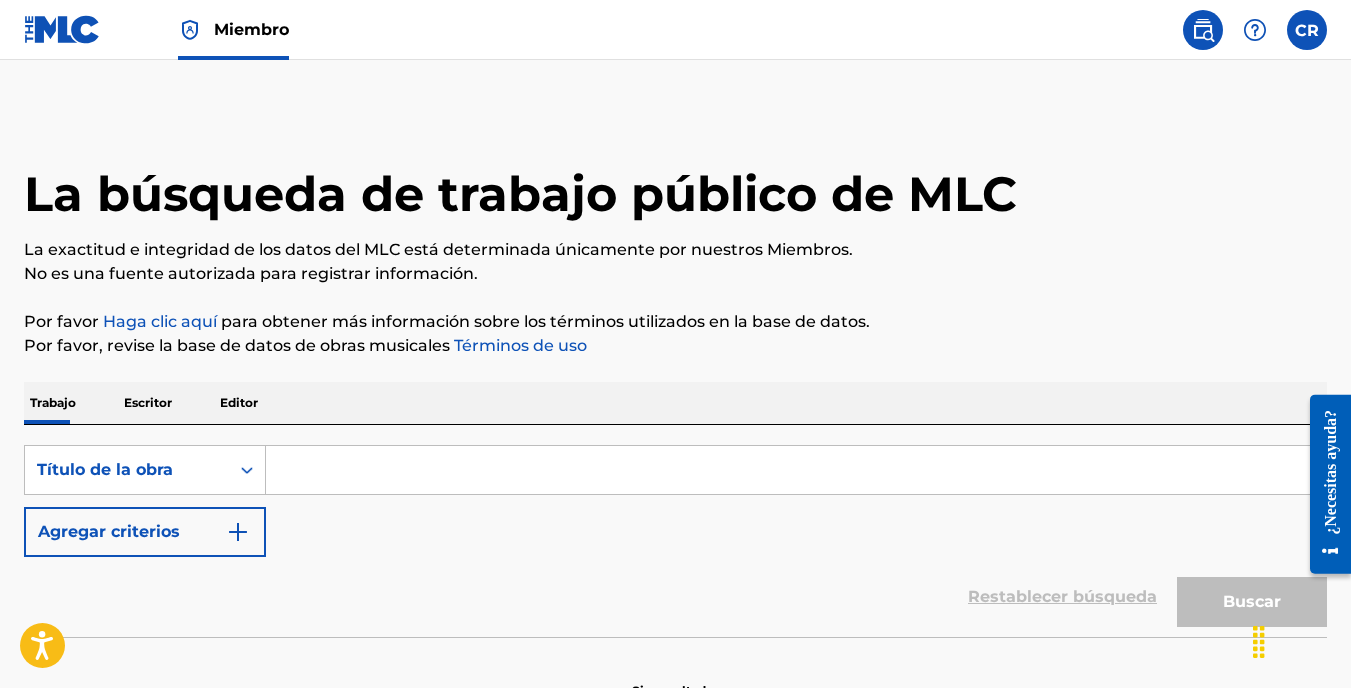 click at bounding box center (796, 470) 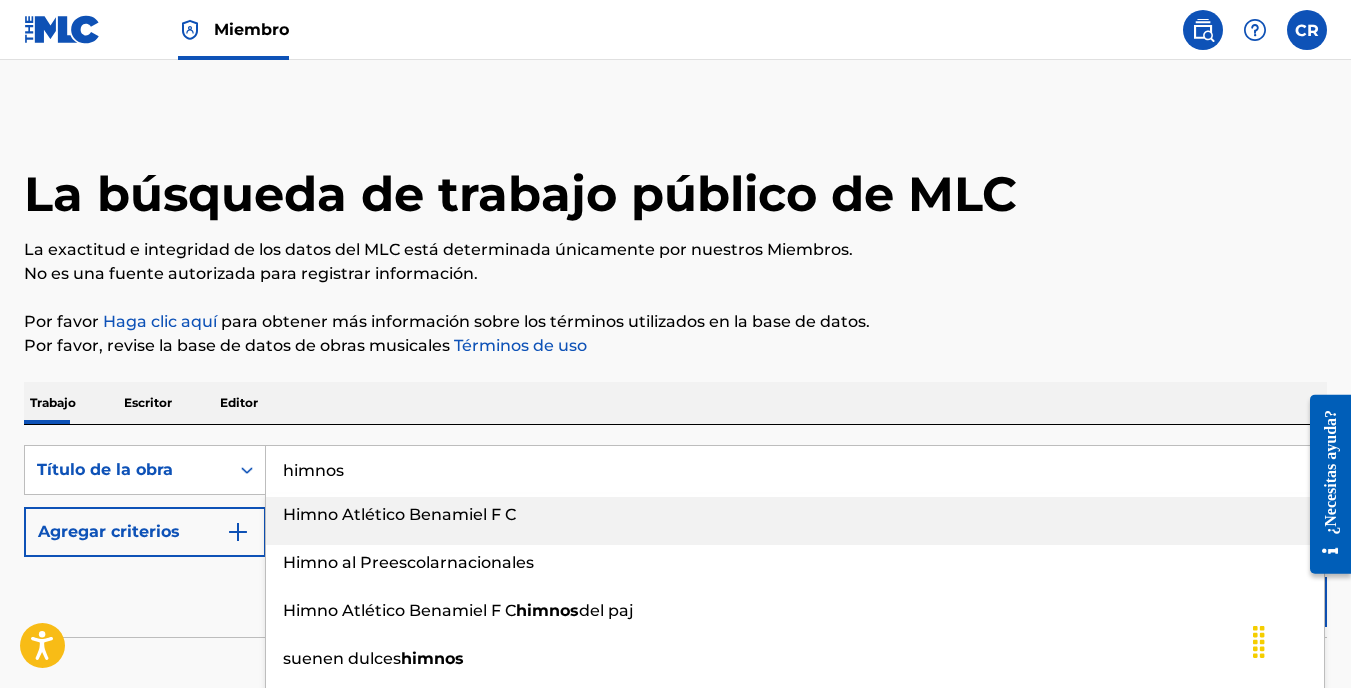 type on "himnos c" 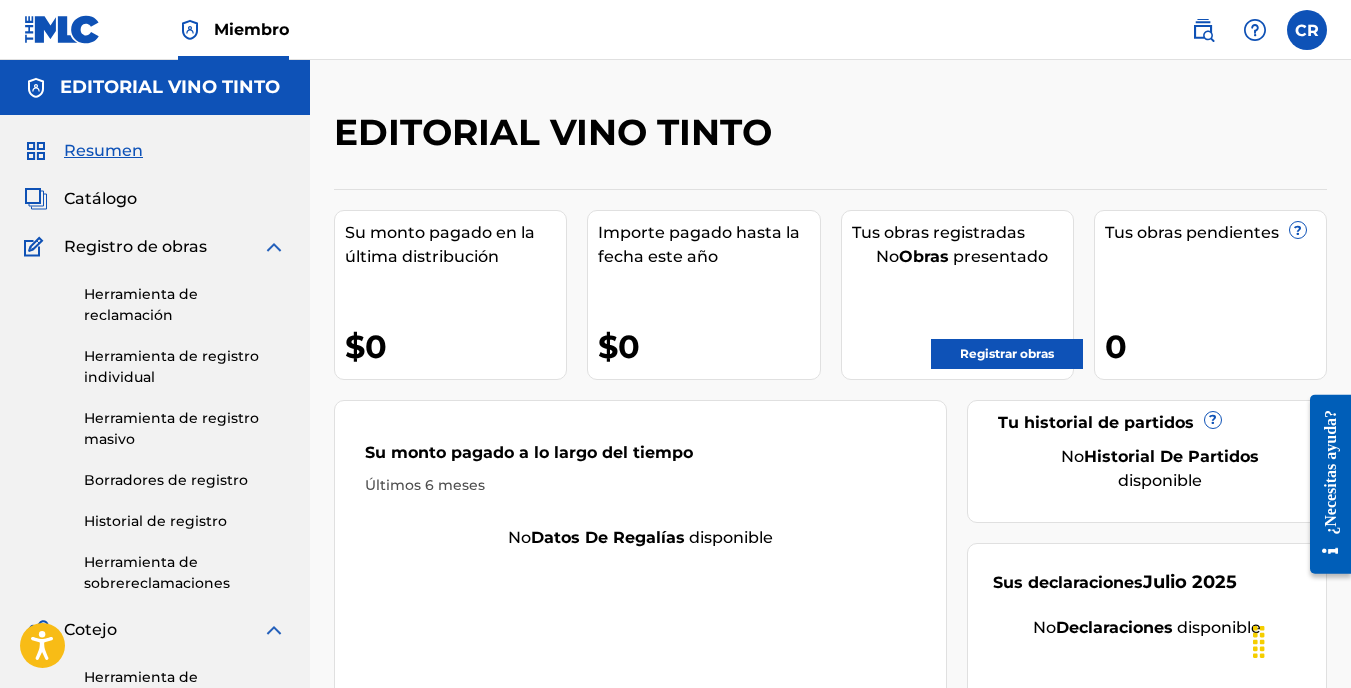 click at bounding box center [1203, 30] 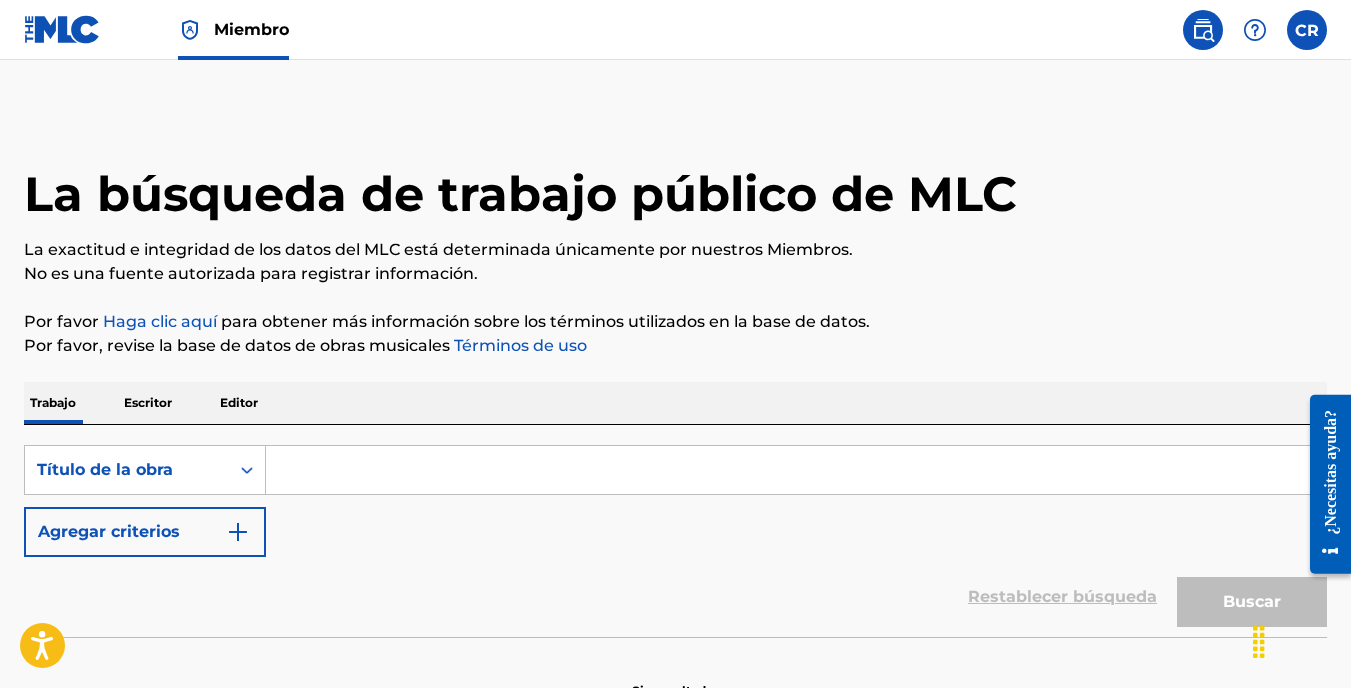 click at bounding box center (796, 470) 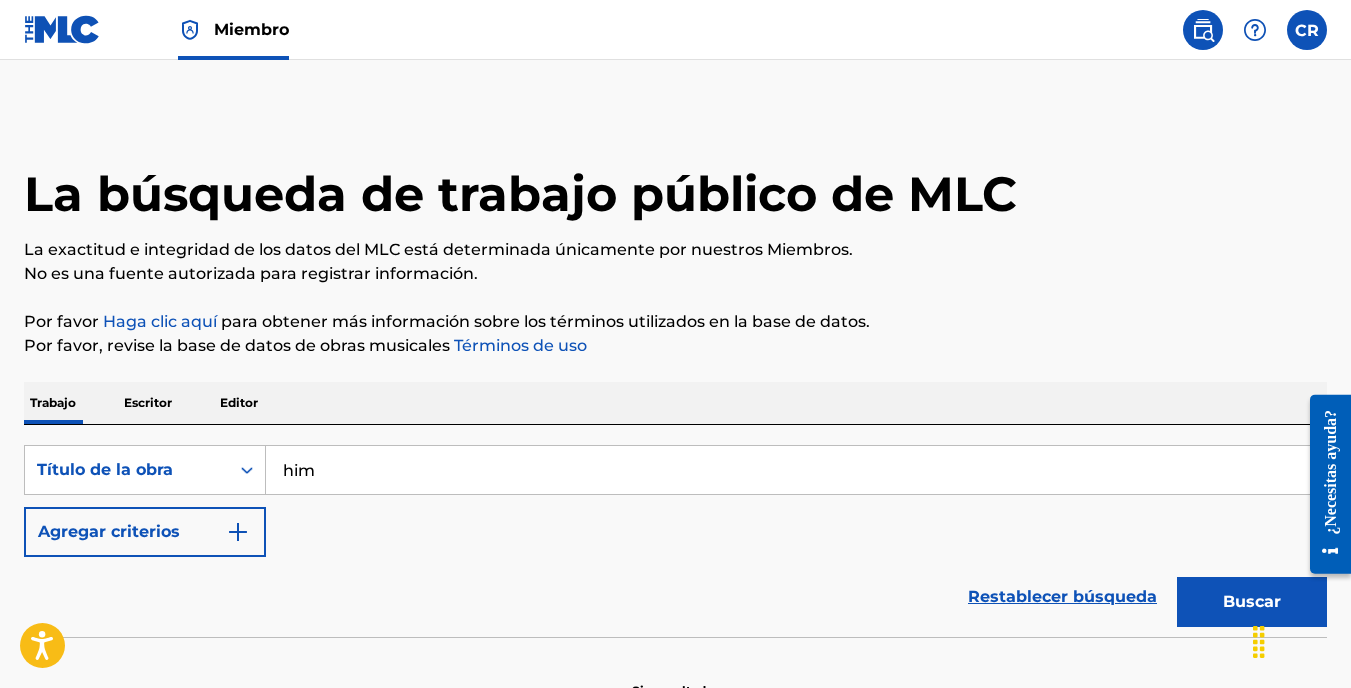 type on "himn" 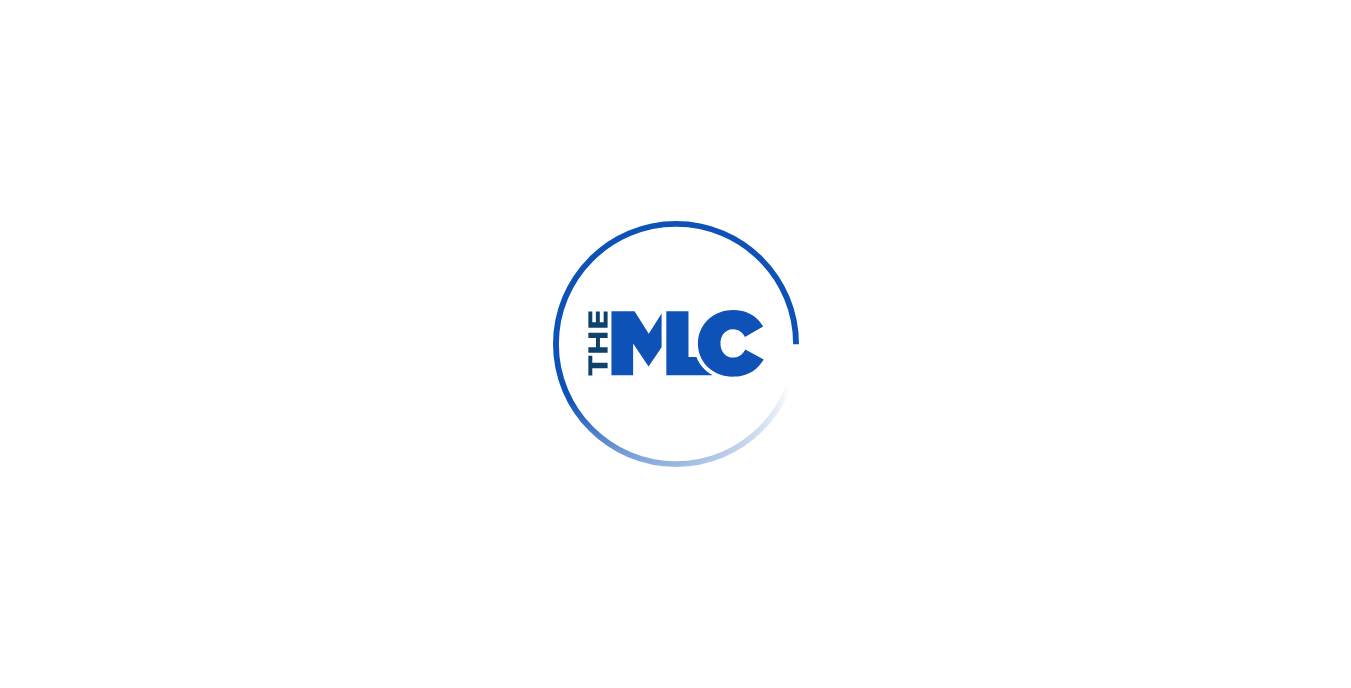 scroll, scrollTop: 0, scrollLeft: 0, axis: both 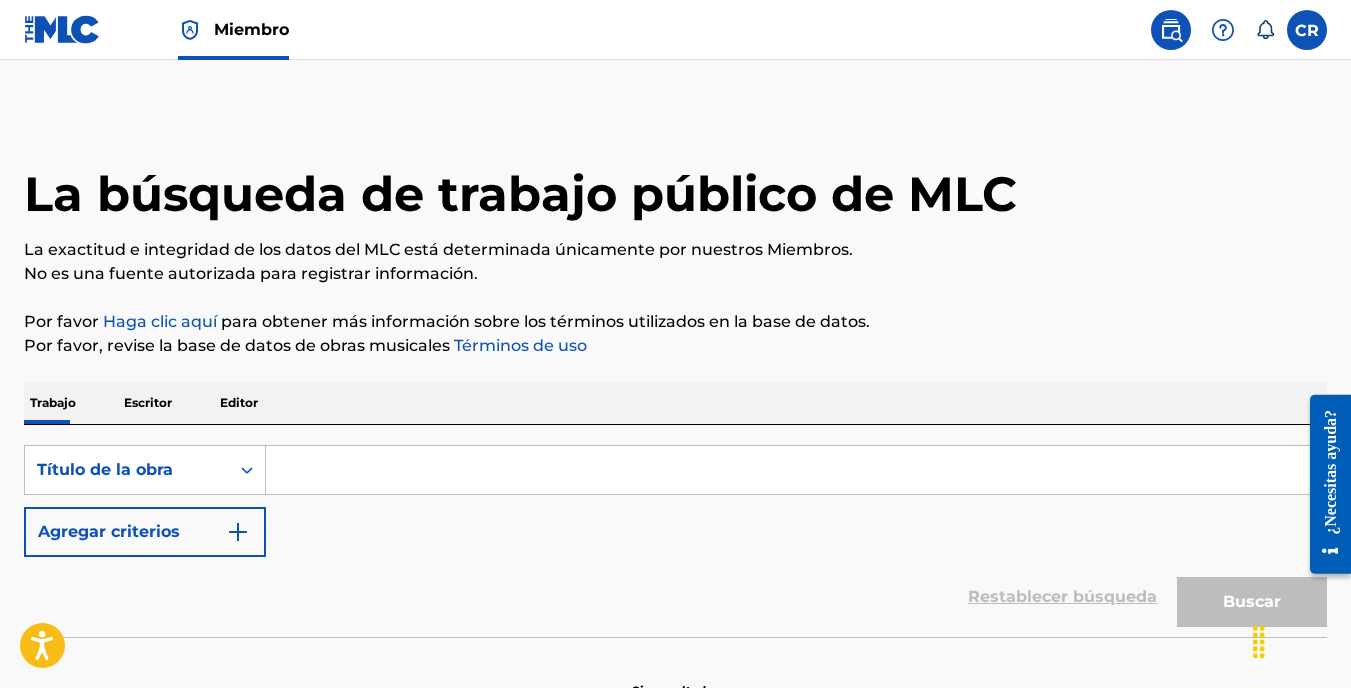 click at bounding box center (796, 470) 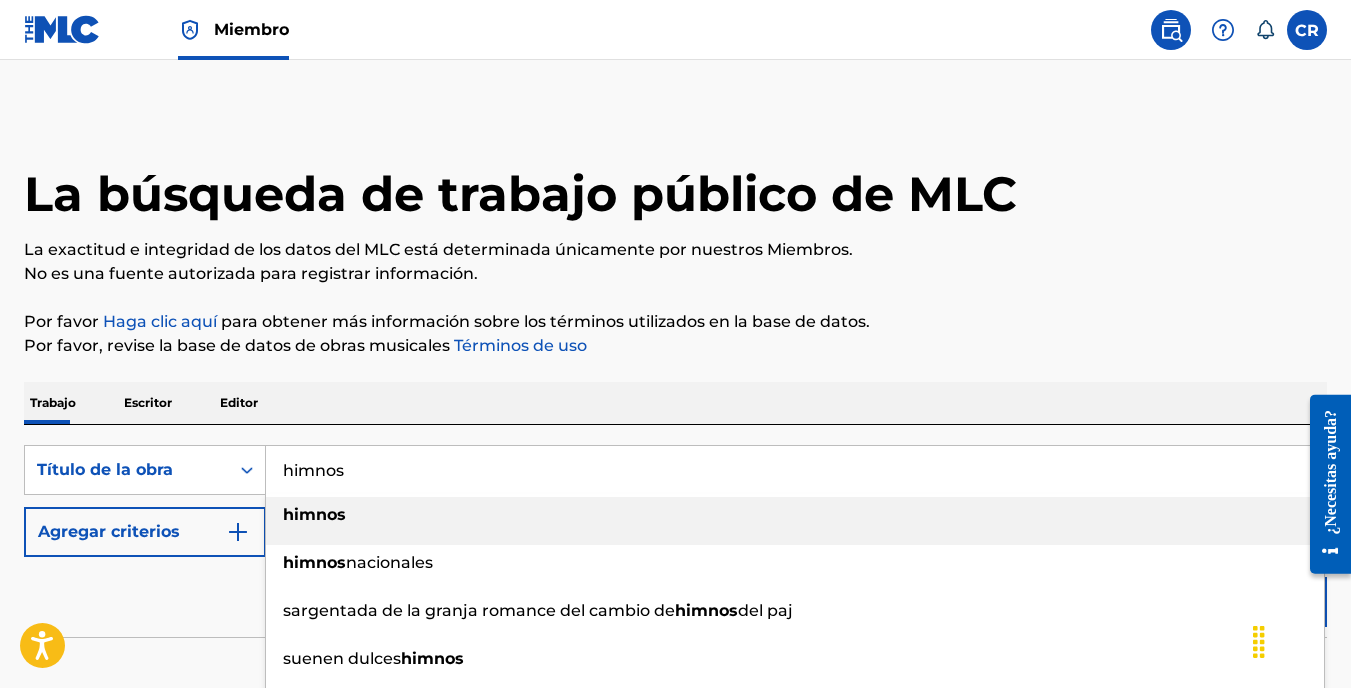type on "himnos" 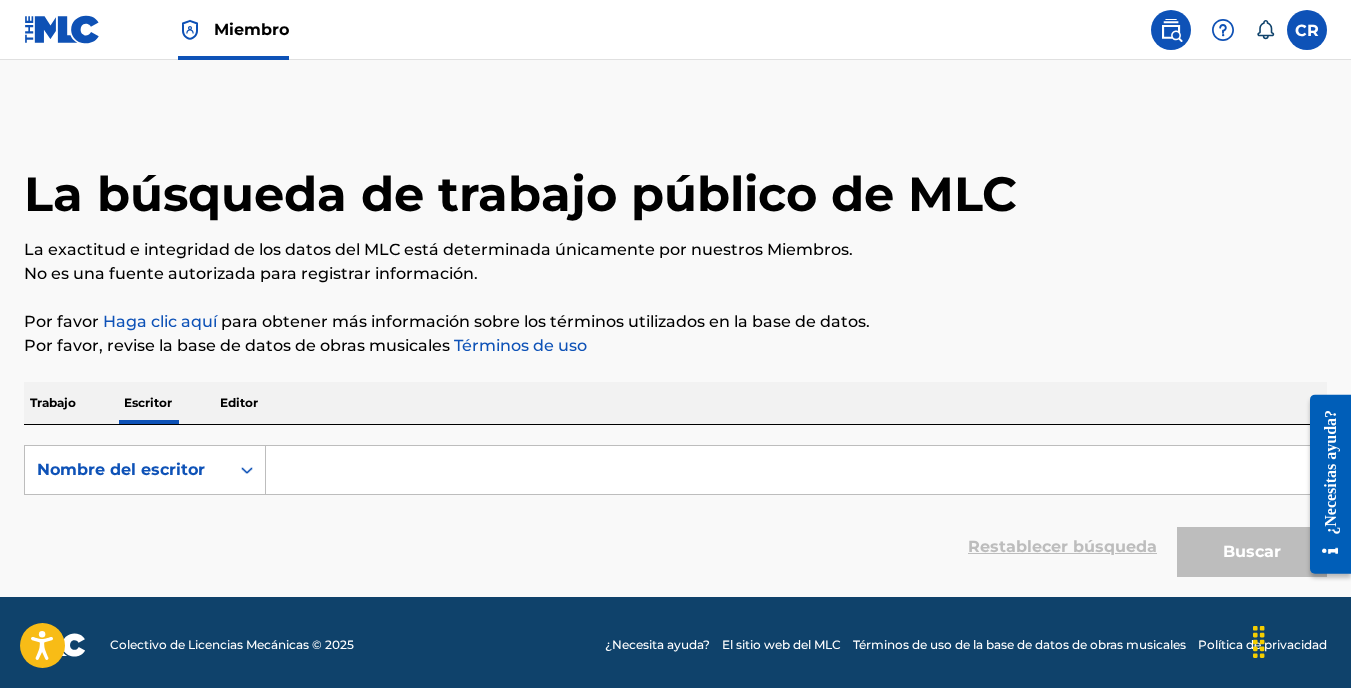 click at bounding box center [796, 470] 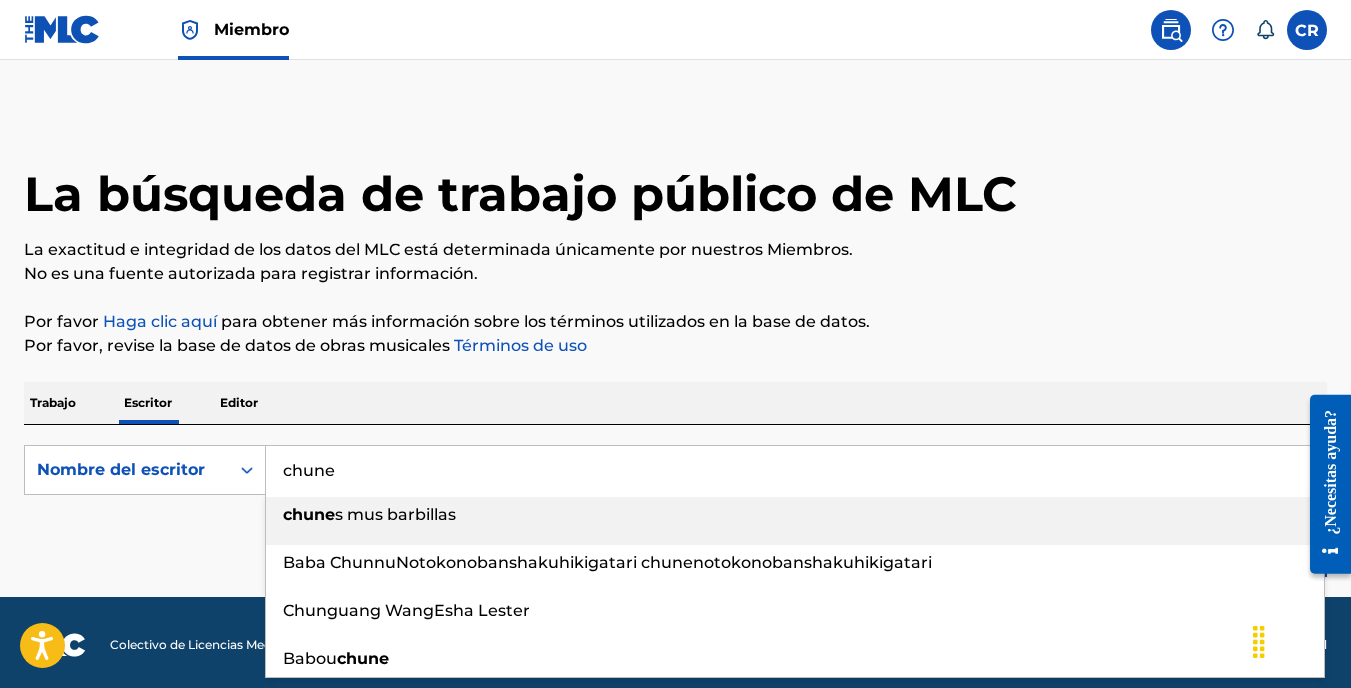 type on "chune" 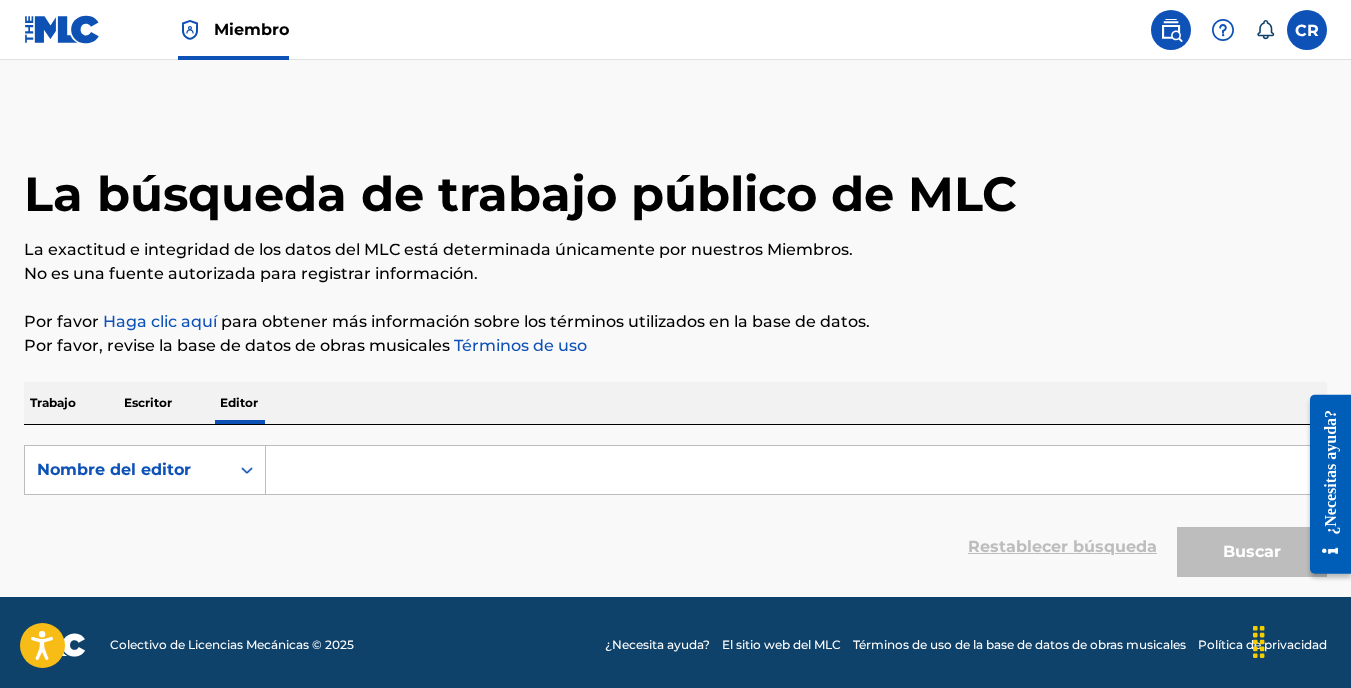 click at bounding box center [796, 470] 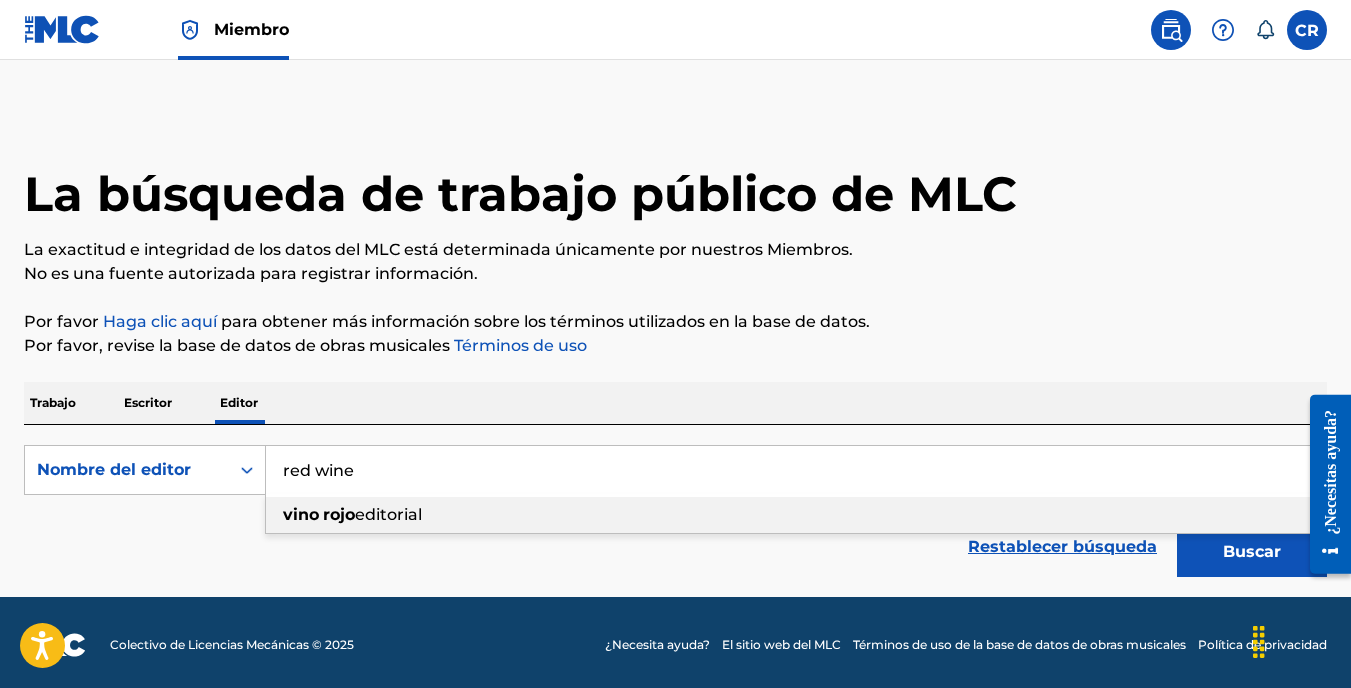click on "rojo" at bounding box center (339, 514) 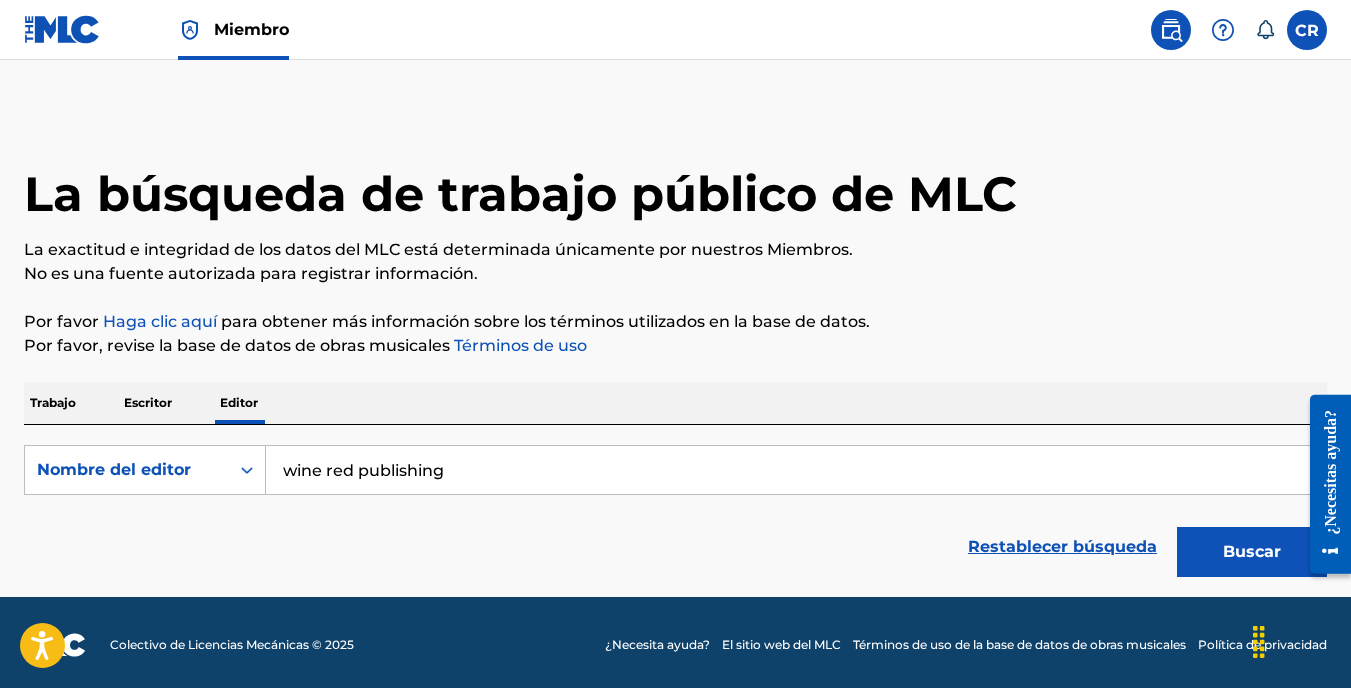 click on "Buscar" at bounding box center (1252, 552) 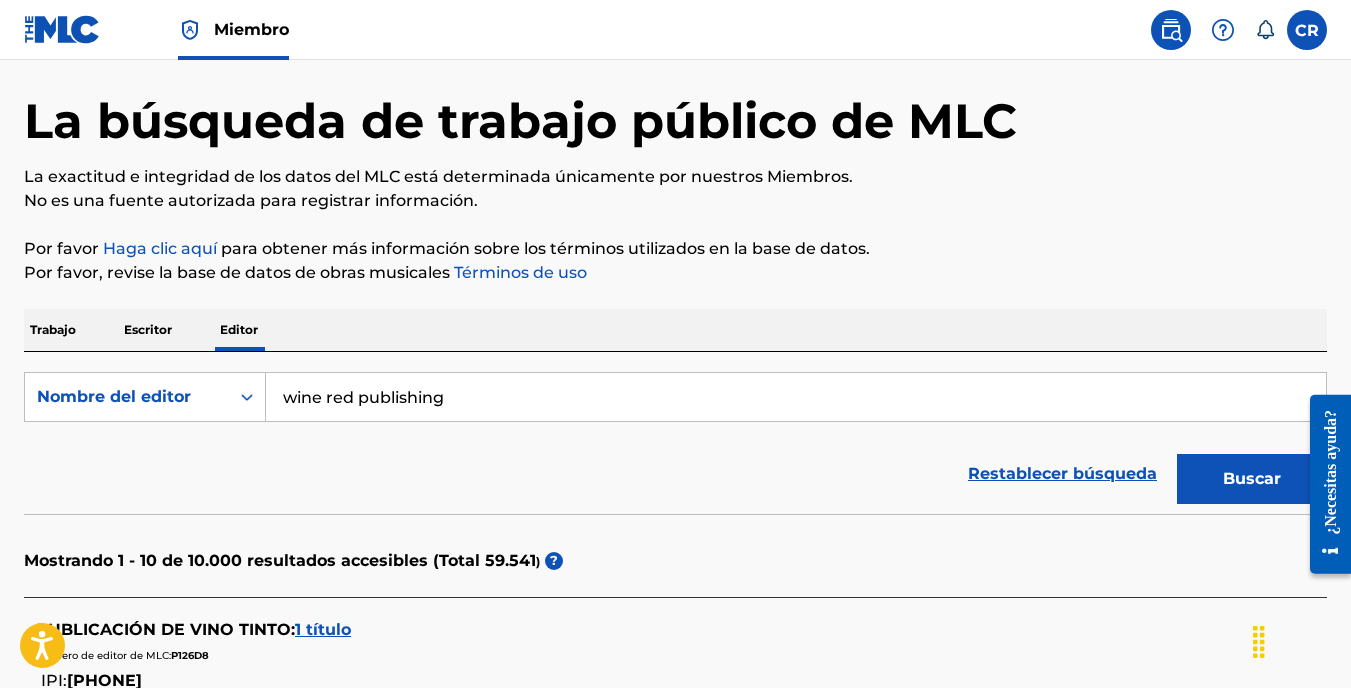 scroll, scrollTop: 300, scrollLeft: 0, axis: vertical 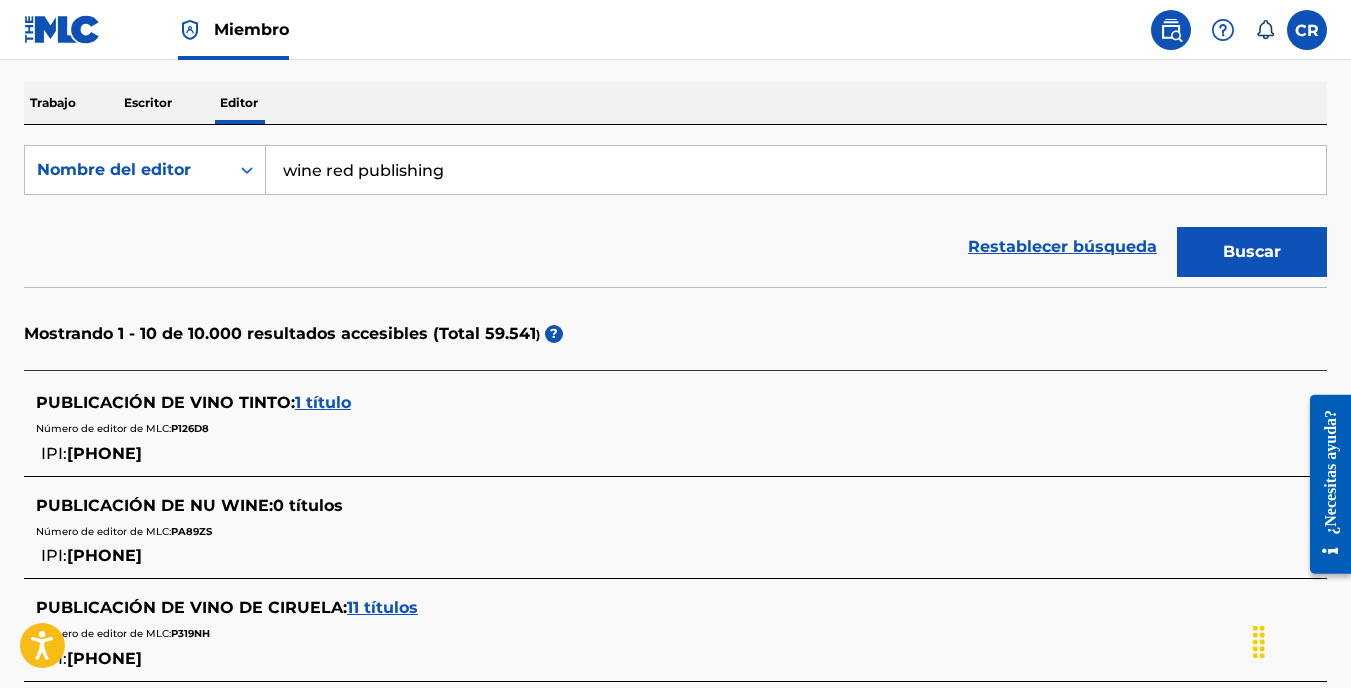 click on "1 título" at bounding box center [323, 402] 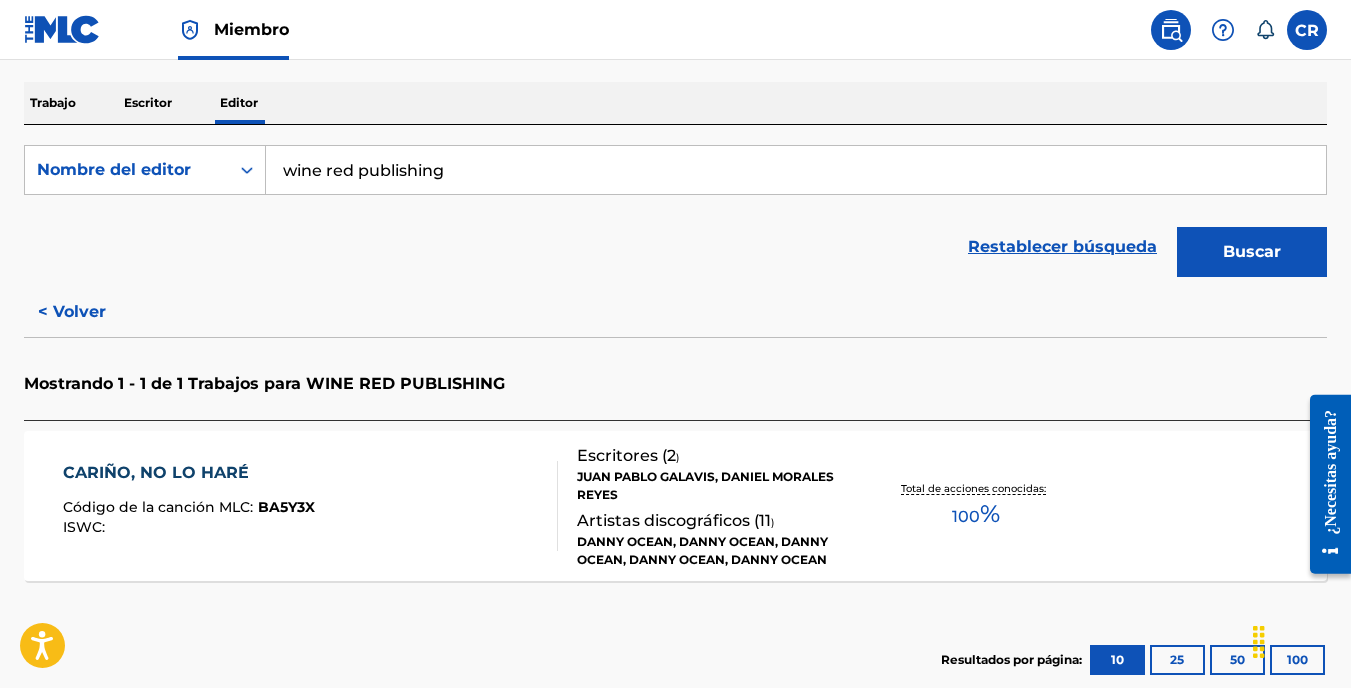 click on "Artistas discográficos (11 )" at bounding box center [722, 521] 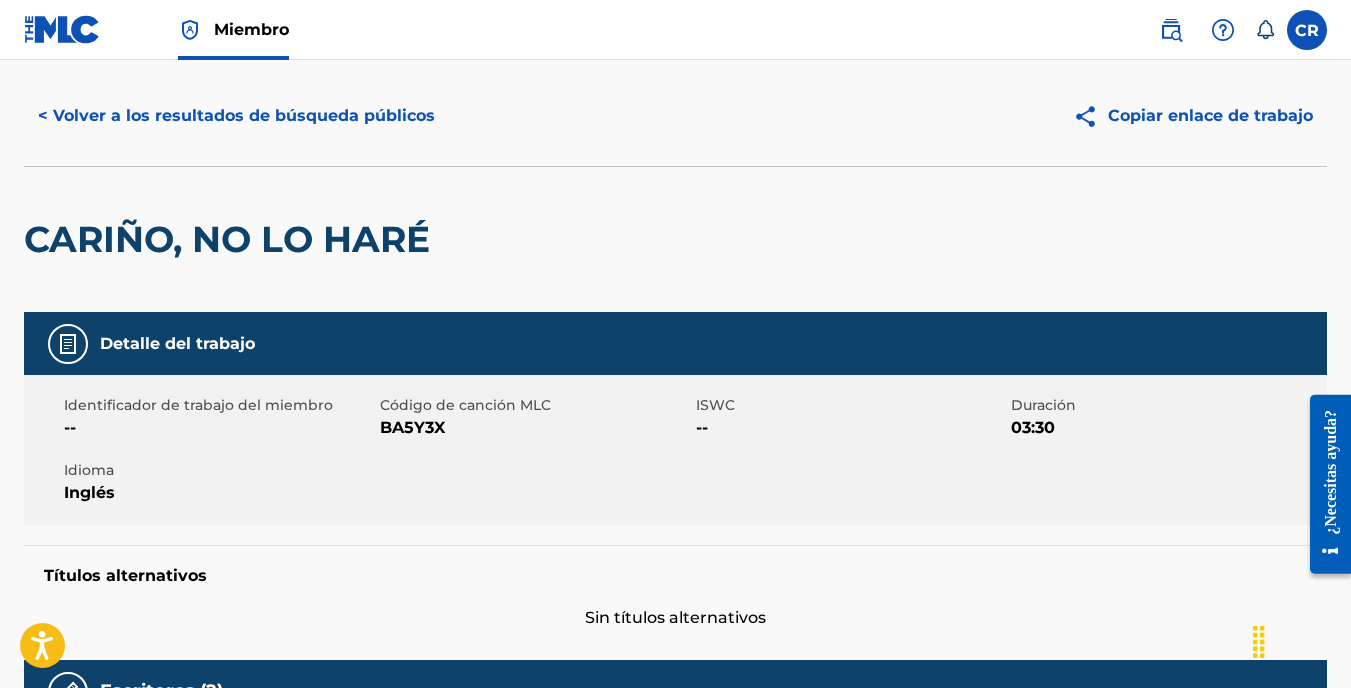 scroll, scrollTop: 0, scrollLeft: 0, axis: both 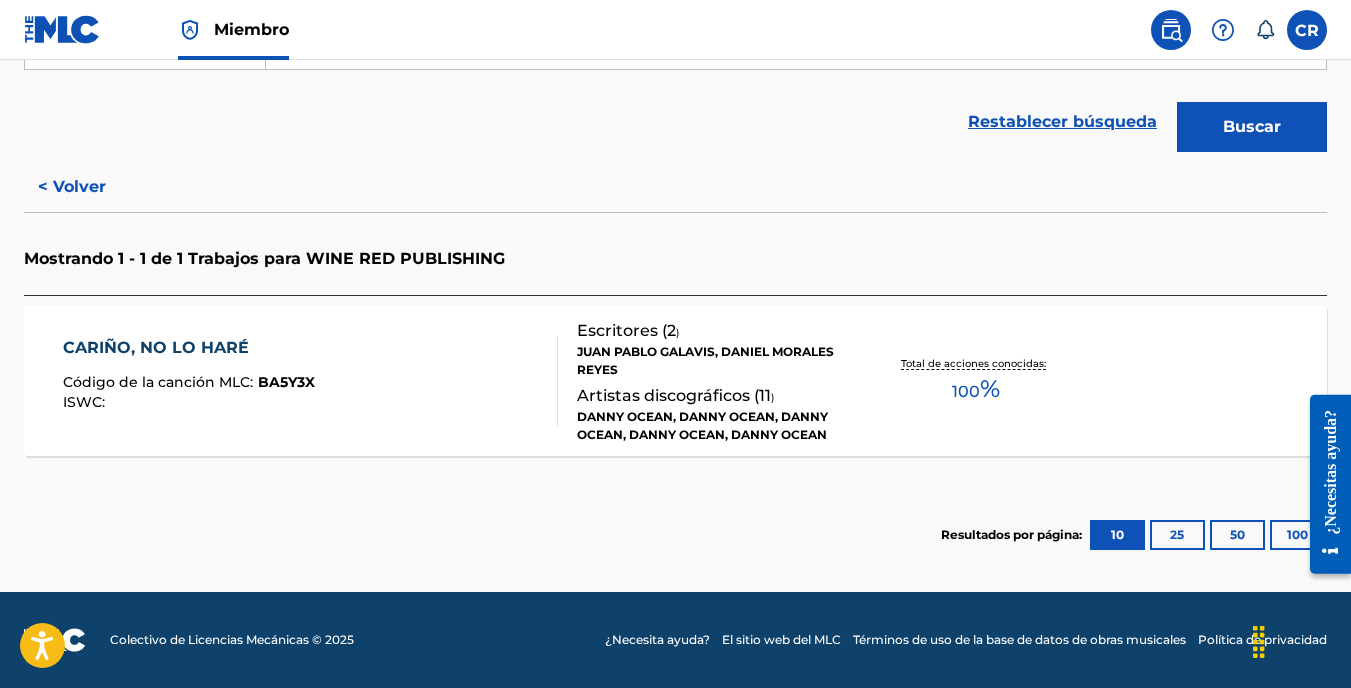 click on "25" at bounding box center (1177, 535) 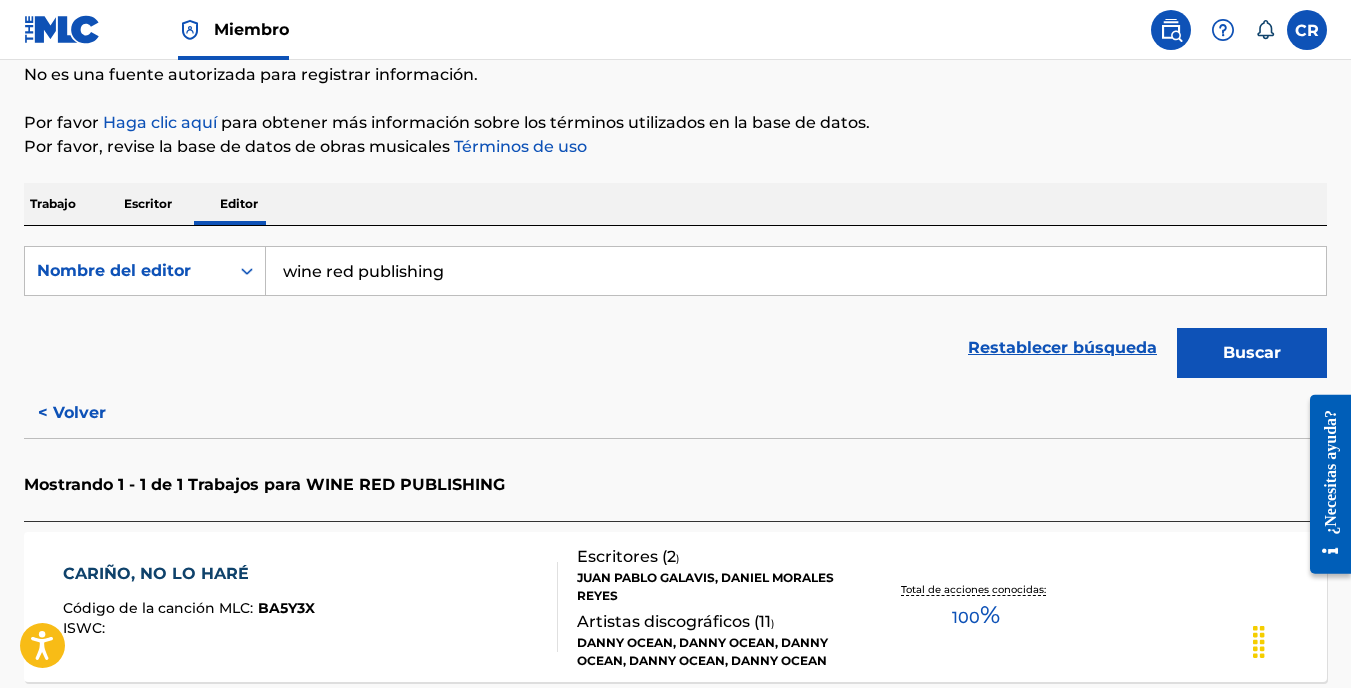 scroll, scrollTop: 425, scrollLeft: 0, axis: vertical 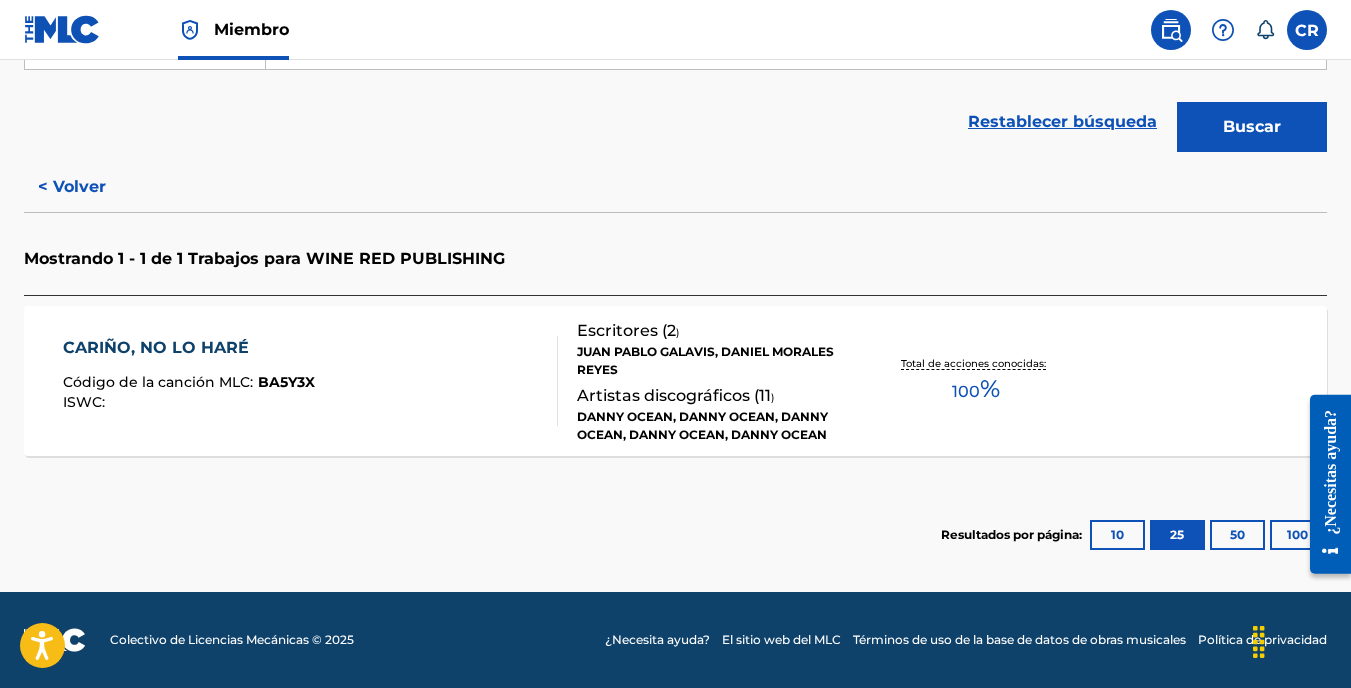click on "50" at bounding box center [1237, 535] 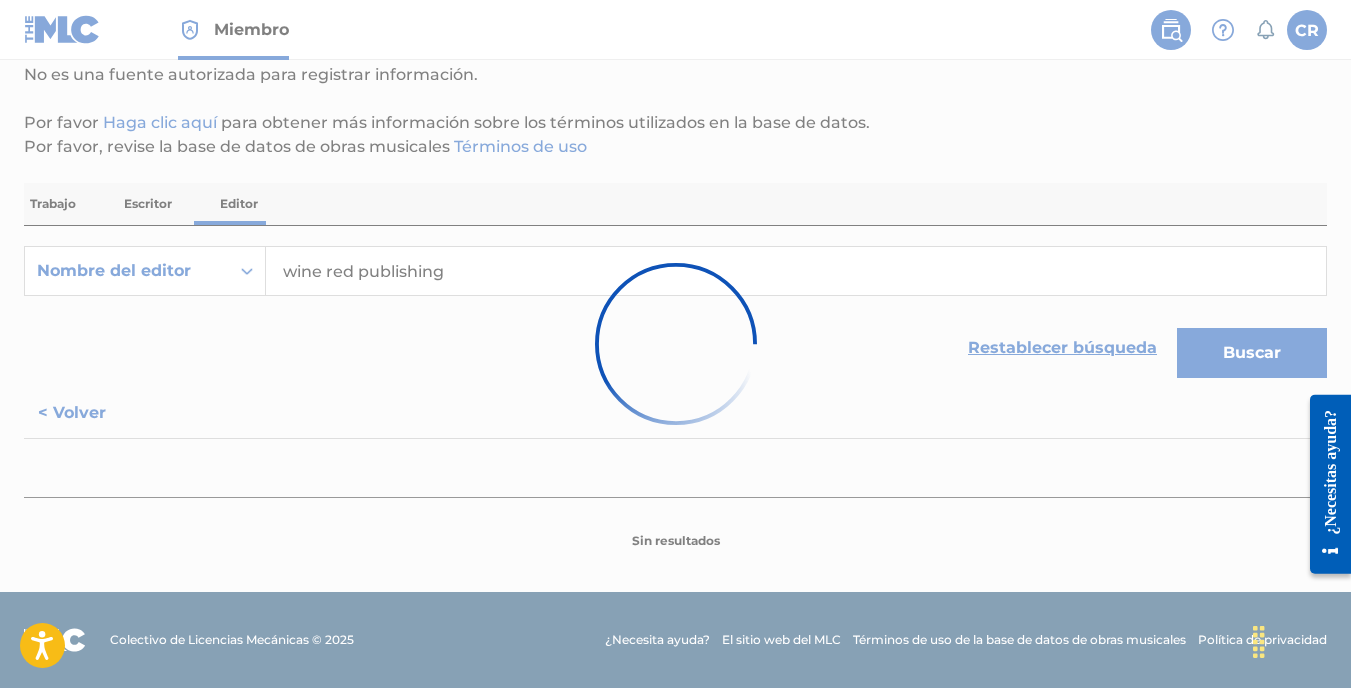 scroll, scrollTop: 425, scrollLeft: 0, axis: vertical 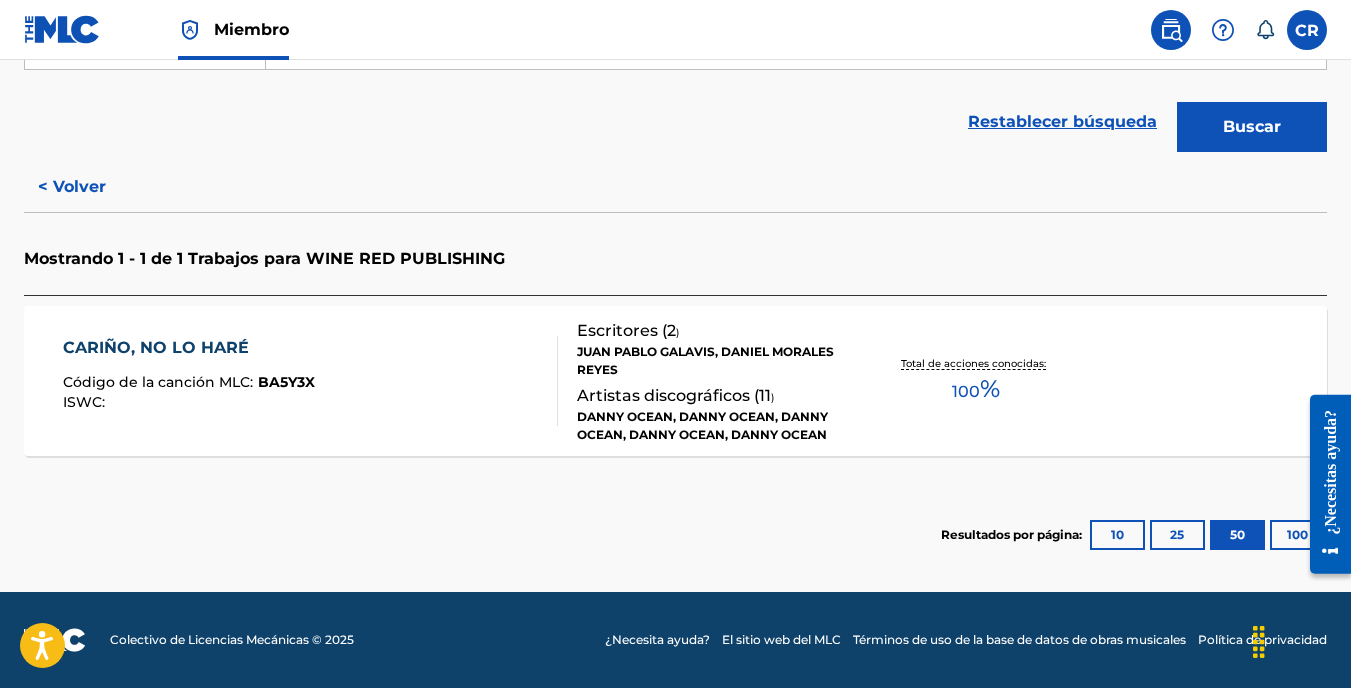 click on "10" at bounding box center [1117, 535] 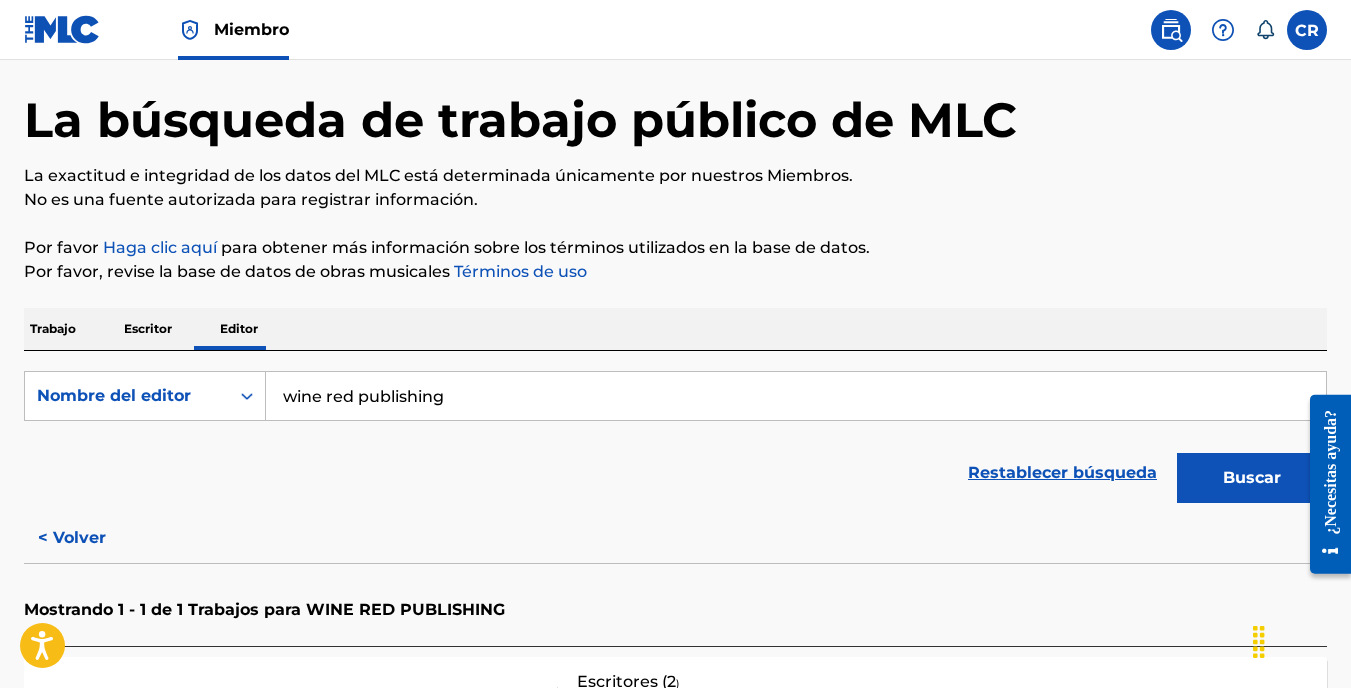 scroll, scrollTop: 0, scrollLeft: 0, axis: both 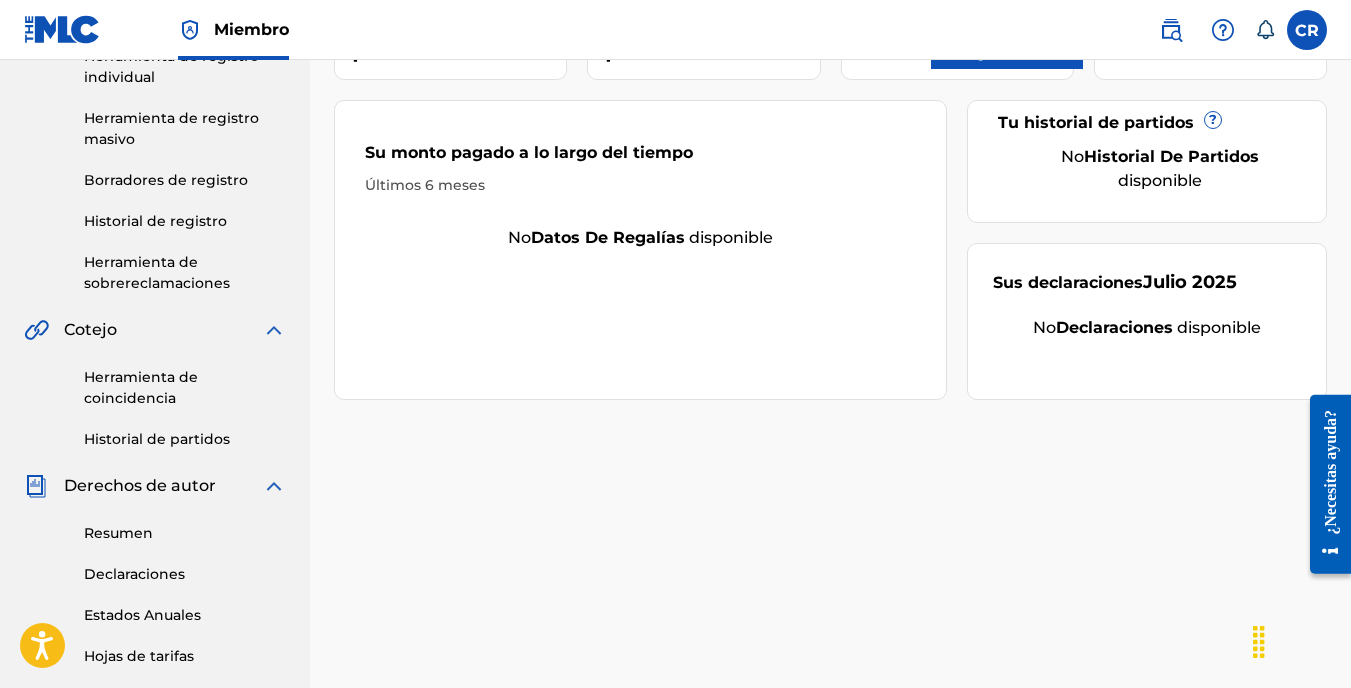 click on "Declaraciones" at bounding box center [185, 574] 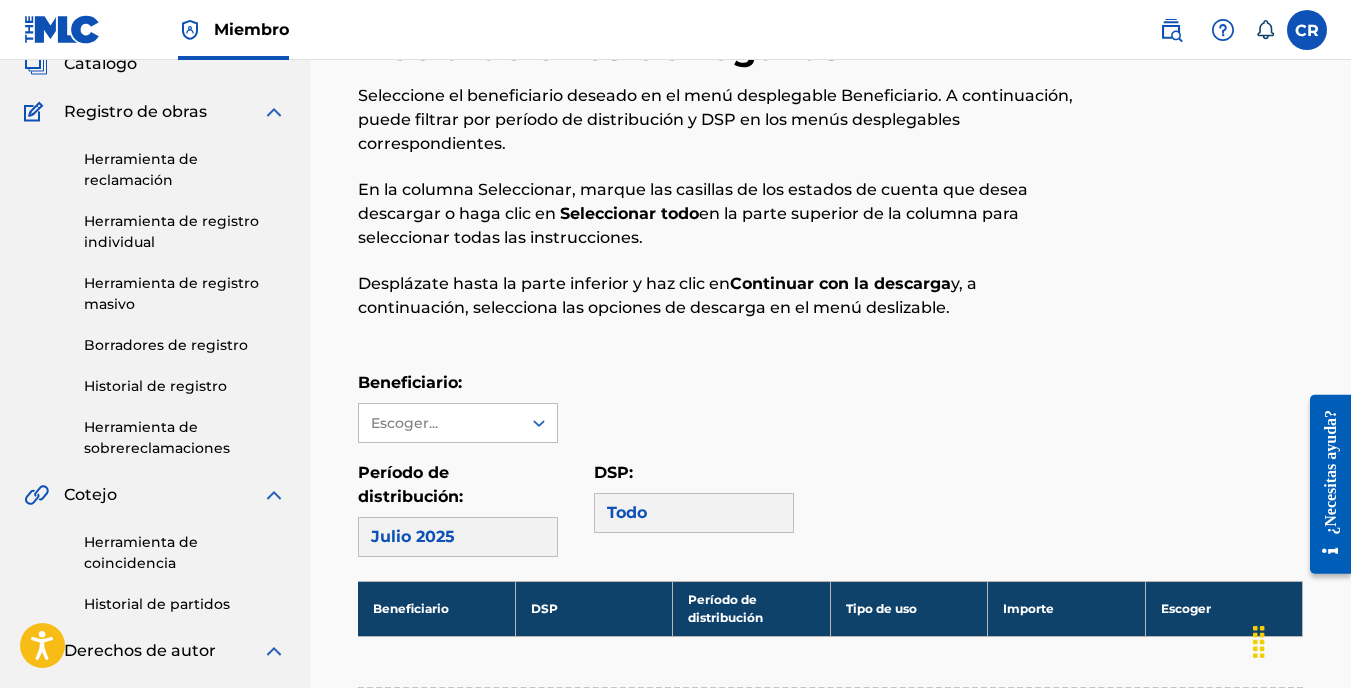 scroll, scrollTop: 100, scrollLeft: 0, axis: vertical 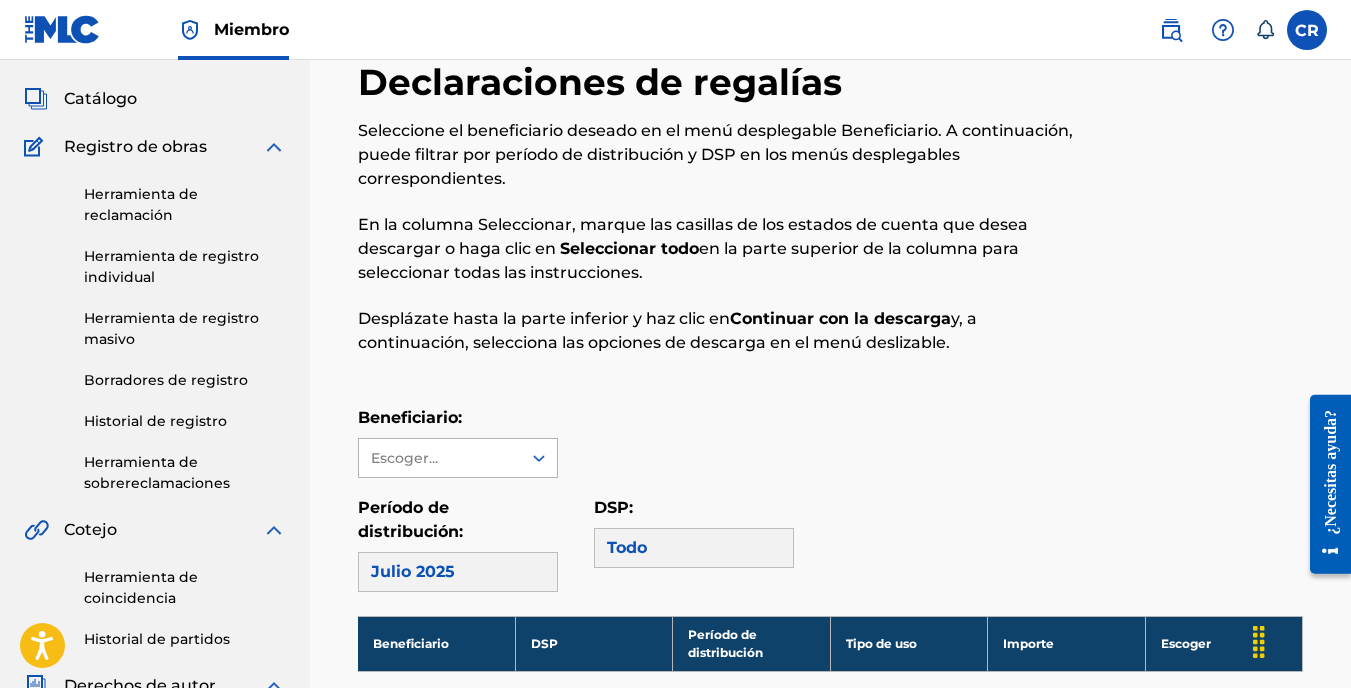 click on "Escoger..." at bounding box center [440, 458] 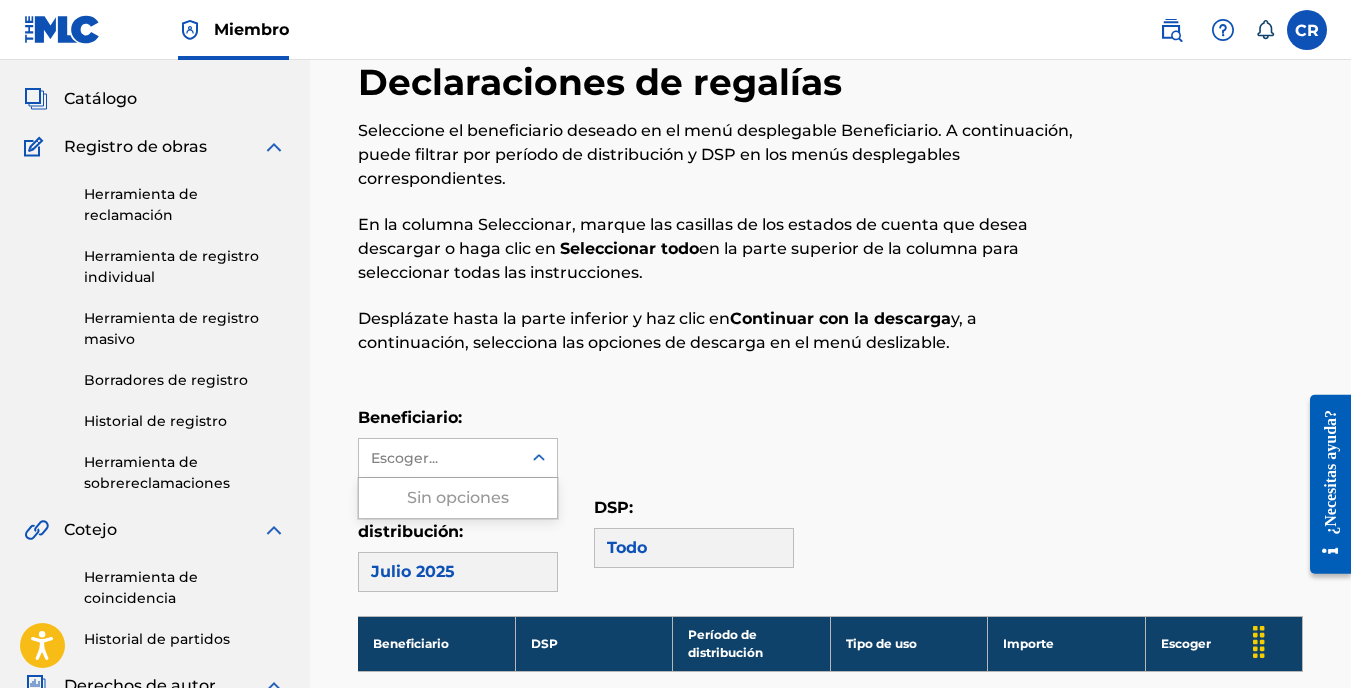 click on "Escoger..." at bounding box center [440, 458] 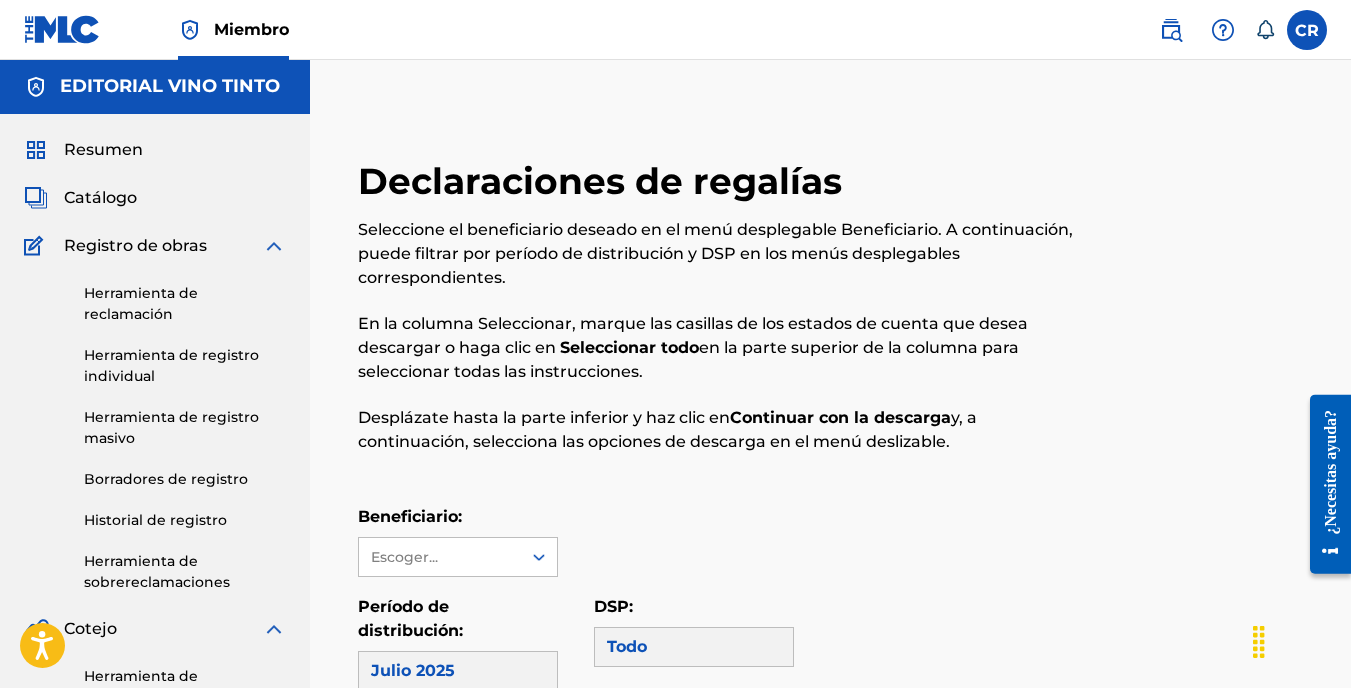 scroll, scrollTop: 0, scrollLeft: 0, axis: both 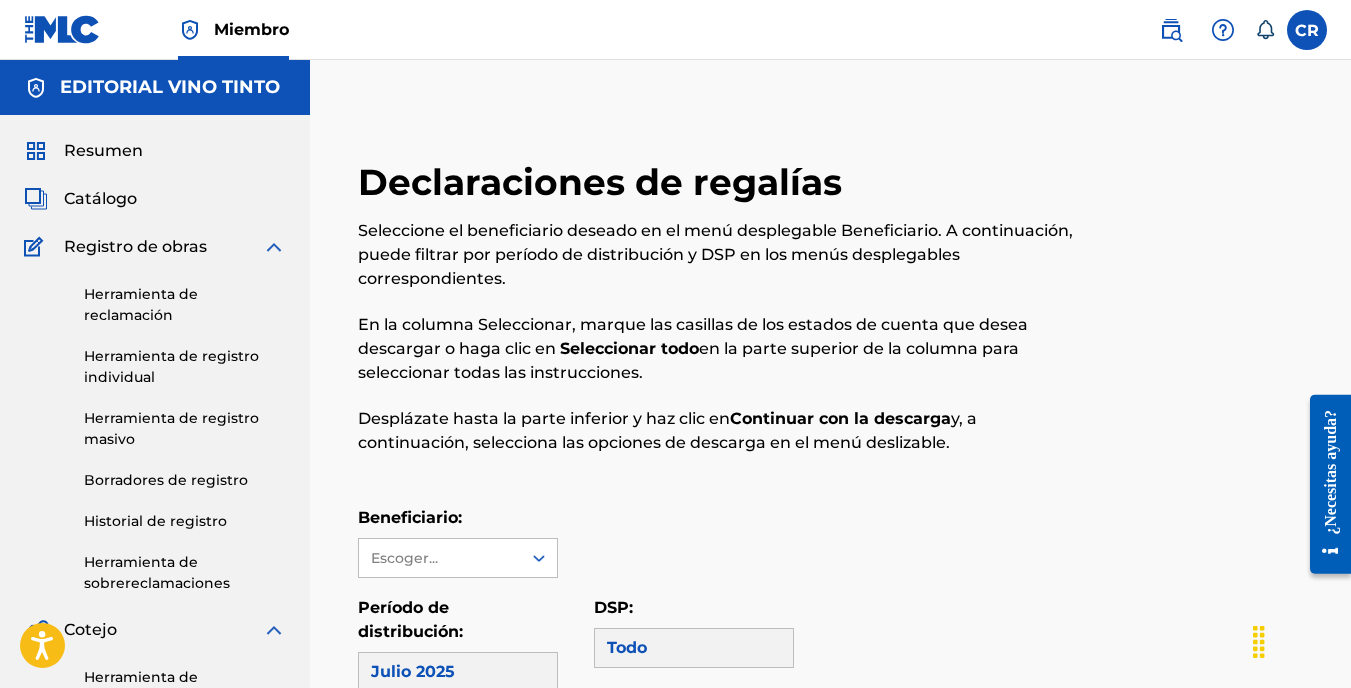 click on "Resumen" at bounding box center [103, 151] 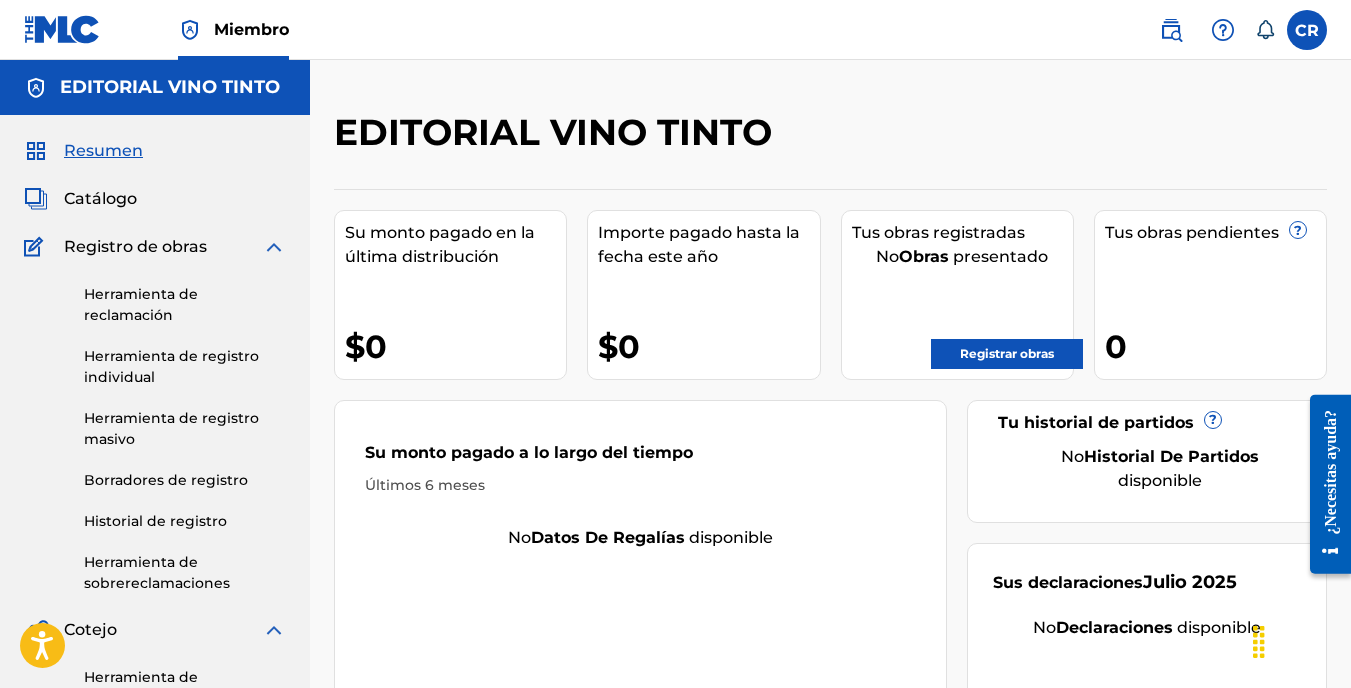 click on "Catálogo" at bounding box center [100, 199] 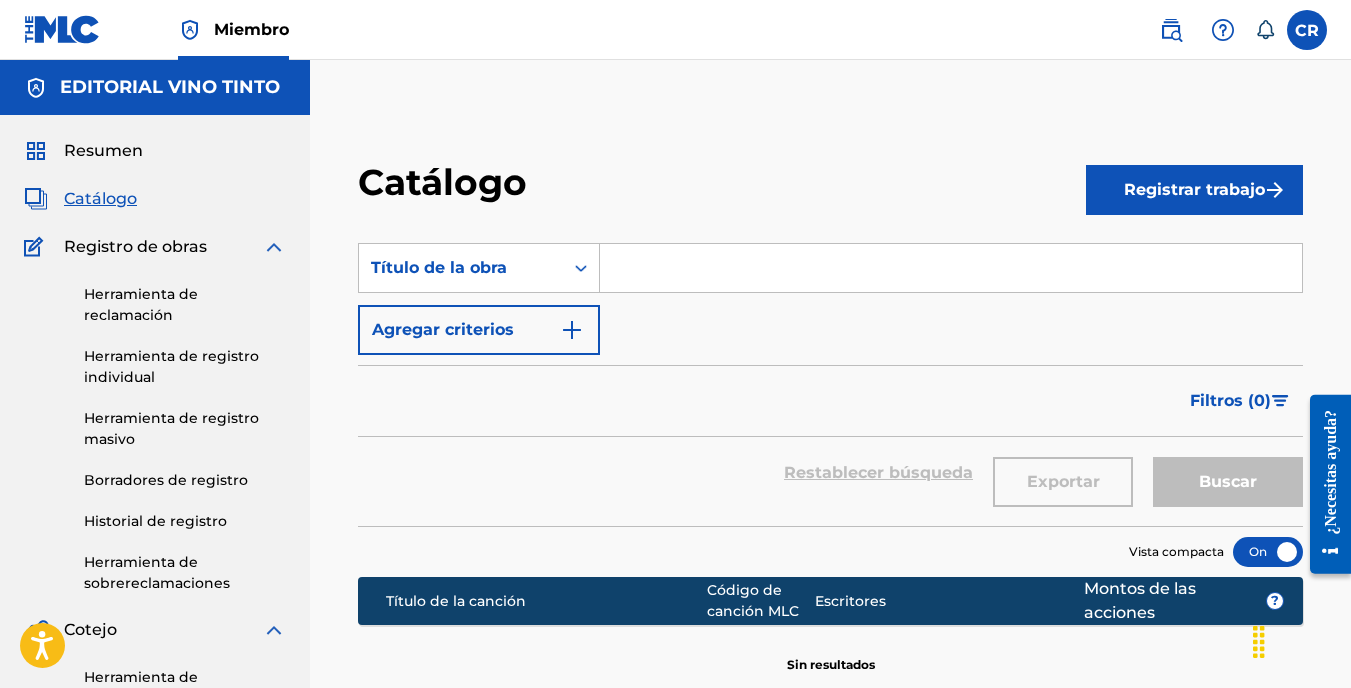 click on "Registro de obras" at bounding box center (135, 247) 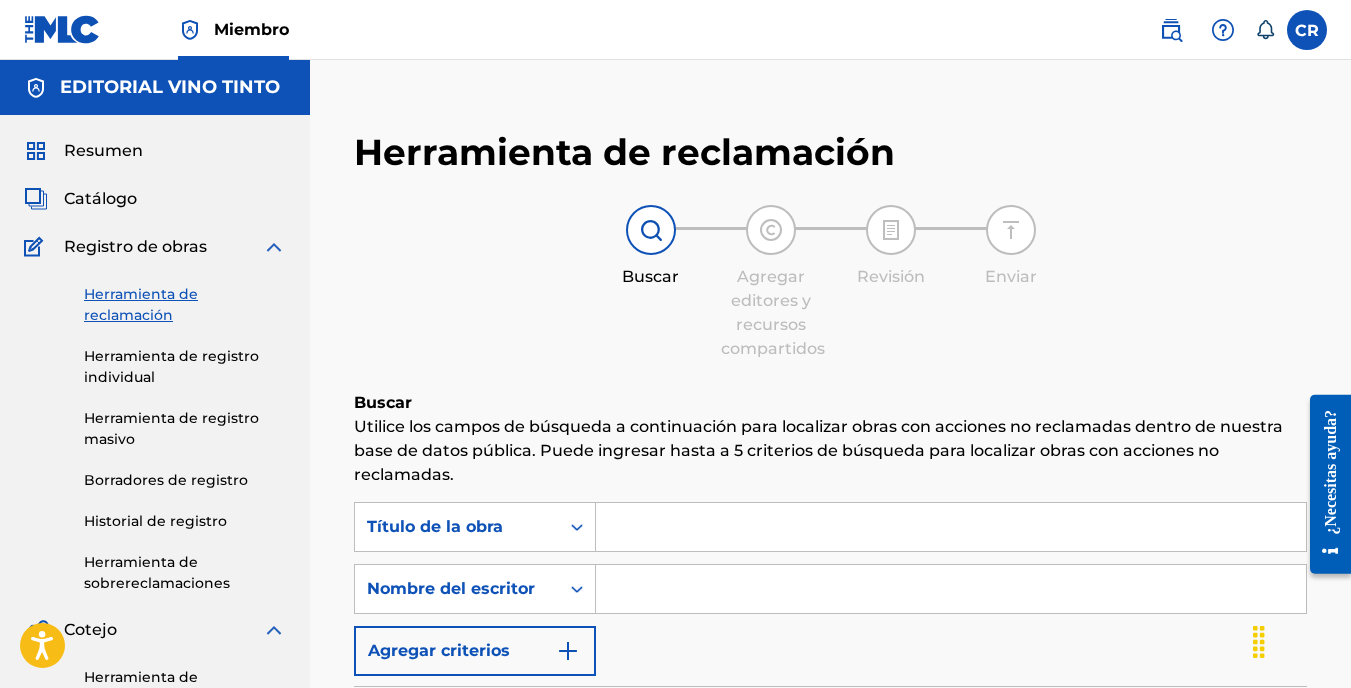 scroll, scrollTop: 100, scrollLeft: 0, axis: vertical 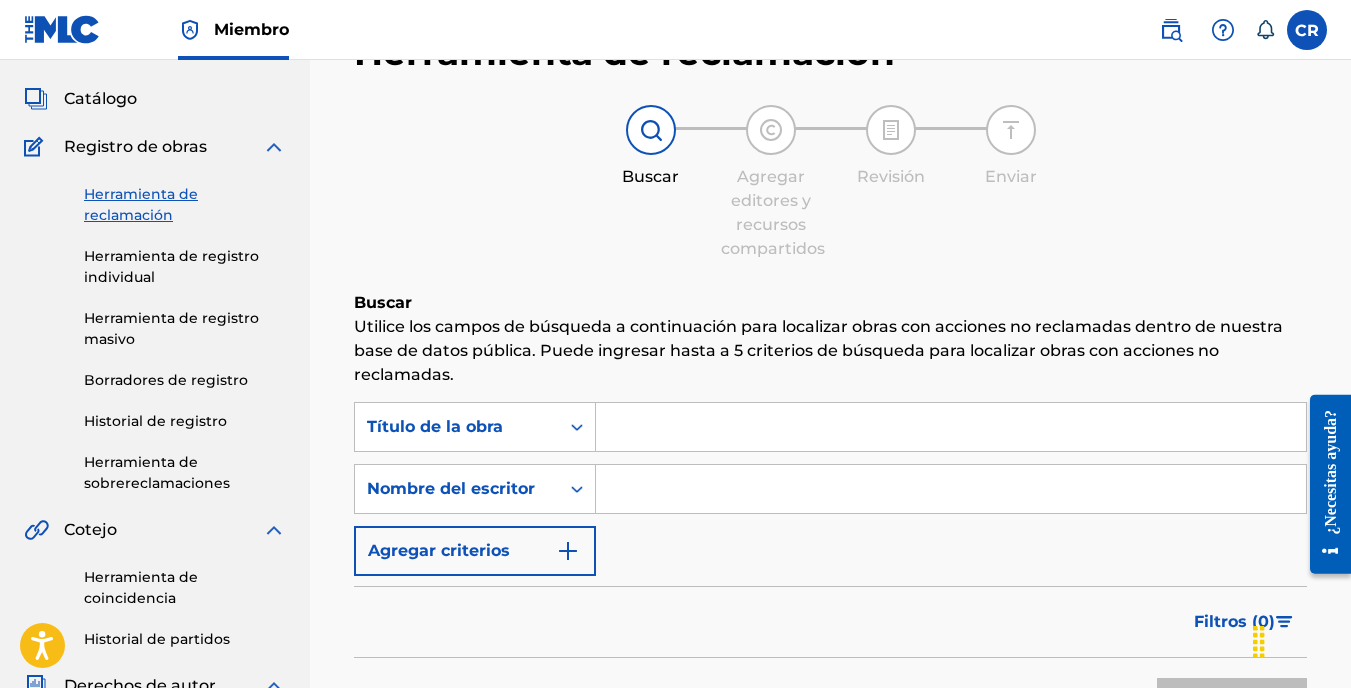 click at bounding box center [951, 427] 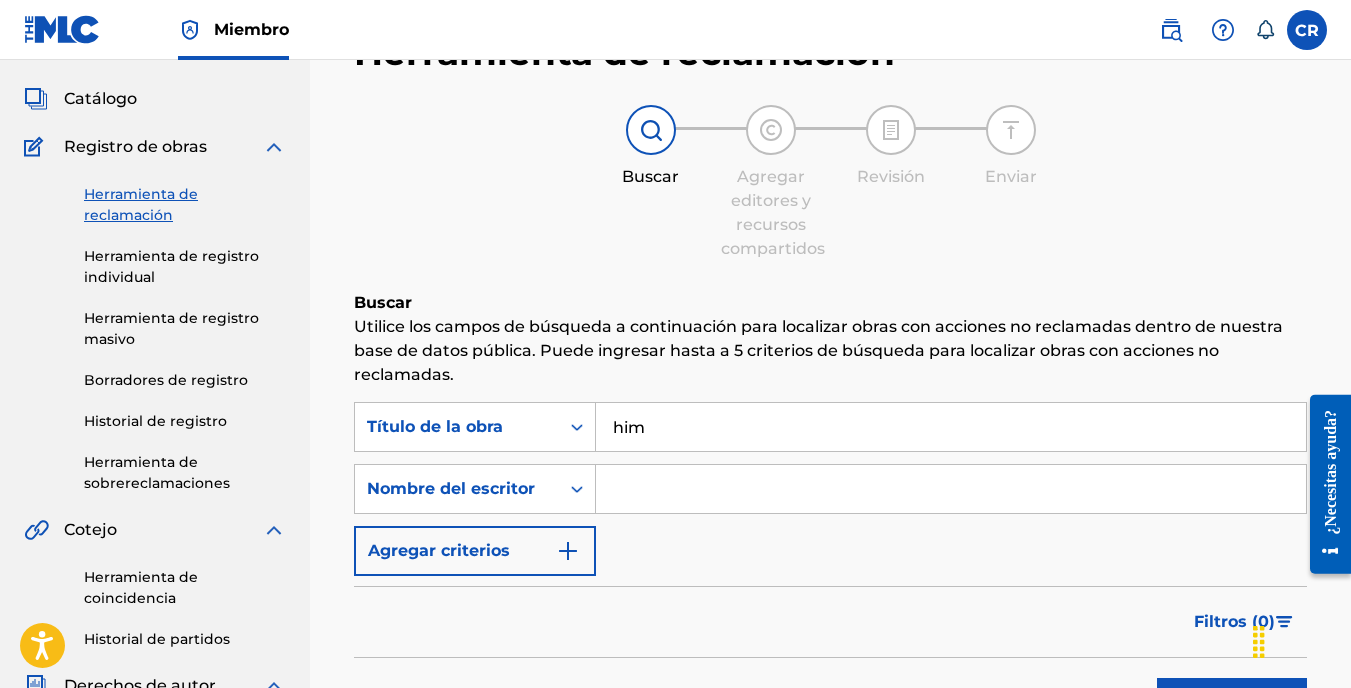 type on "himn" 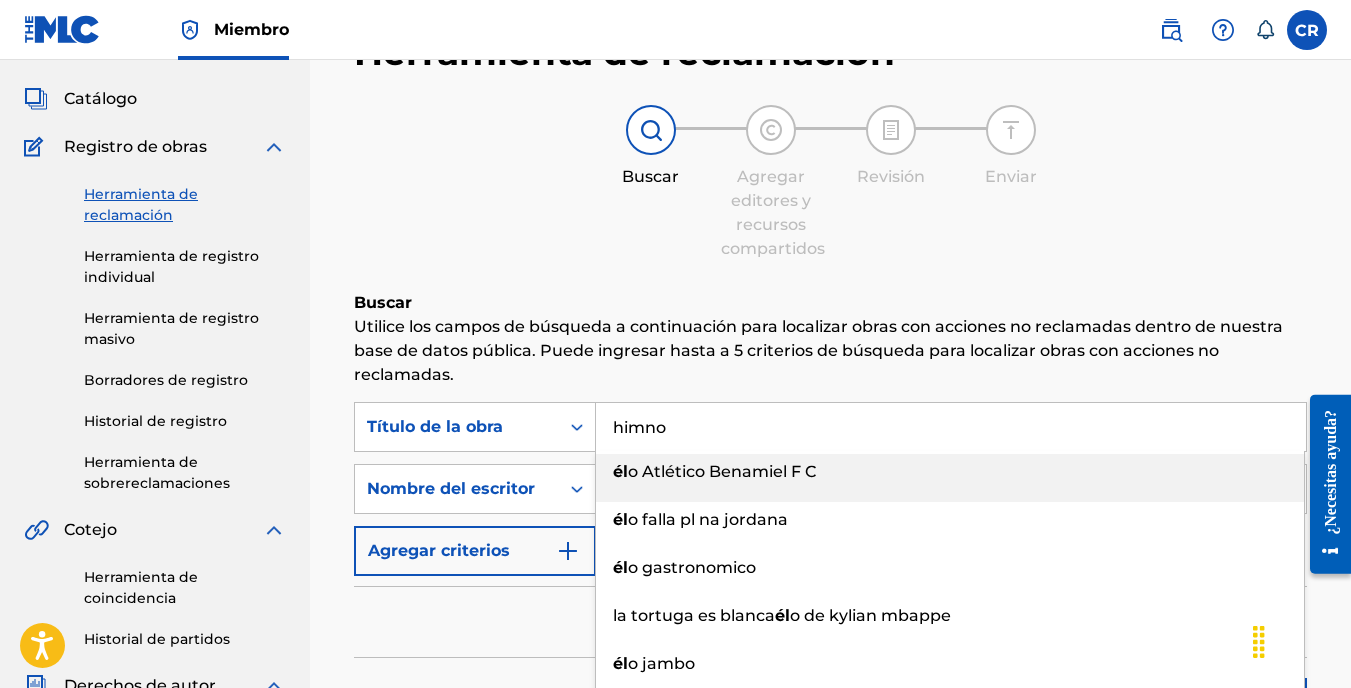 scroll, scrollTop: 50, scrollLeft: 0, axis: vertical 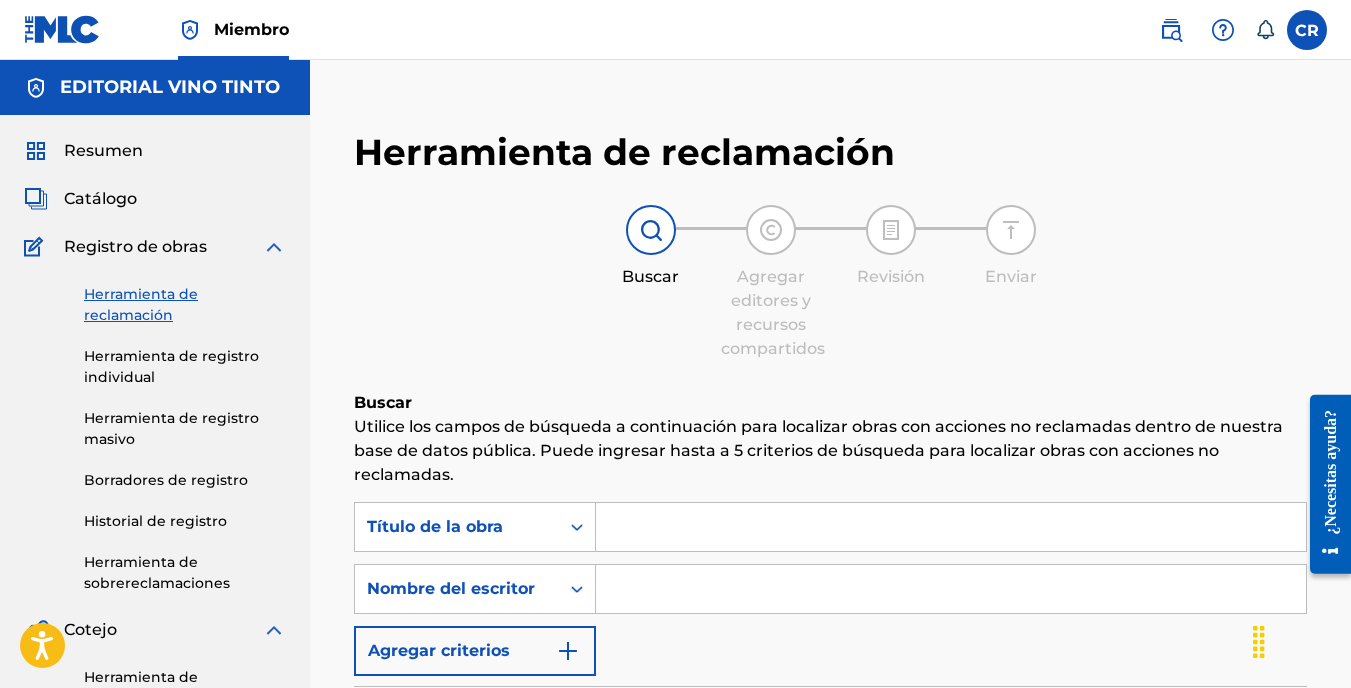 click at bounding box center [951, 527] 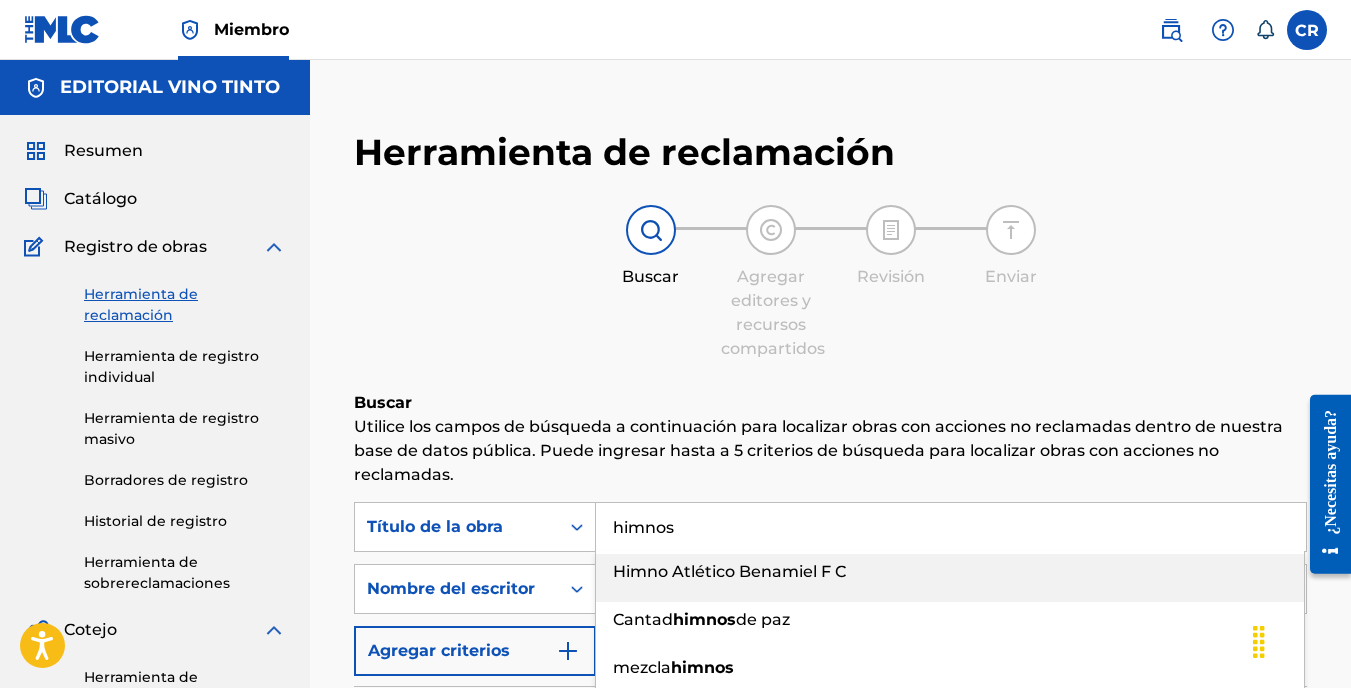 type on "himnos" 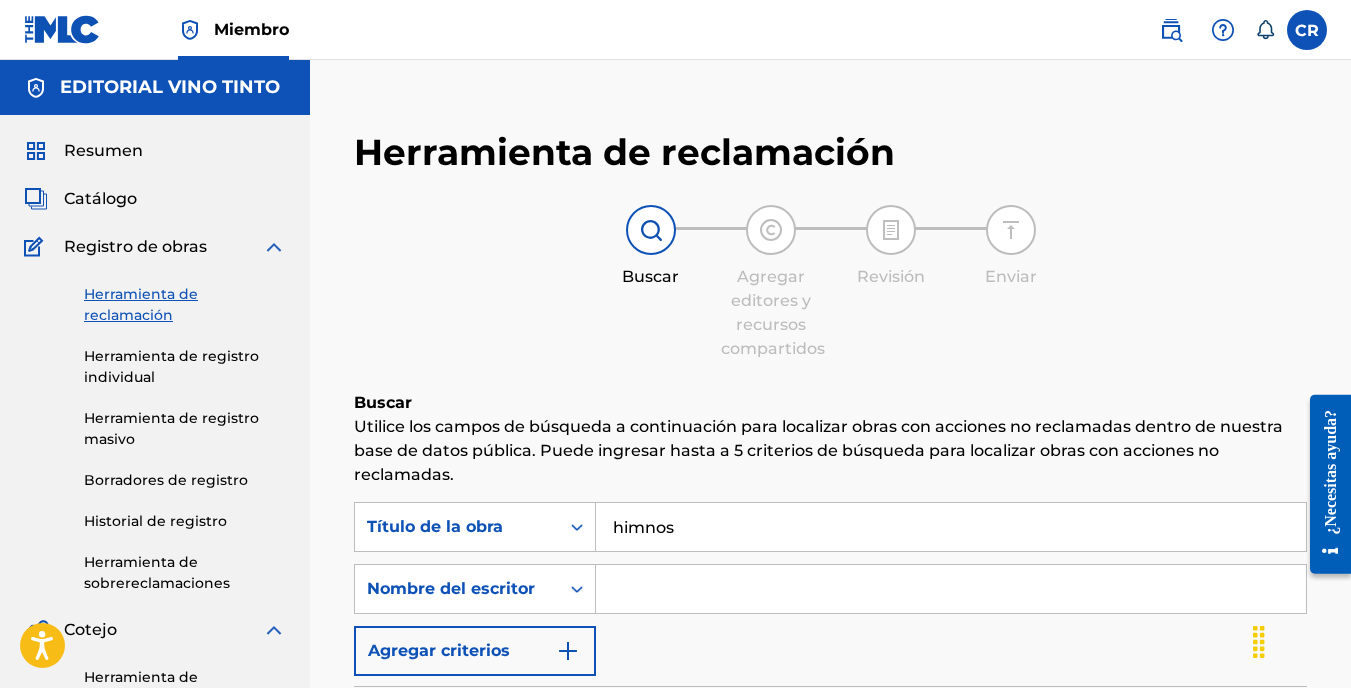 click at bounding box center (951, 589) 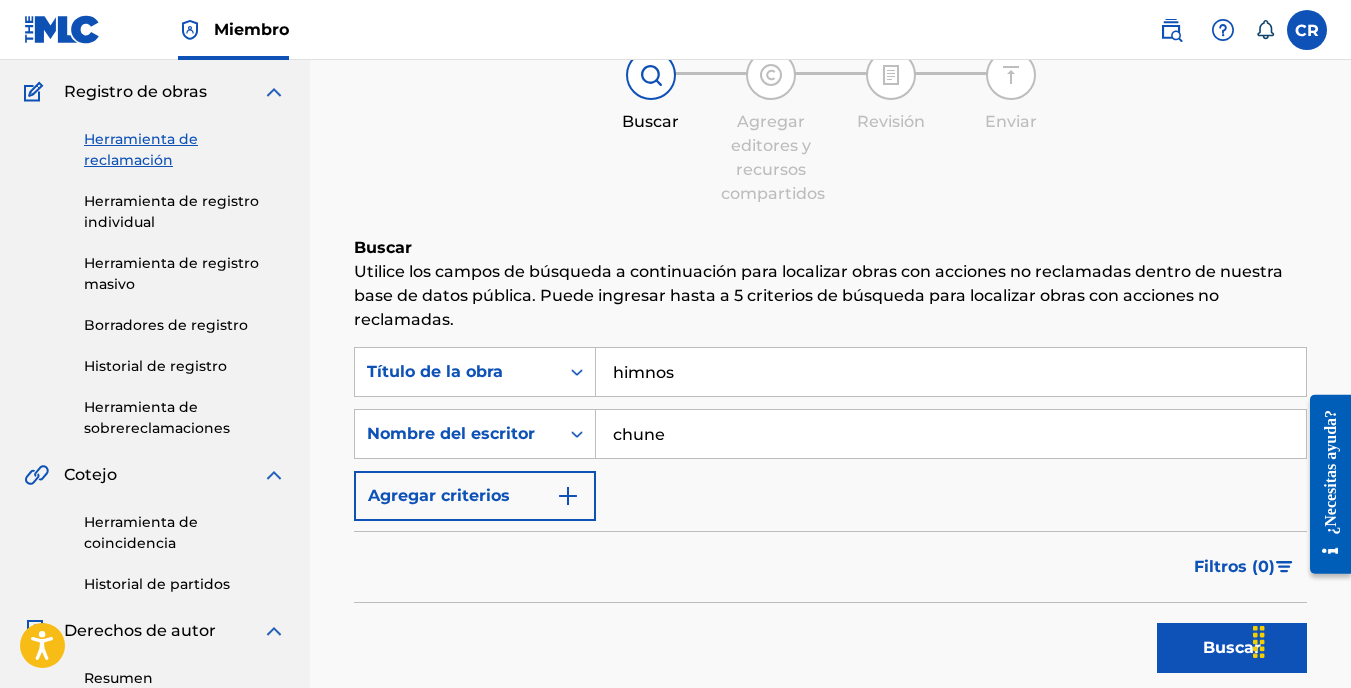 scroll, scrollTop: 200, scrollLeft: 0, axis: vertical 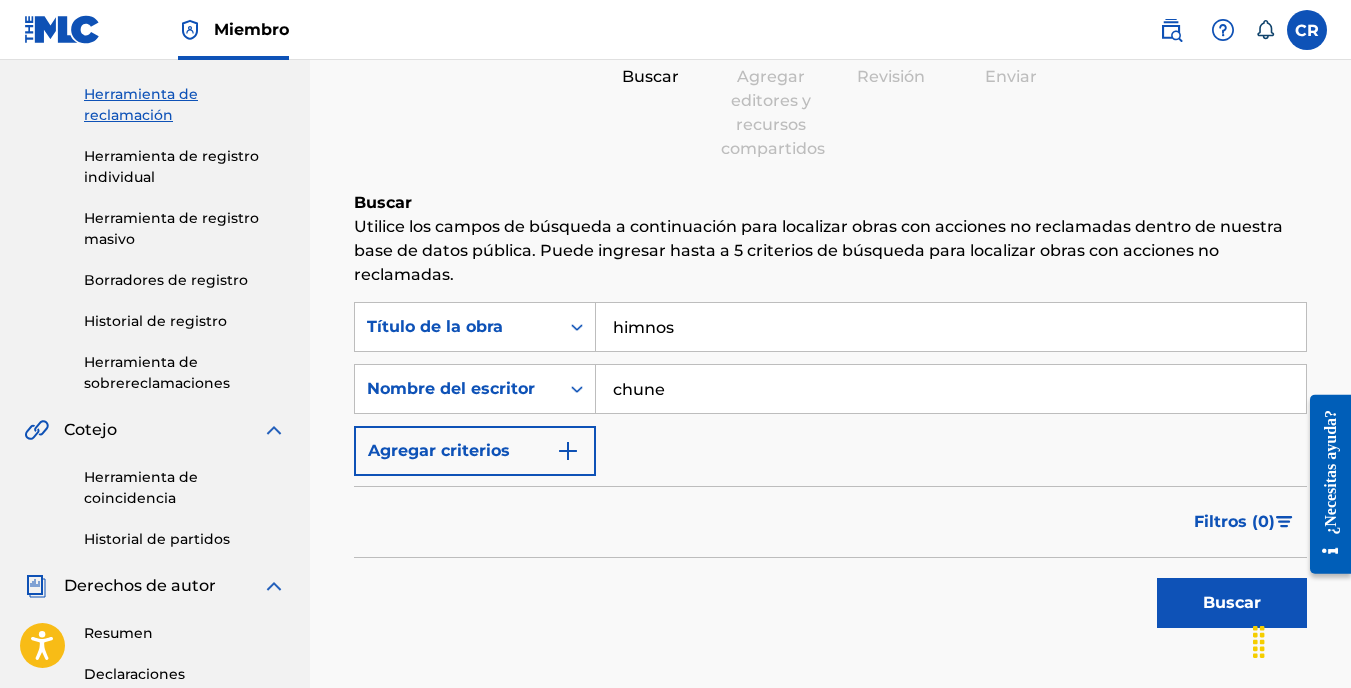 click at bounding box center [568, 451] 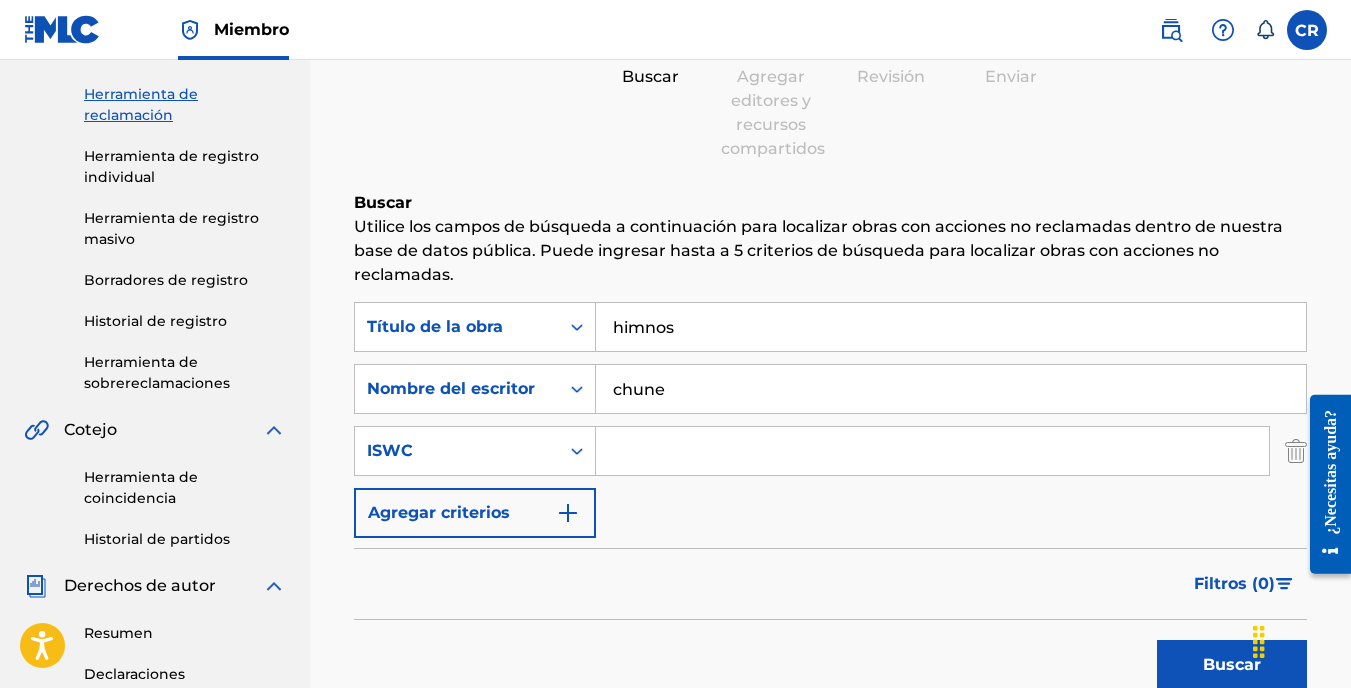 click at bounding box center (568, 513) 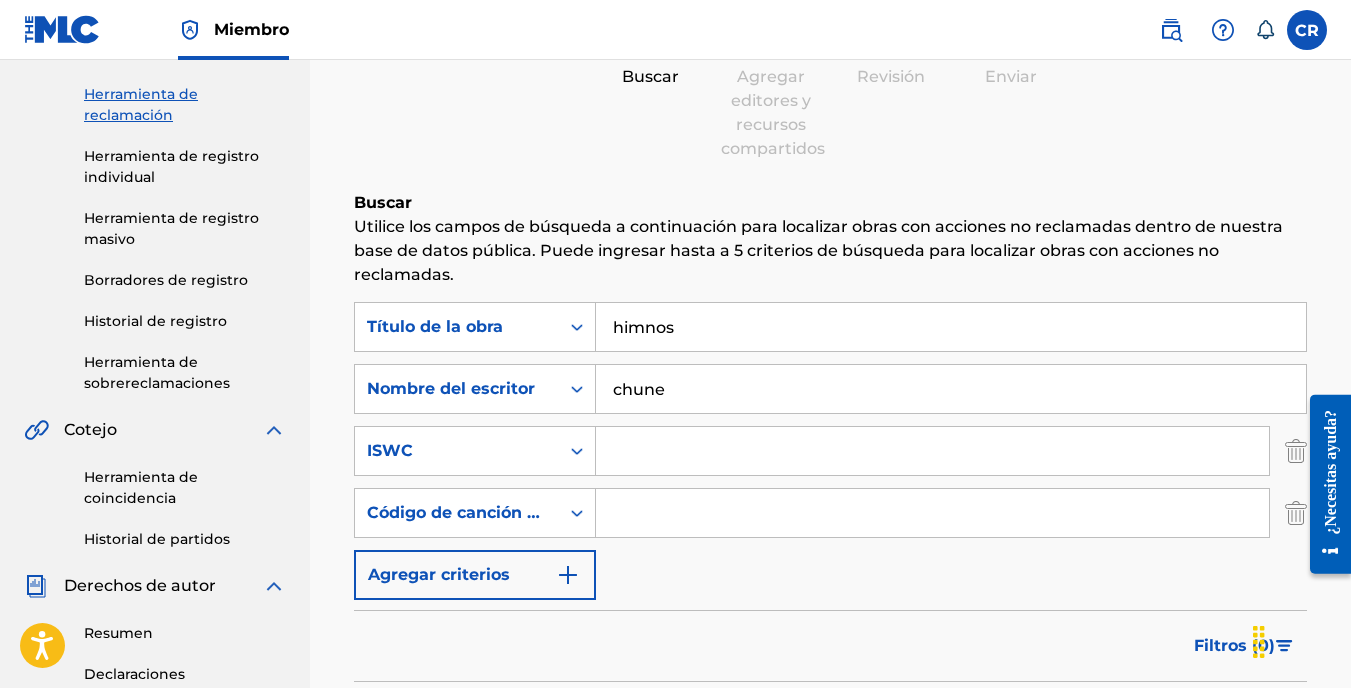 click at bounding box center (568, 575) 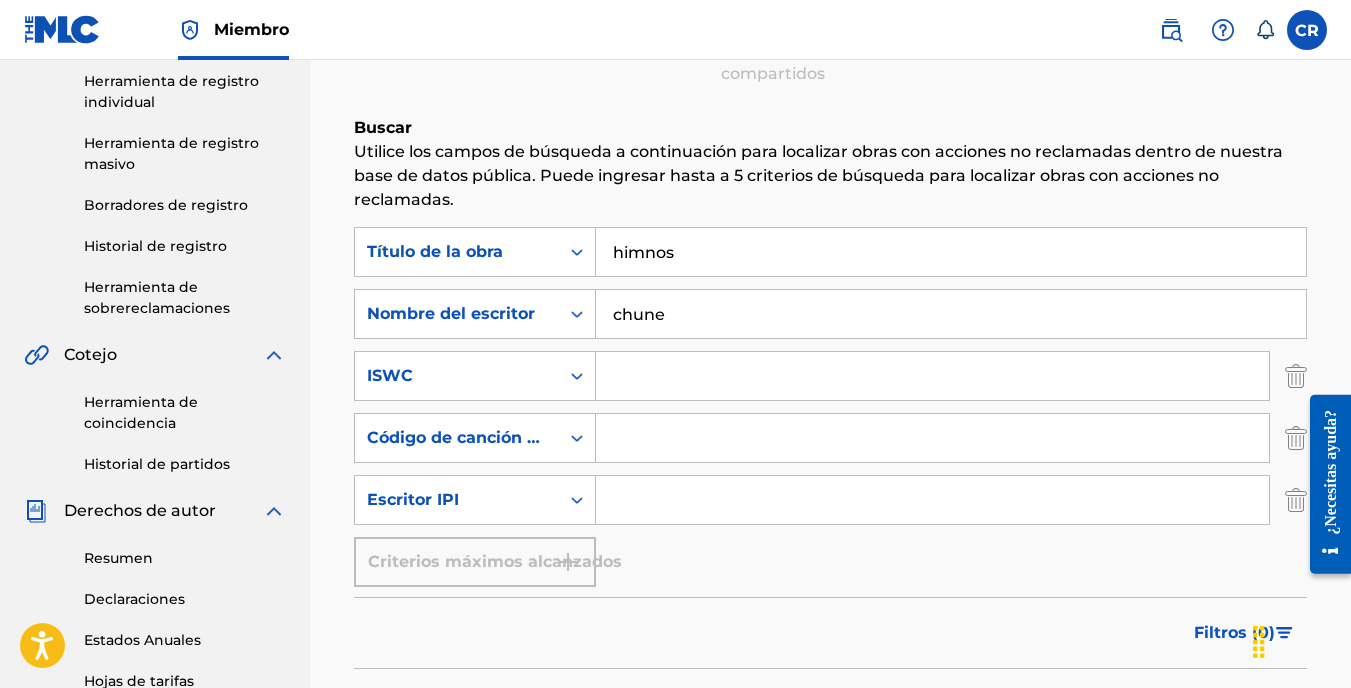 scroll, scrollTop: 400, scrollLeft: 0, axis: vertical 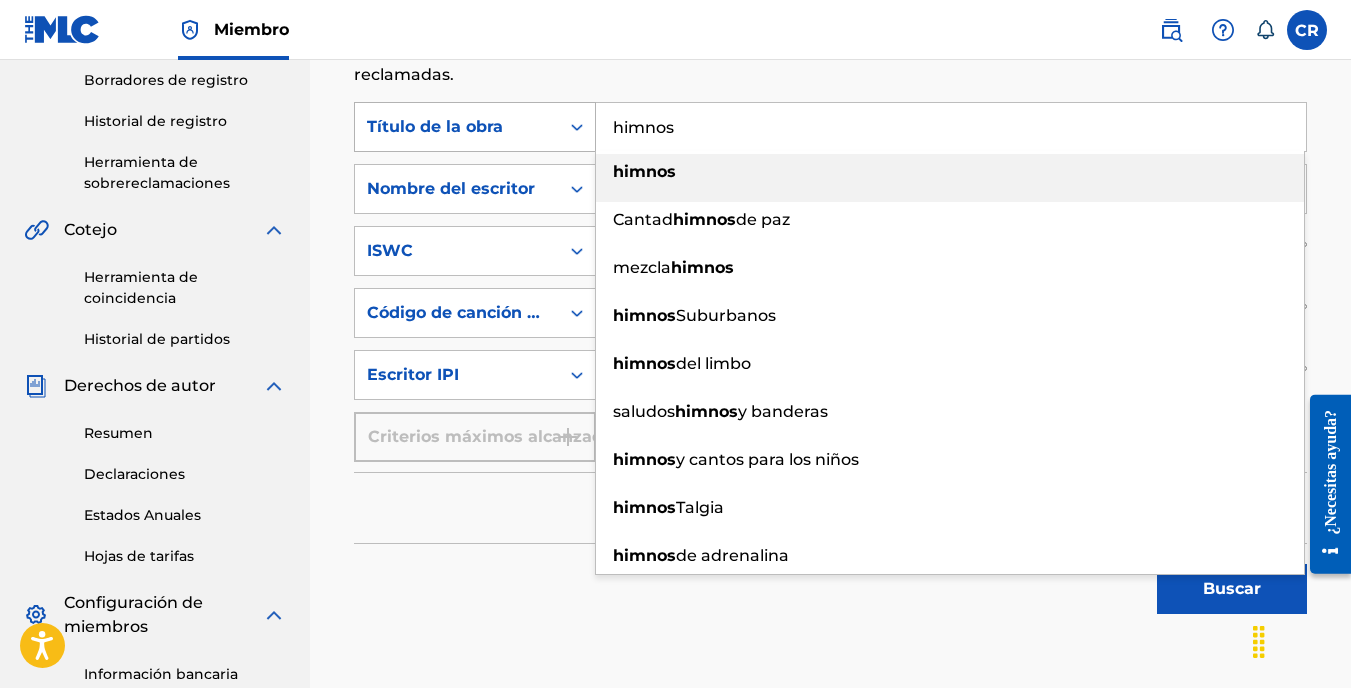 drag, startPoint x: 686, startPoint y: 138, endPoint x: 589, endPoint y: 139, distance: 97.00516 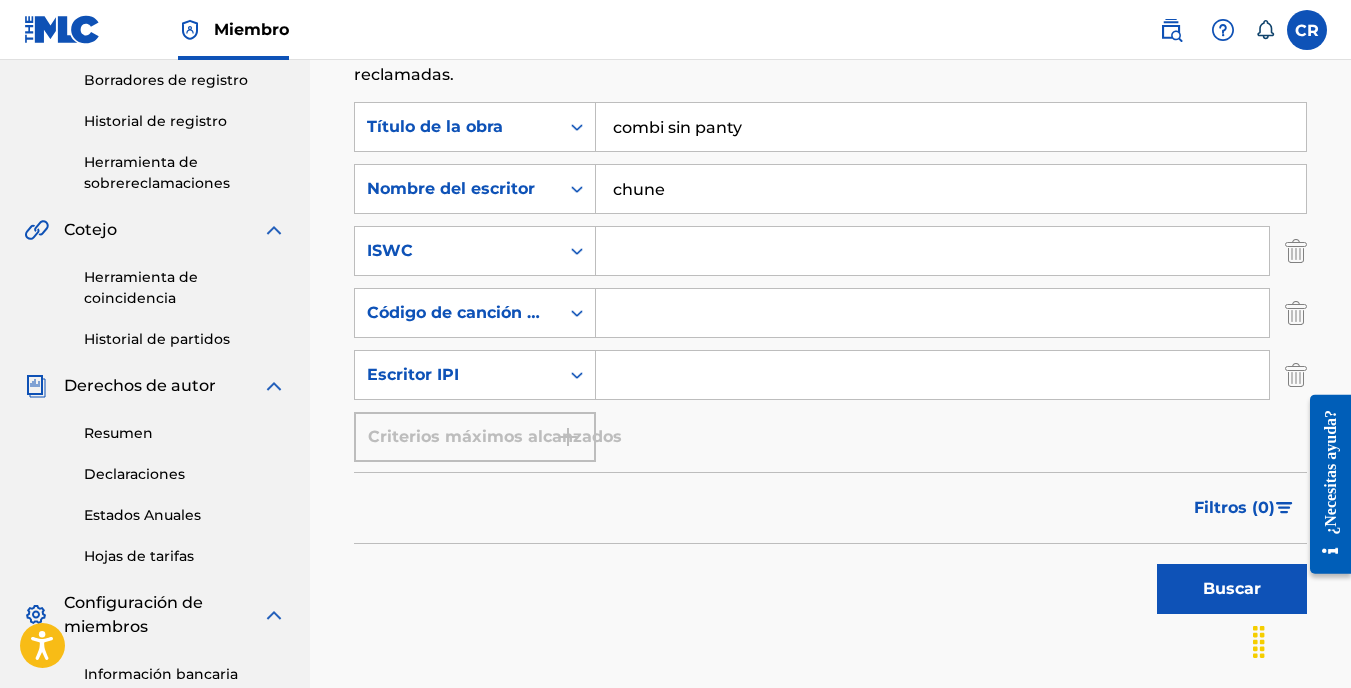 type on "combi sin panty" 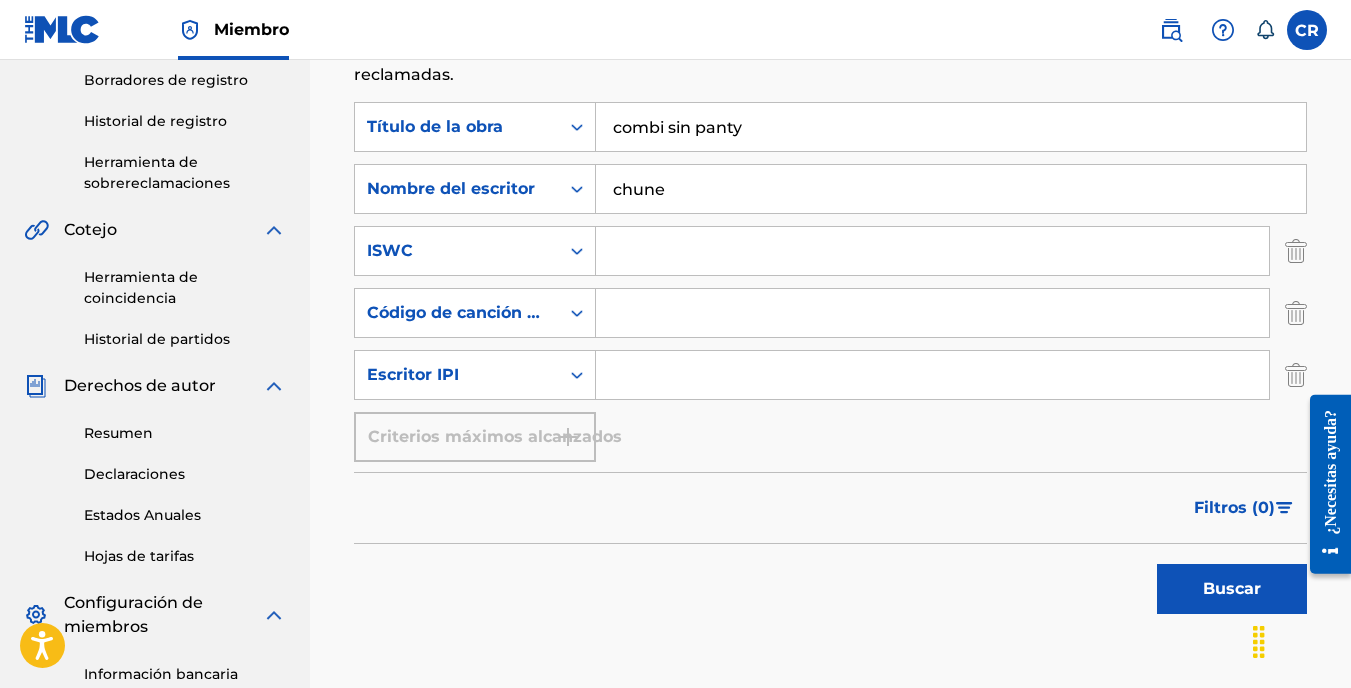 paste on "[ISWC_CODE]" 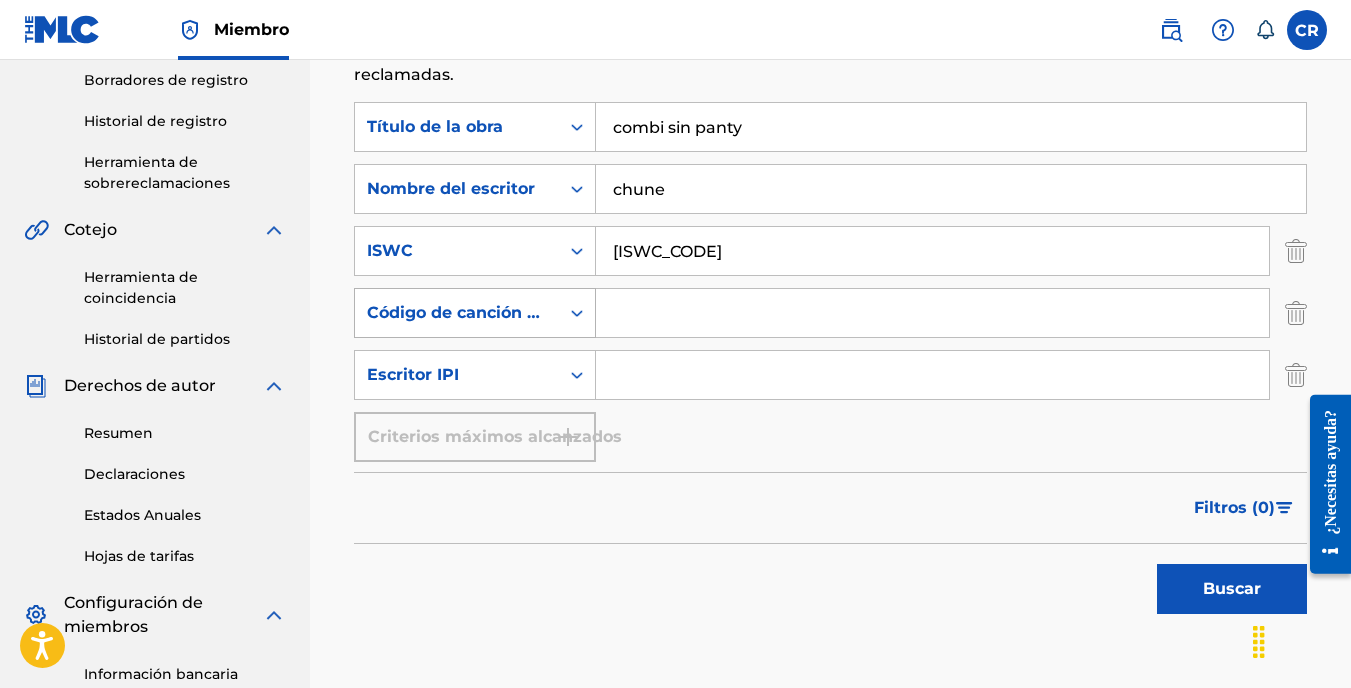 type on "[ISWC_CODE]" 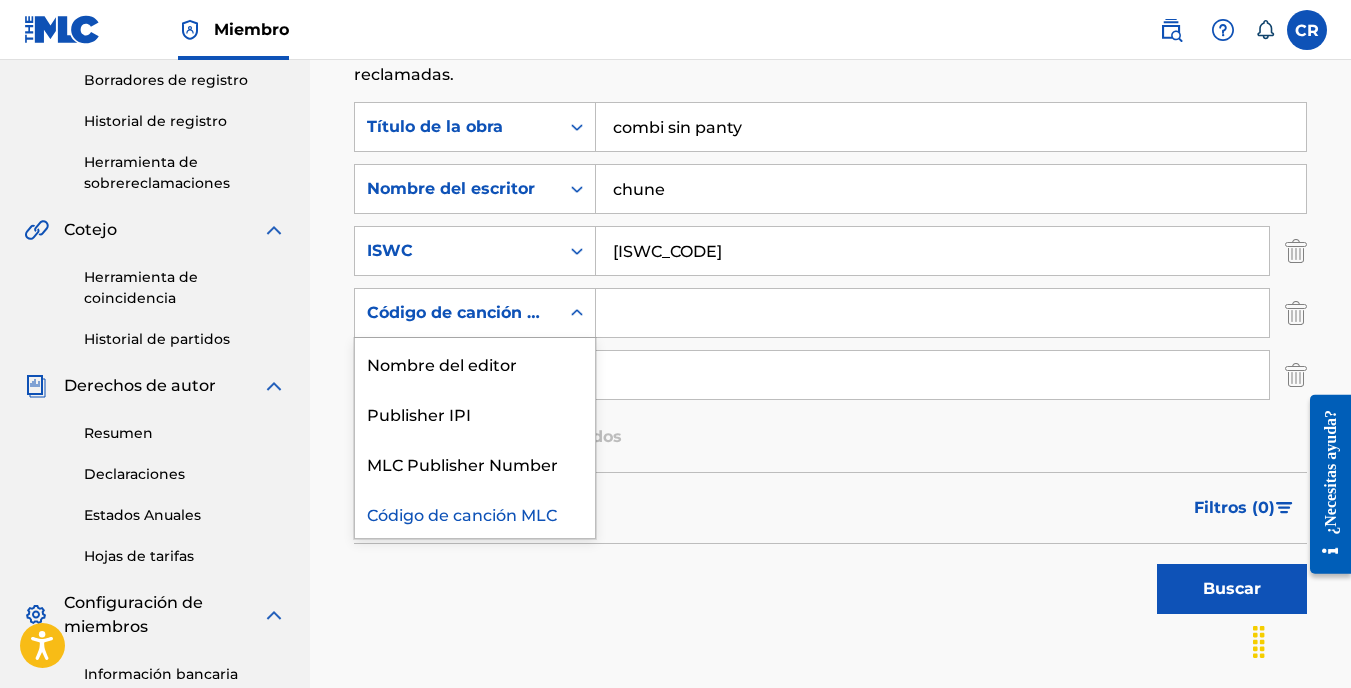 click 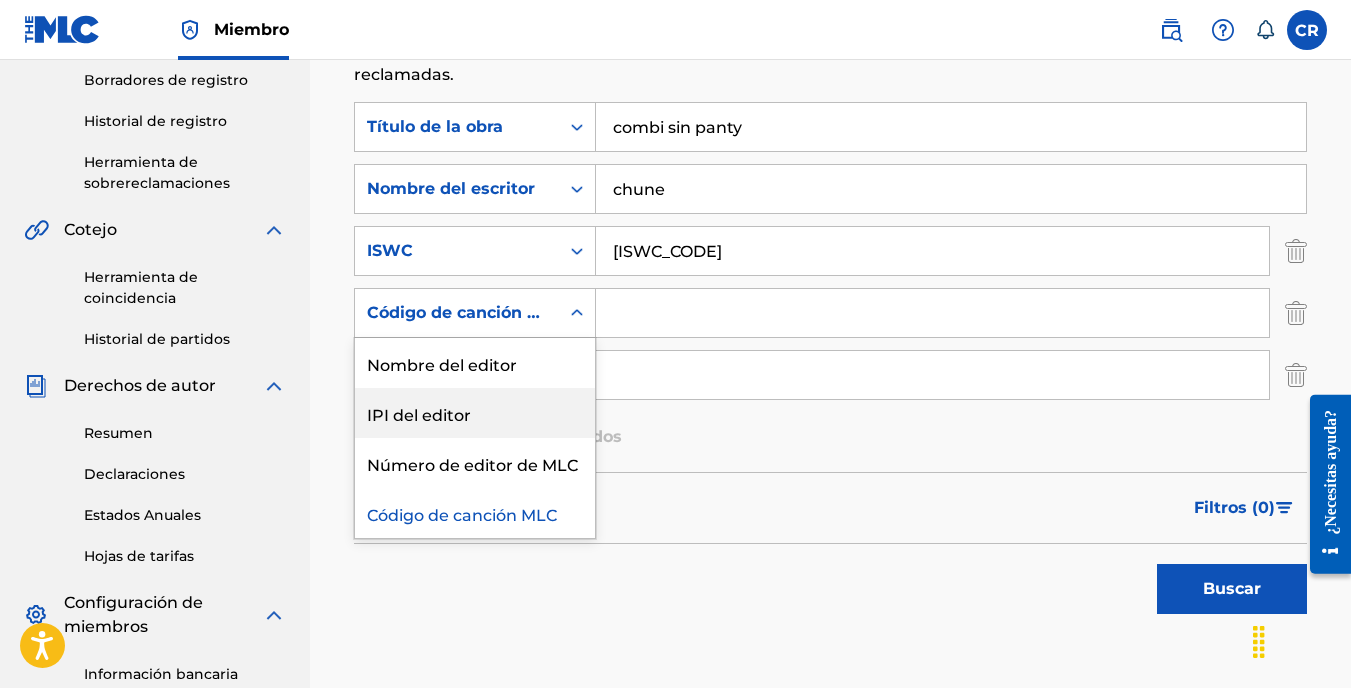 click on "IPI del editor" at bounding box center (475, 413) 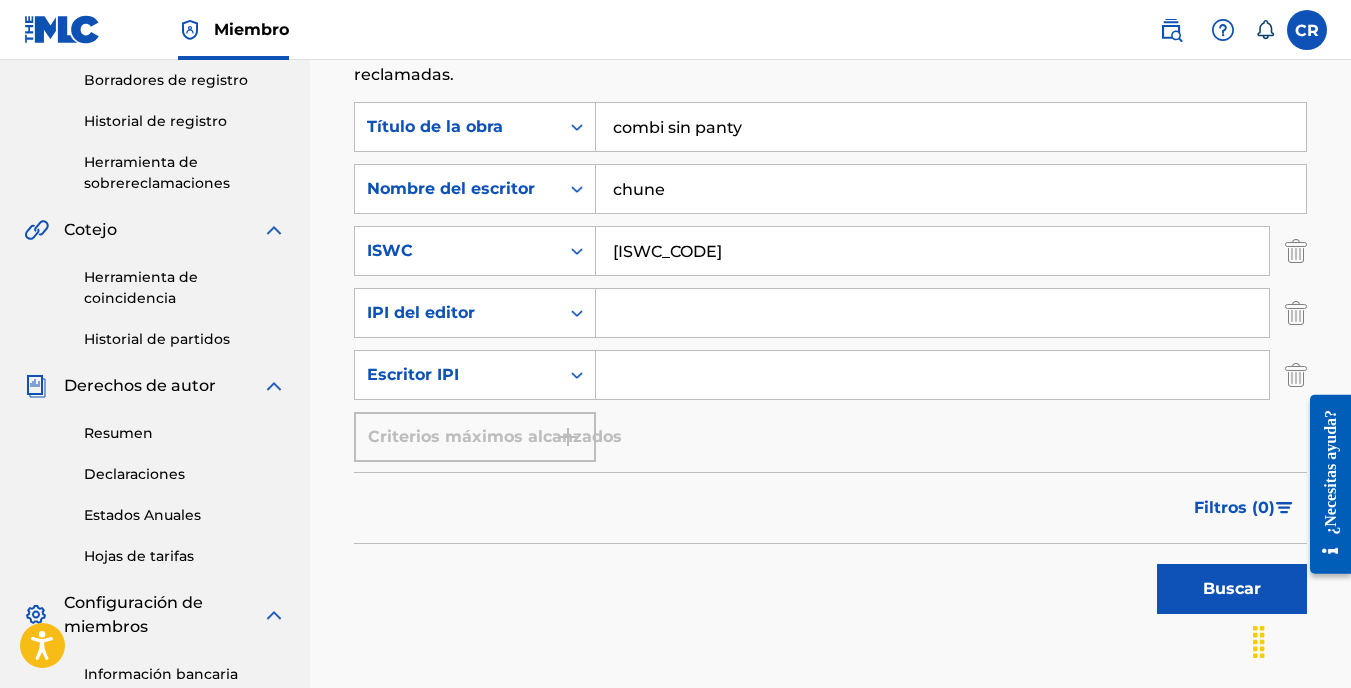 click at bounding box center [932, 375] 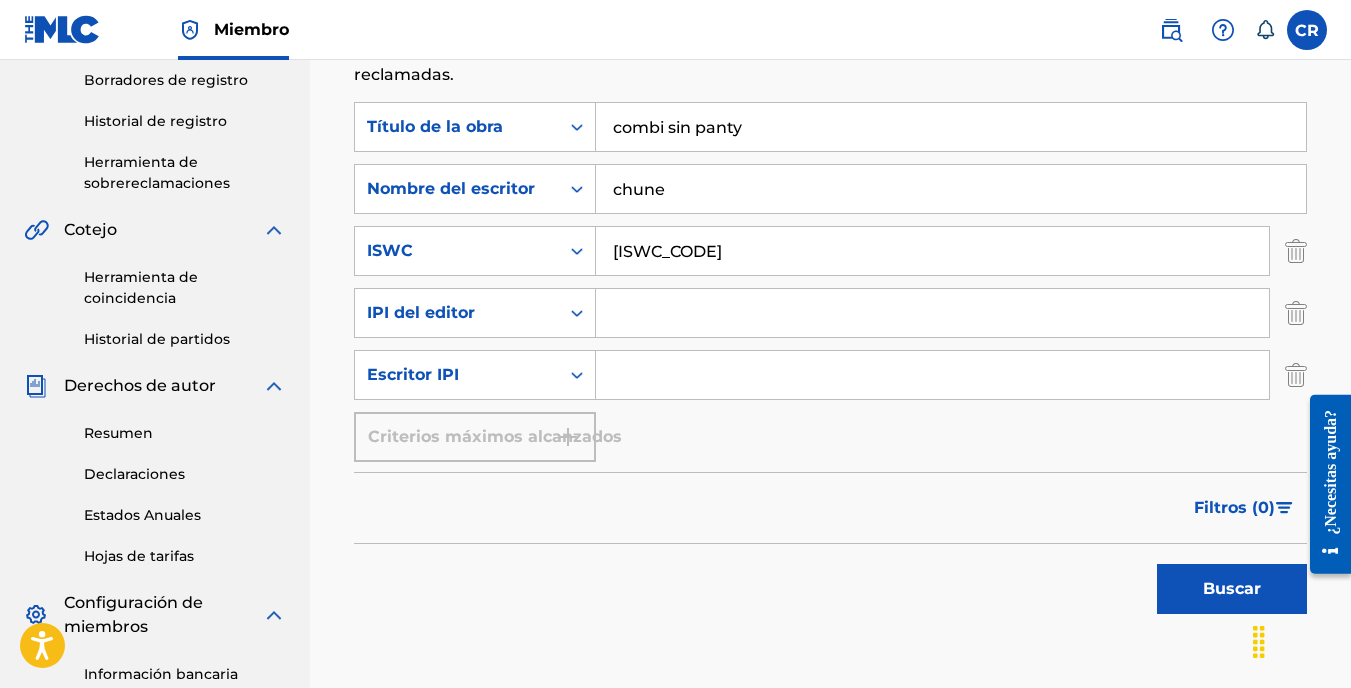 drag, startPoint x: 674, startPoint y: 379, endPoint x: 627, endPoint y: 314, distance: 80.21222 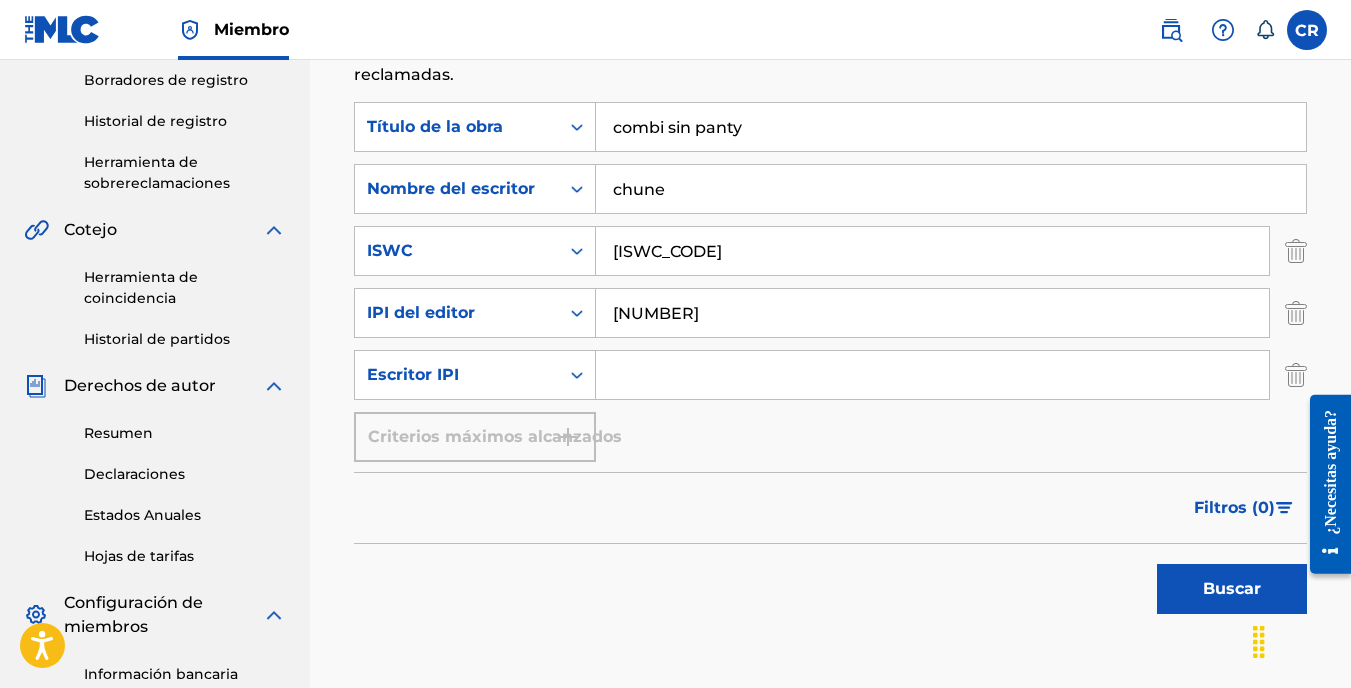 type on "[NUMBER]" 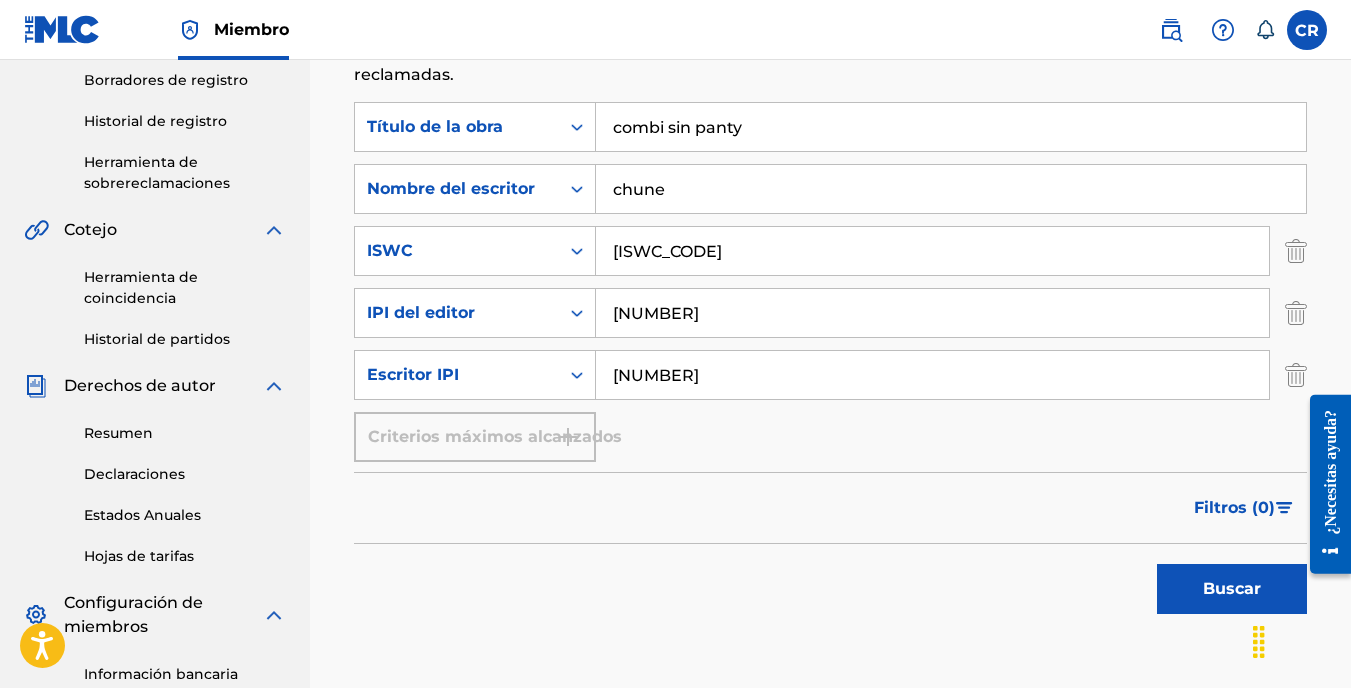 type on "[NUMBER]" 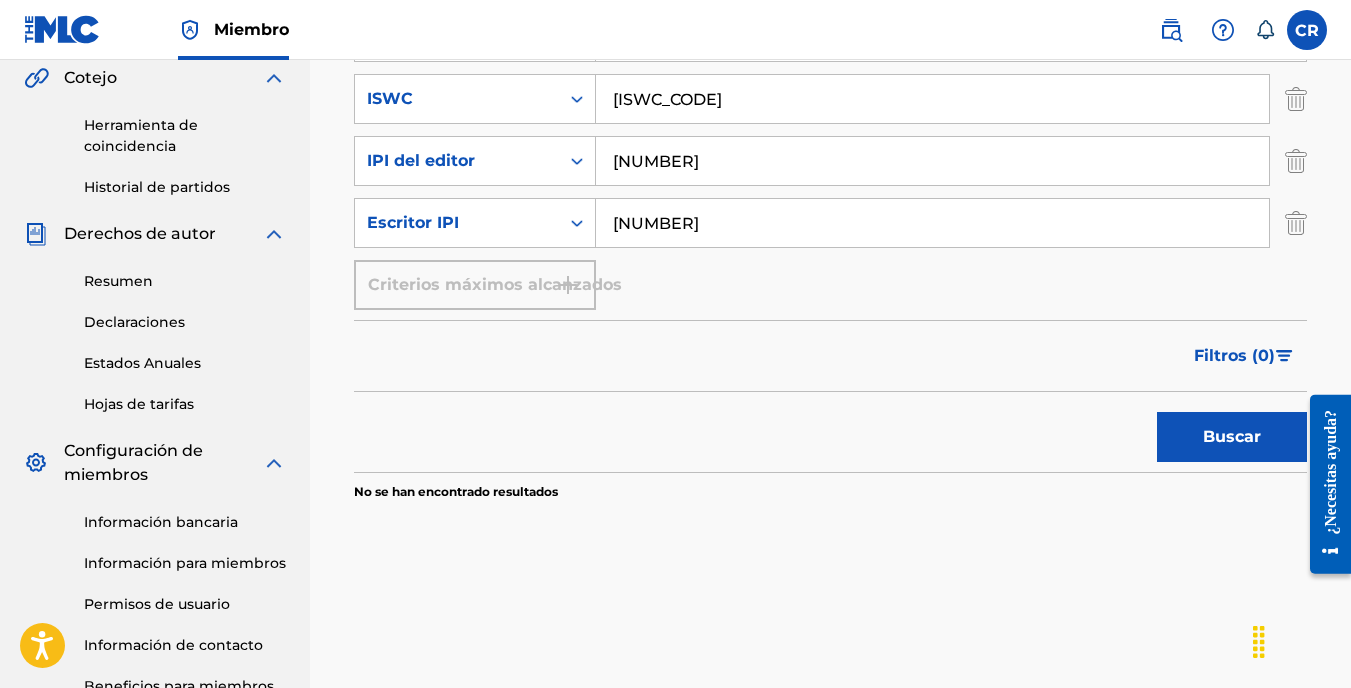 scroll, scrollTop: 600, scrollLeft: 0, axis: vertical 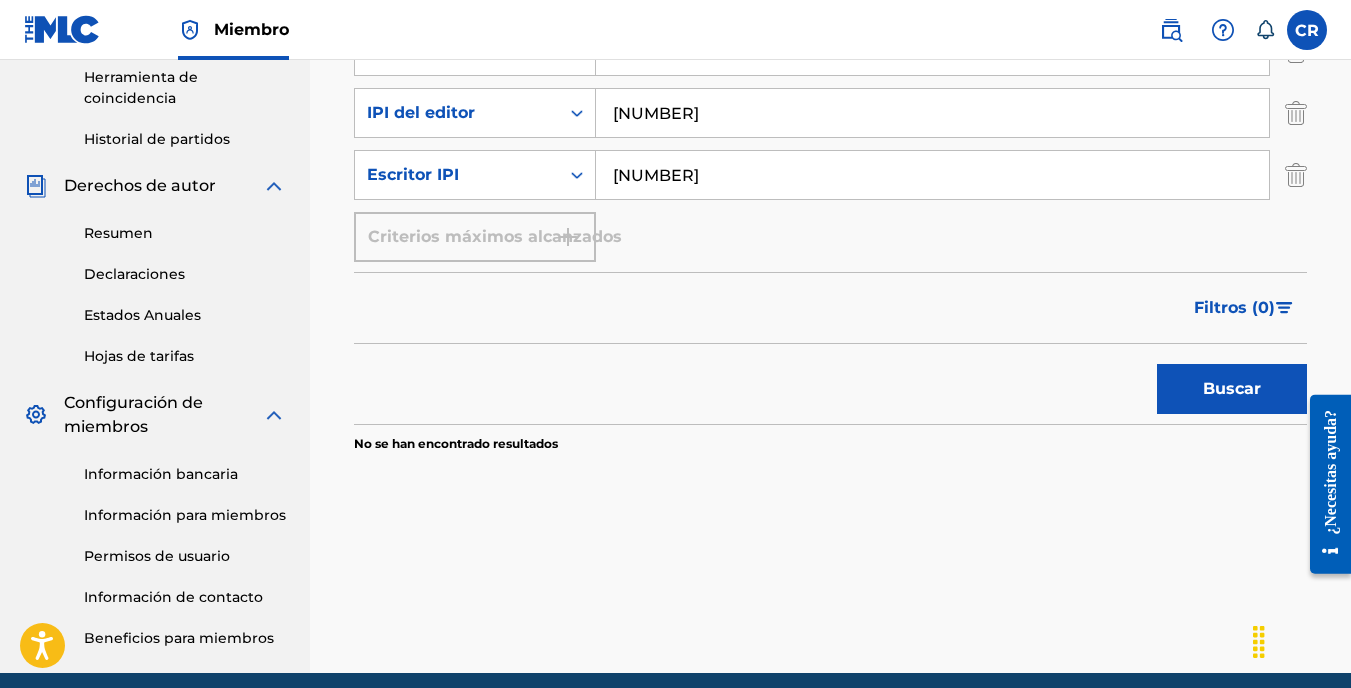 click on "Resumen" at bounding box center [185, 233] 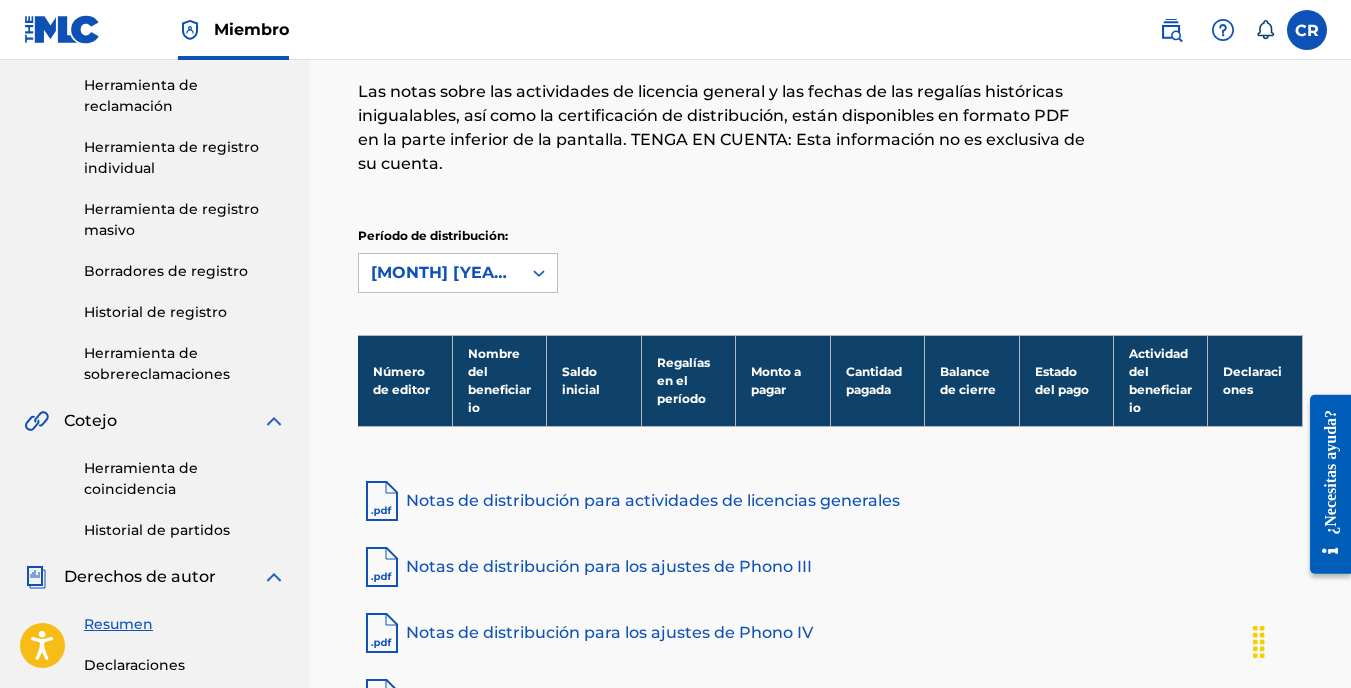 scroll, scrollTop: 500, scrollLeft: 0, axis: vertical 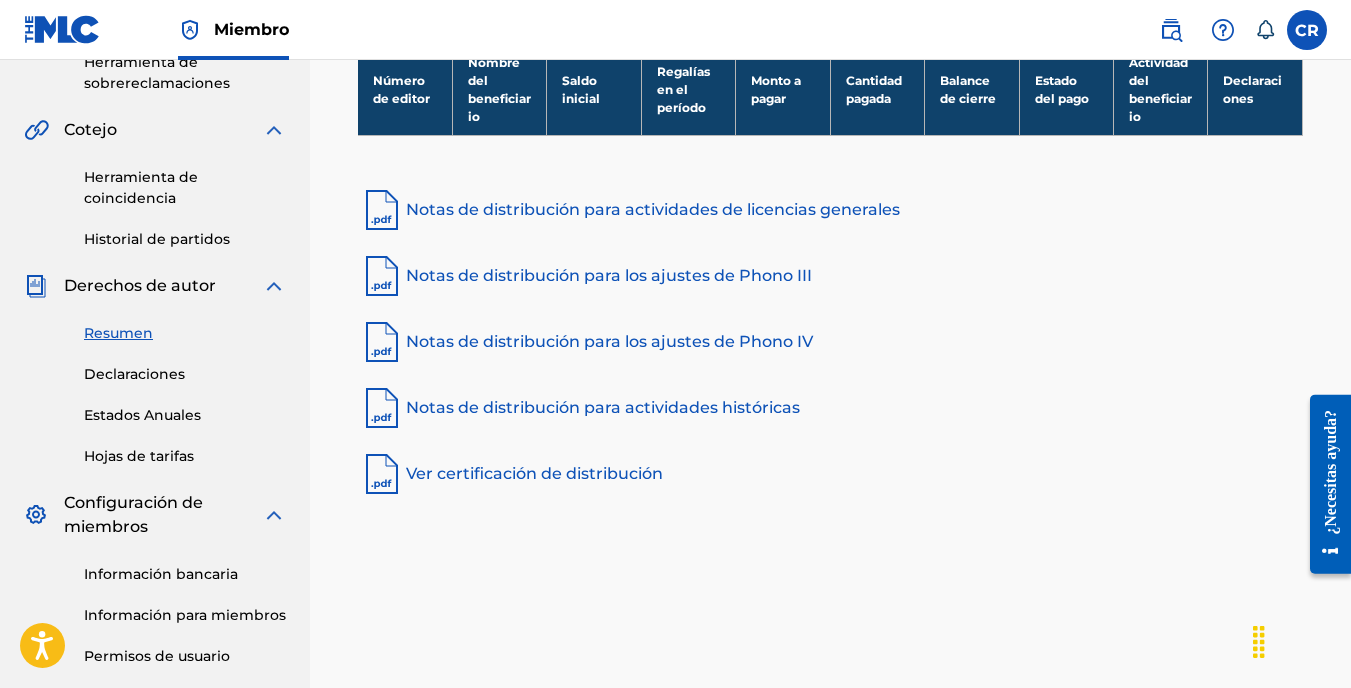 click on "Ver certificación de distribución" at bounding box center [534, 474] 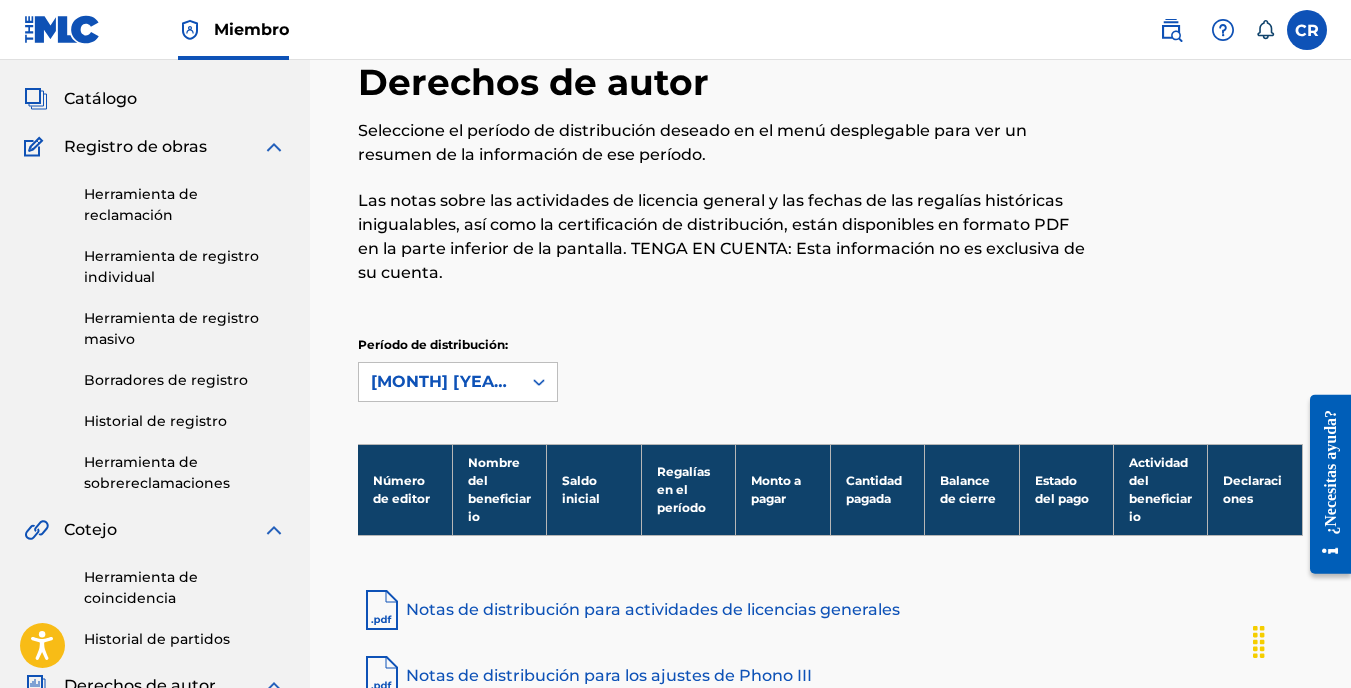 scroll, scrollTop: 0, scrollLeft: 0, axis: both 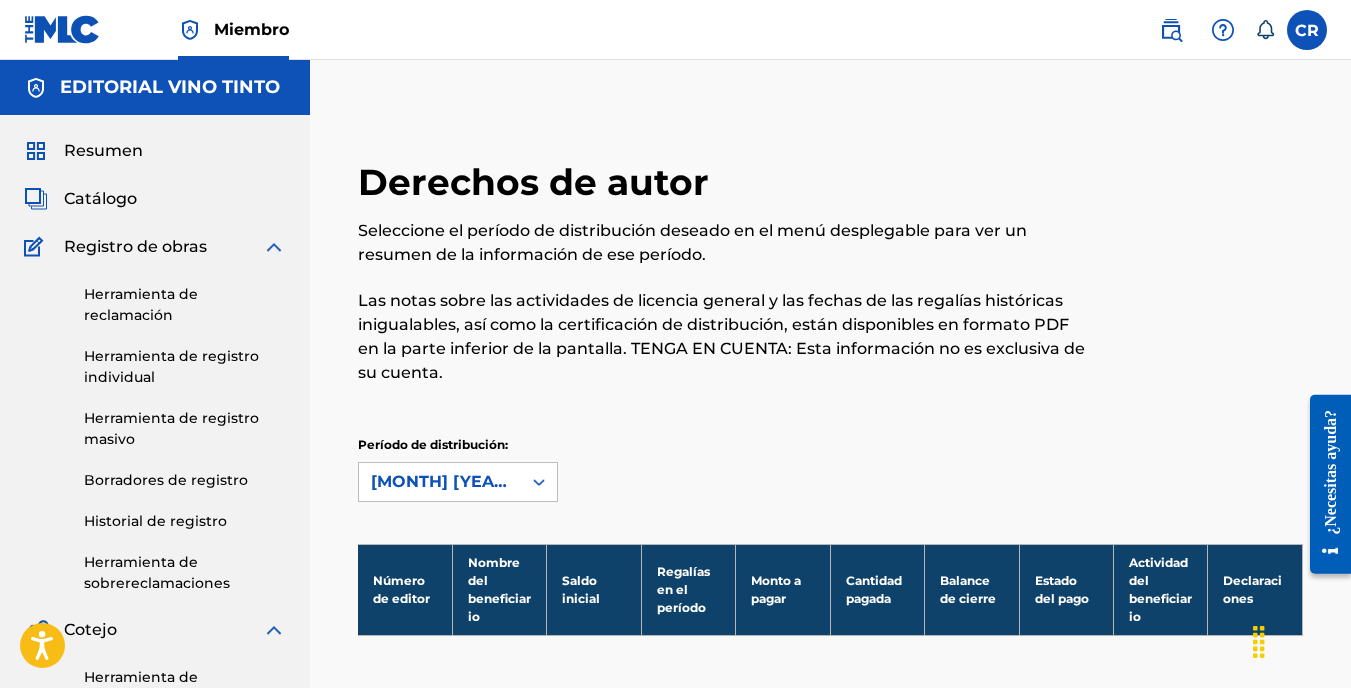 click on "Miembro" at bounding box center (251, 29) 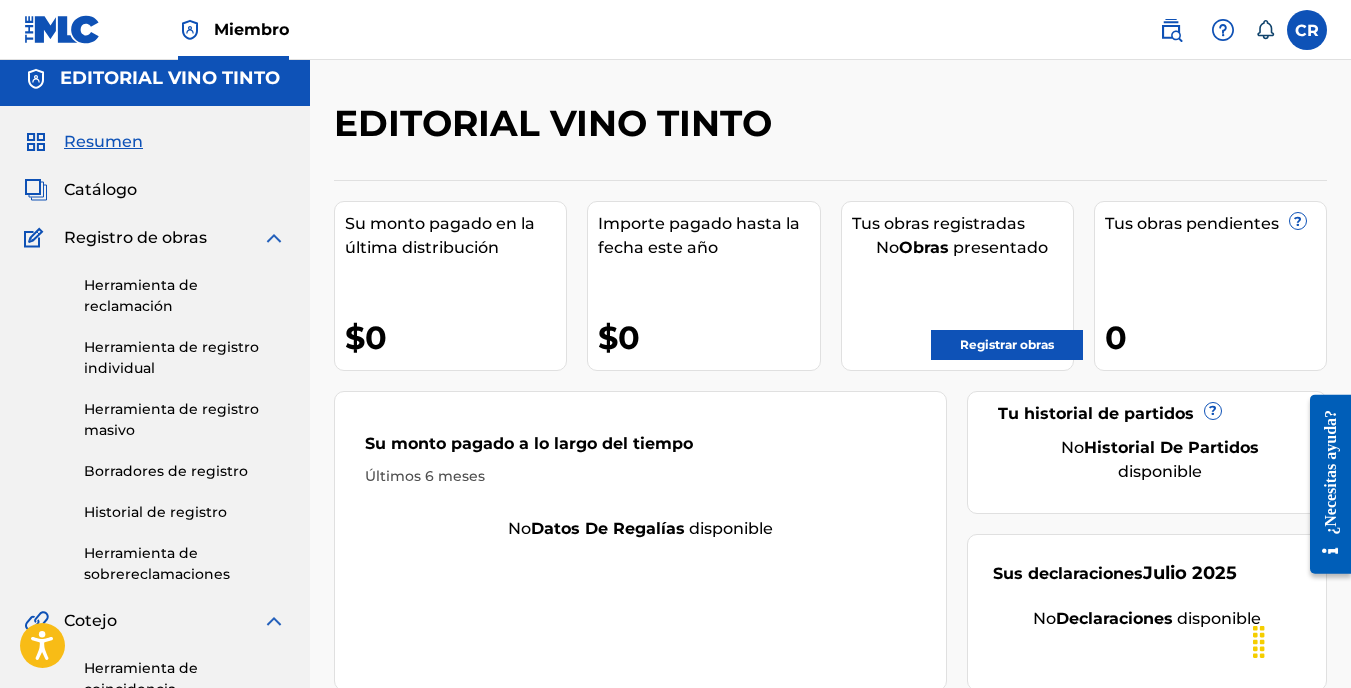 scroll, scrollTop: 0, scrollLeft: 0, axis: both 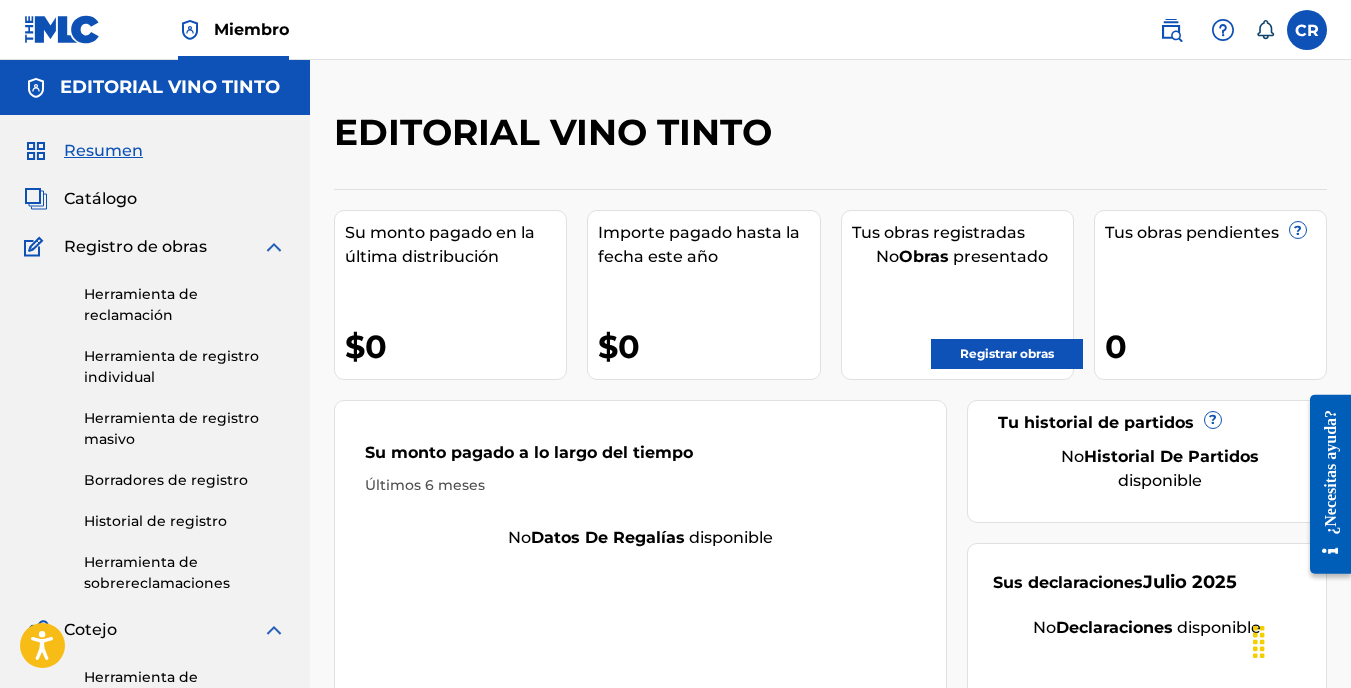 click 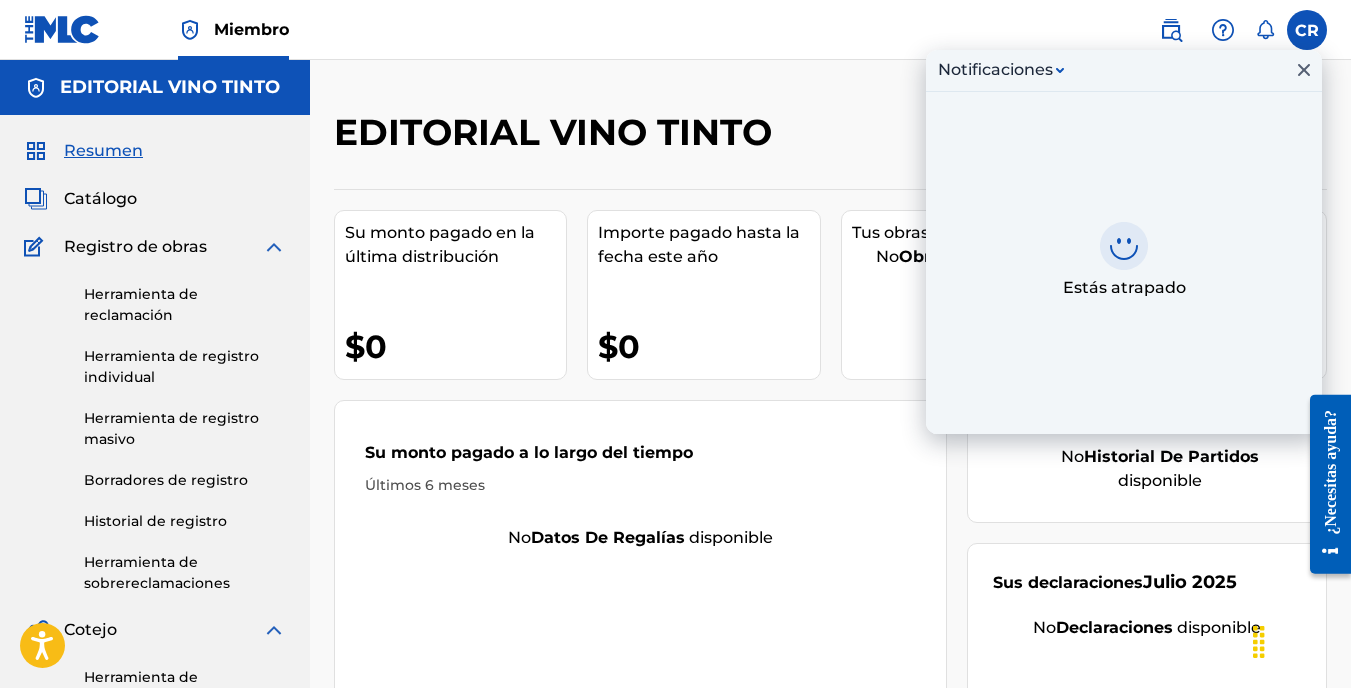 click at bounding box center [1307, 30] 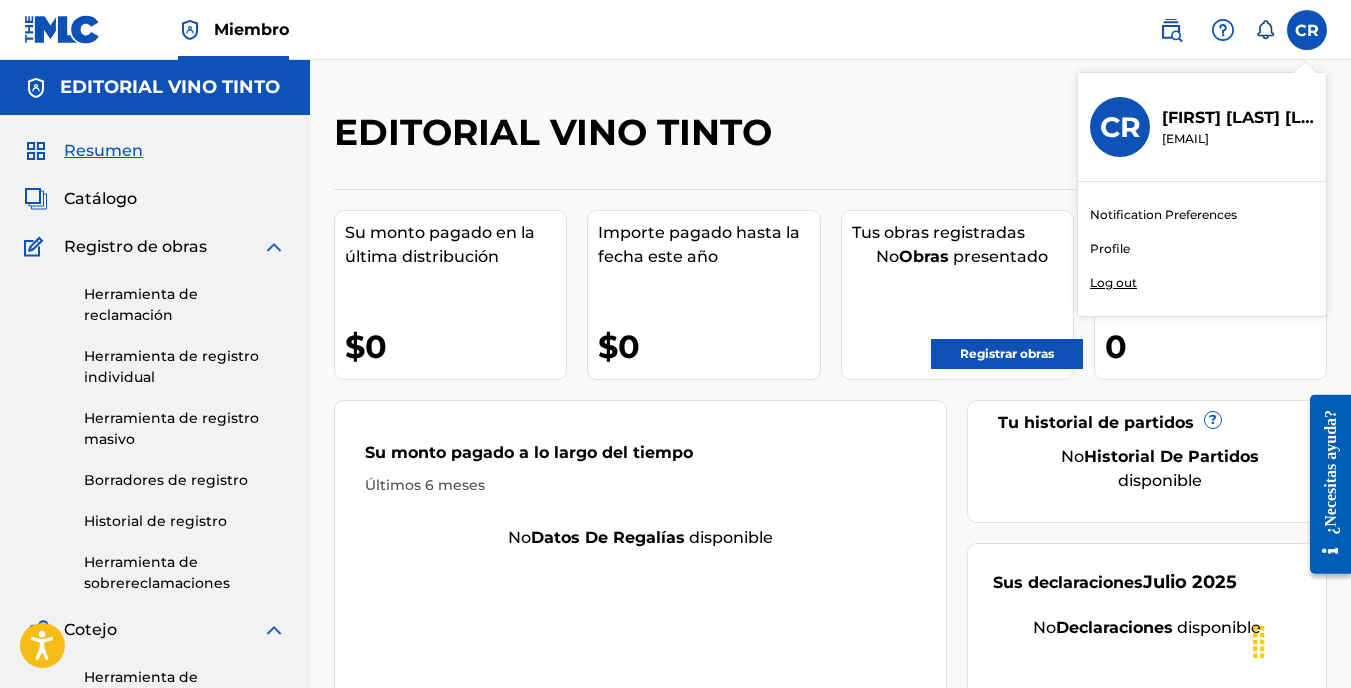 click on "Notification Preferences" at bounding box center [1163, 215] 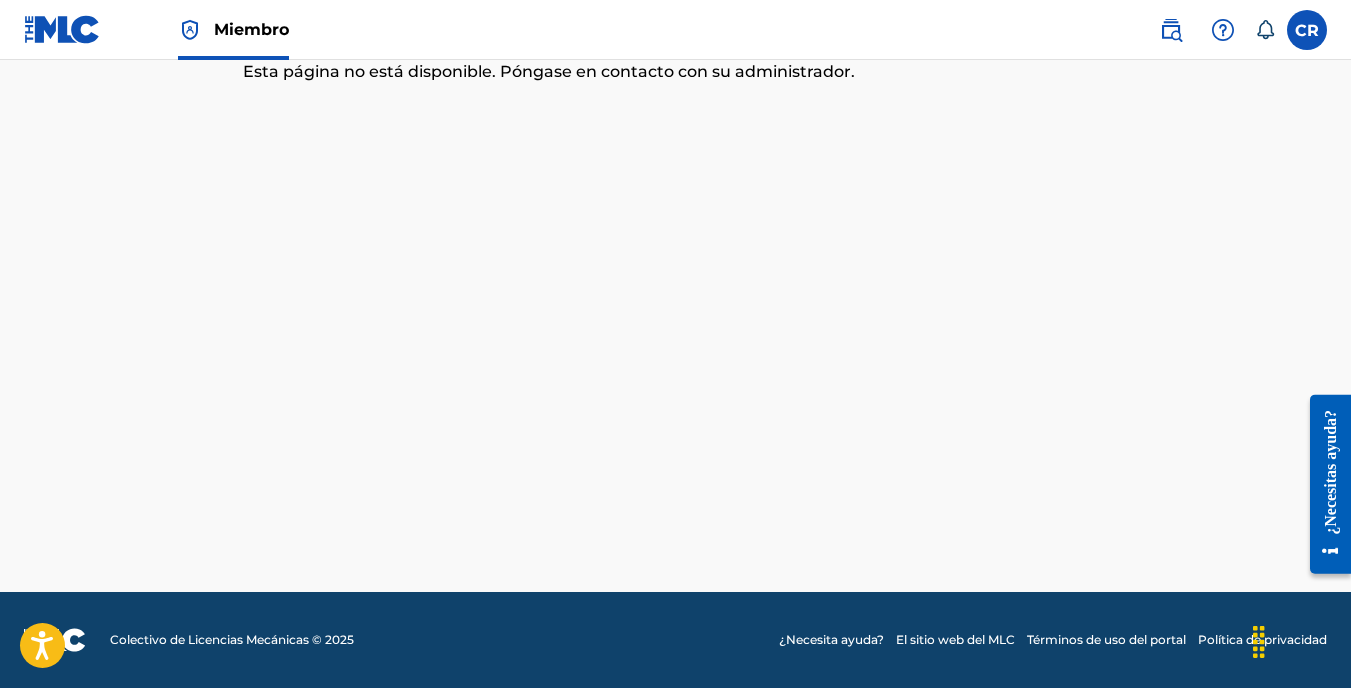 click at bounding box center (1307, 30) 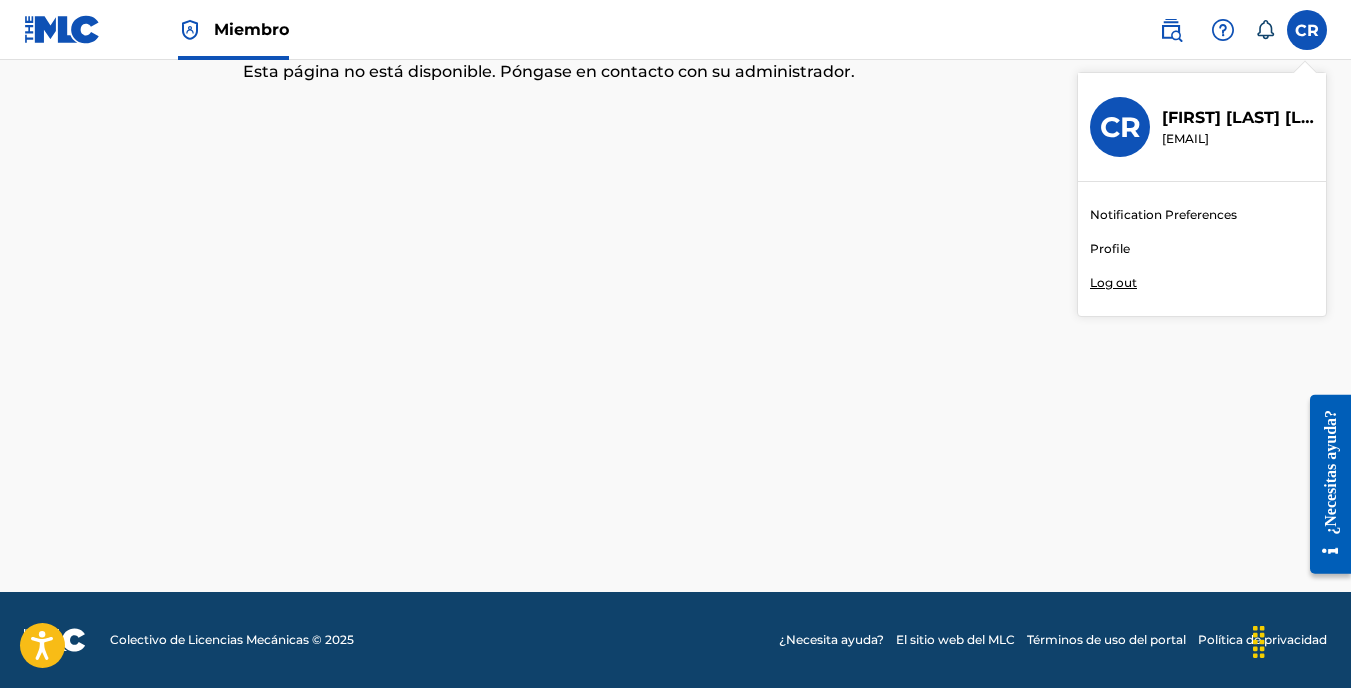click on "Profile" at bounding box center [1110, 249] 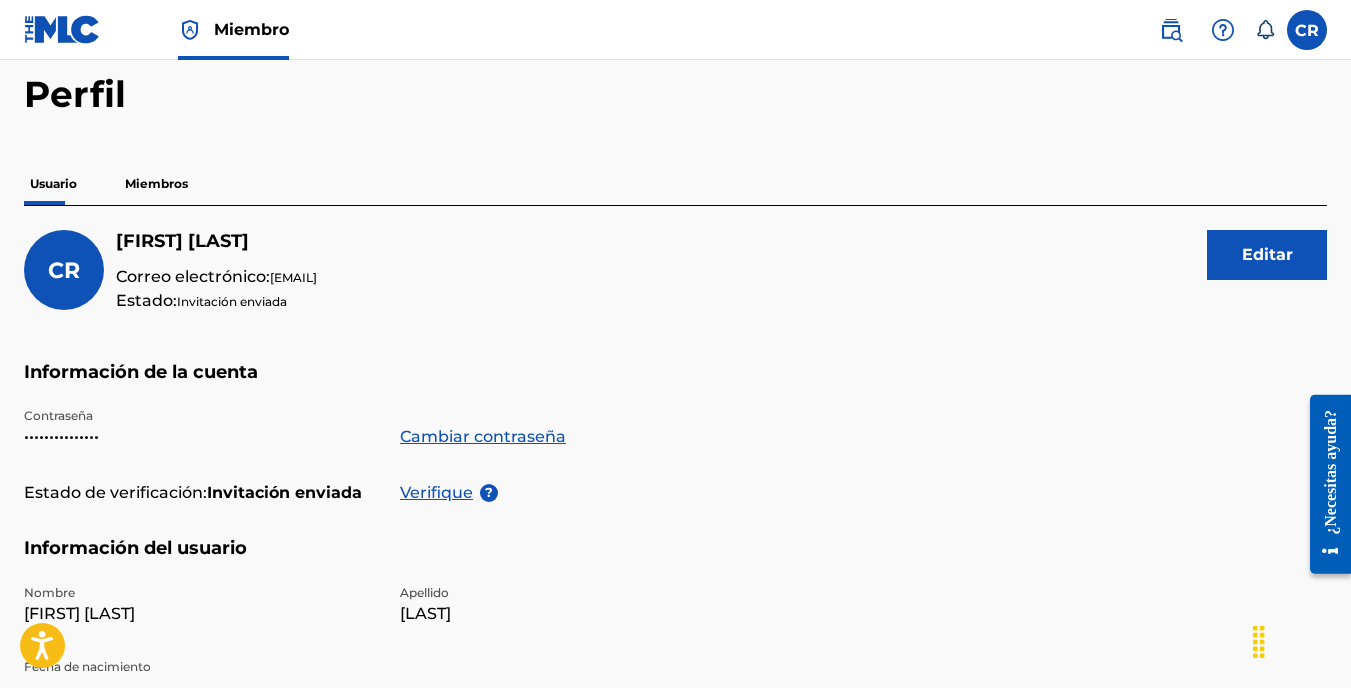 scroll, scrollTop: 200, scrollLeft: 0, axis: vertical 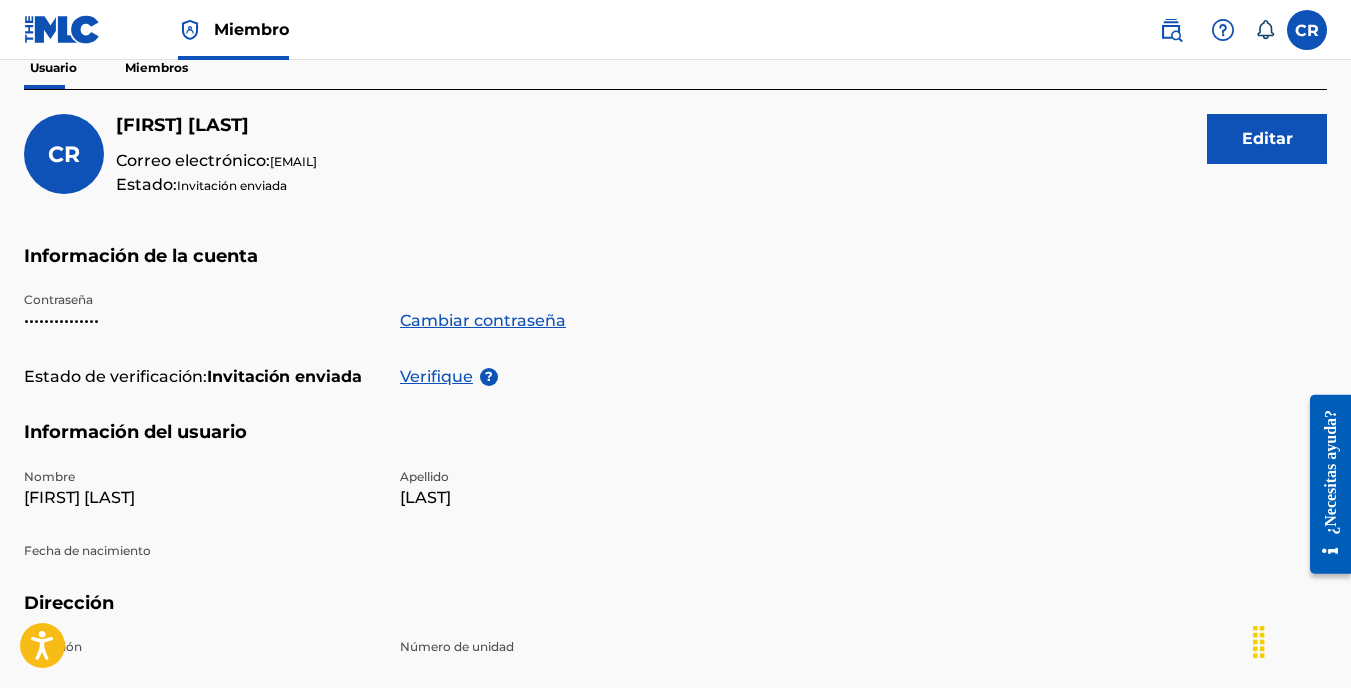 click on "•••••••••••••••" at bounding box center [200, 321] 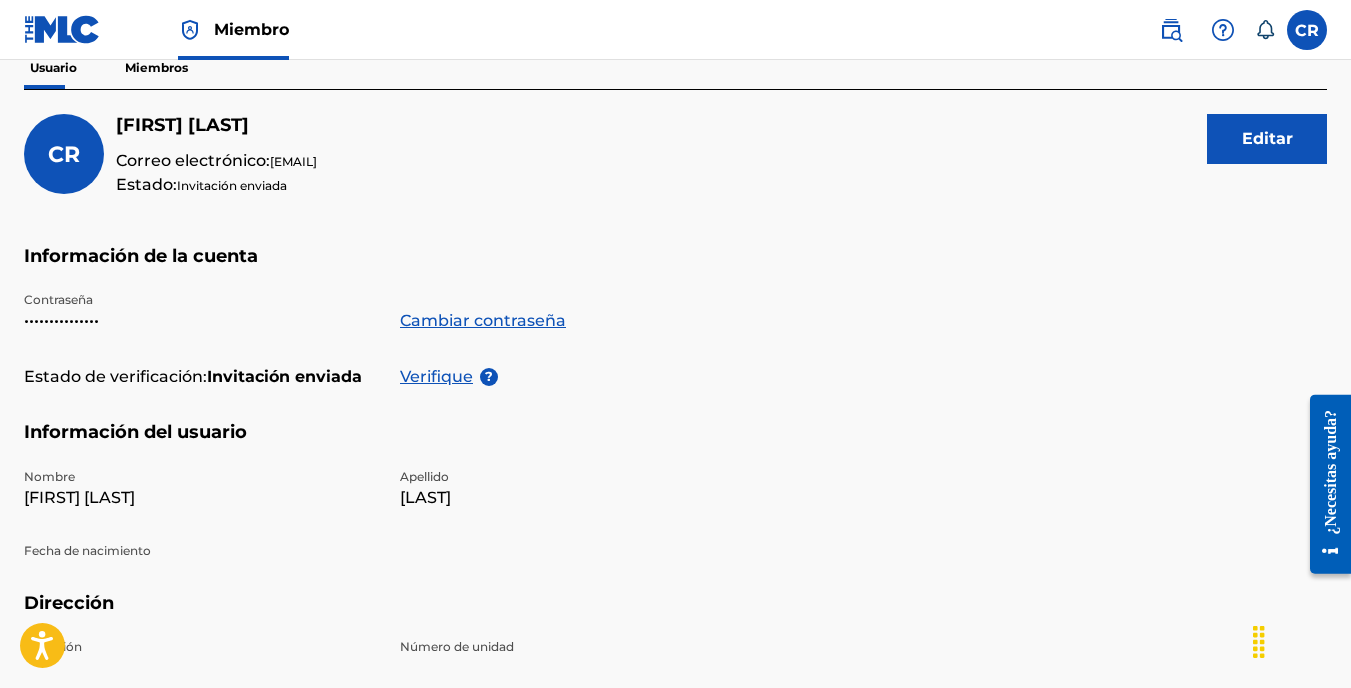 click on "Verifique" at bounding box center [440, 377] 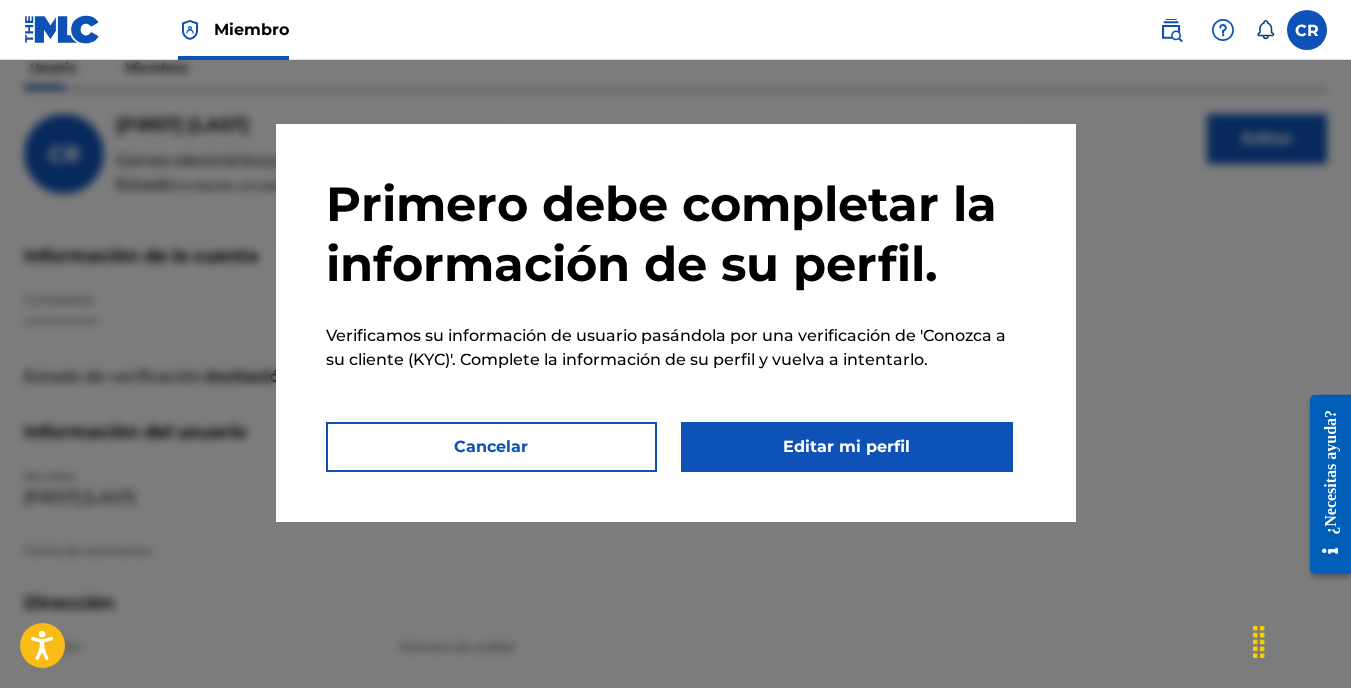 click on "Cancelar" at bounding box center (492, 447) 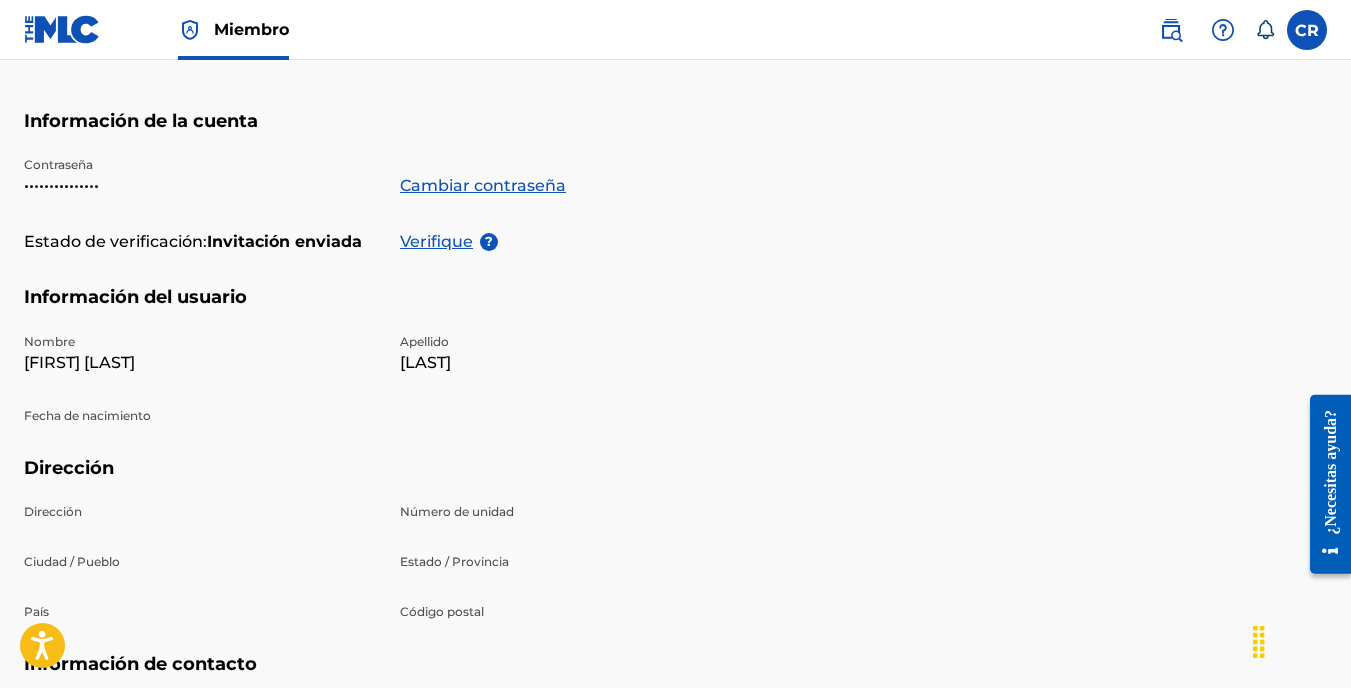 scroll, scrollTop: 300, scrollLeft: 0, axis: vertical 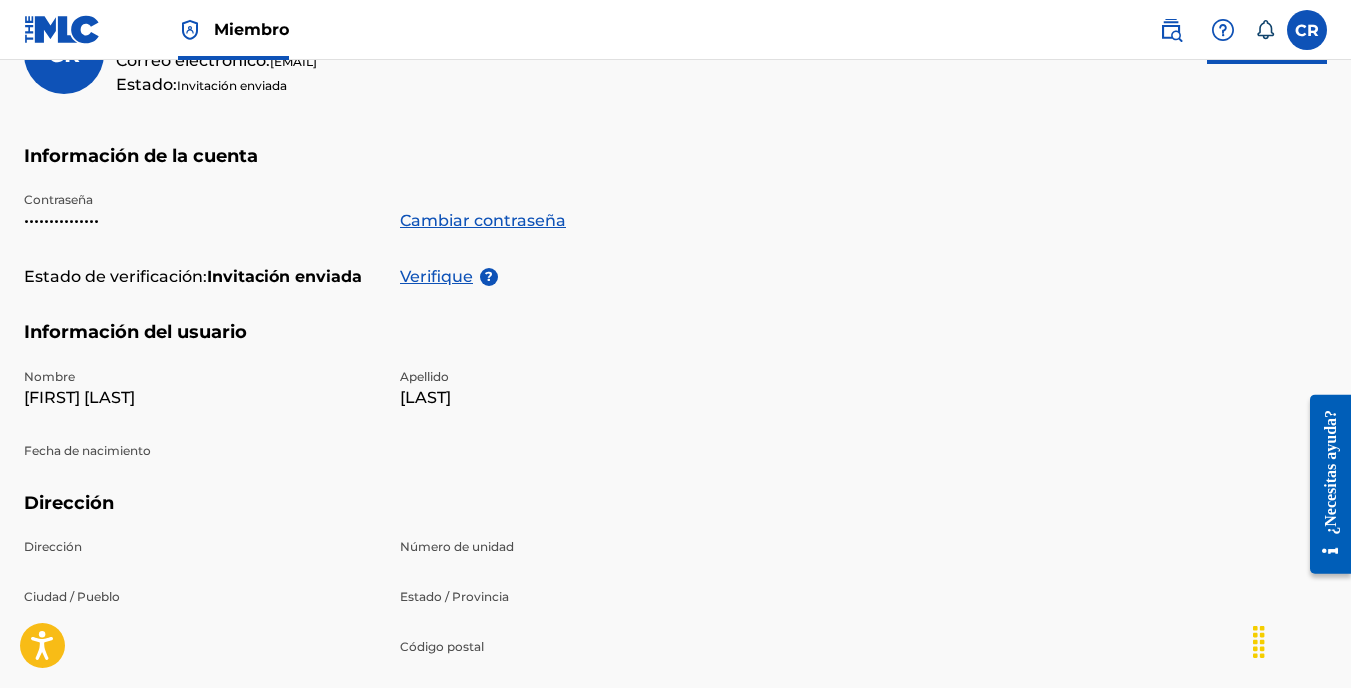 click on "Verifique" at bounding box center [440, 277] 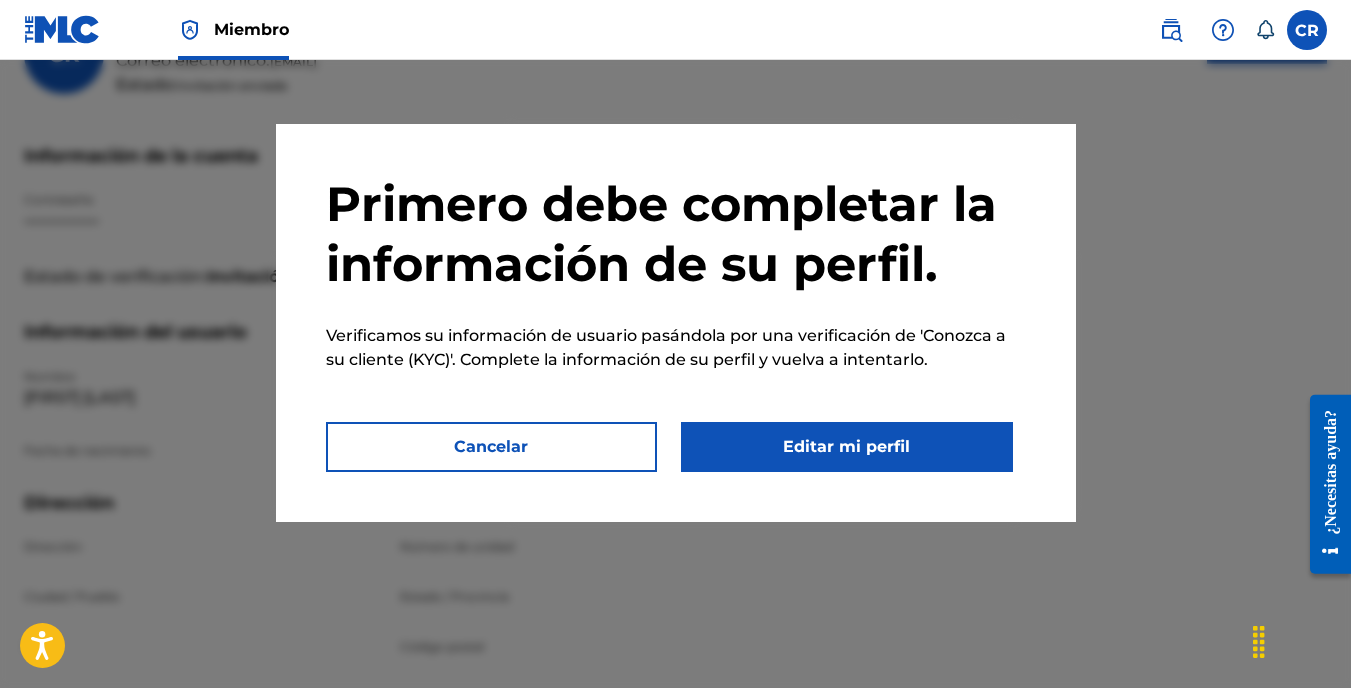 click on "Editar mi perfil" at bounding box center [847, 447] 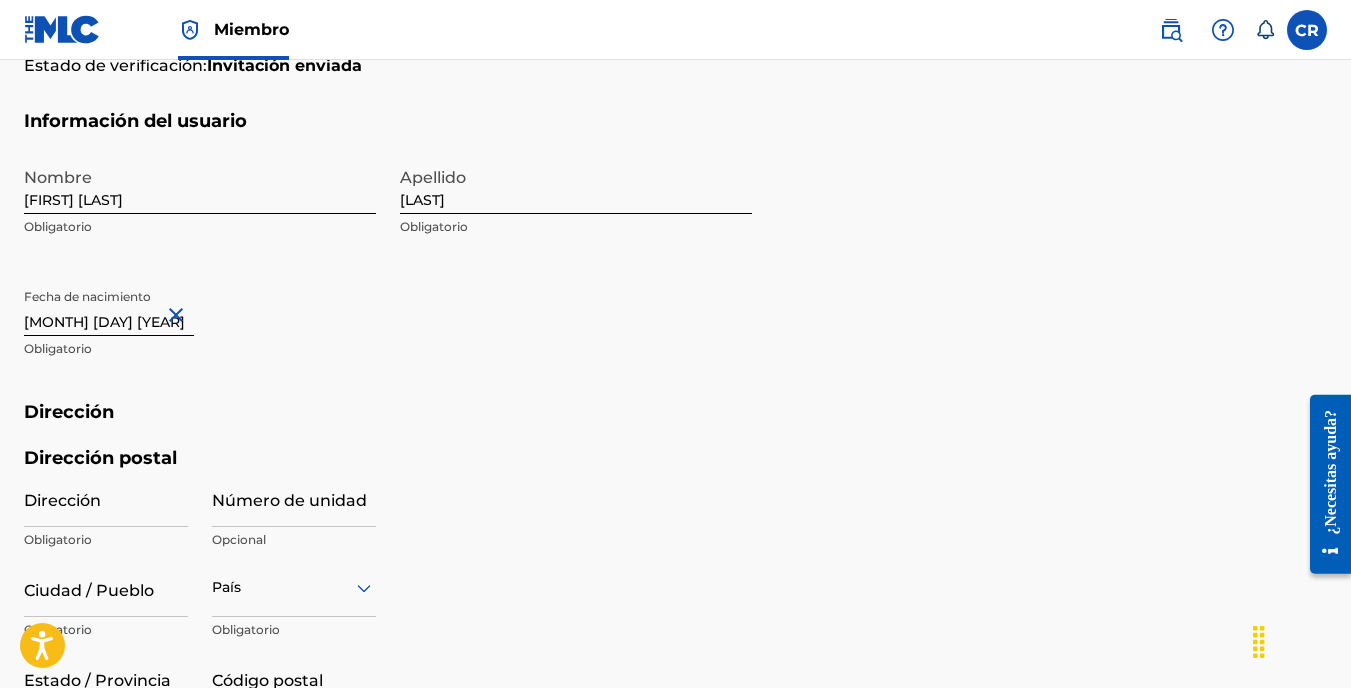 scroll, scrollTop: 600, scrollLeft: 0, axis: vertical 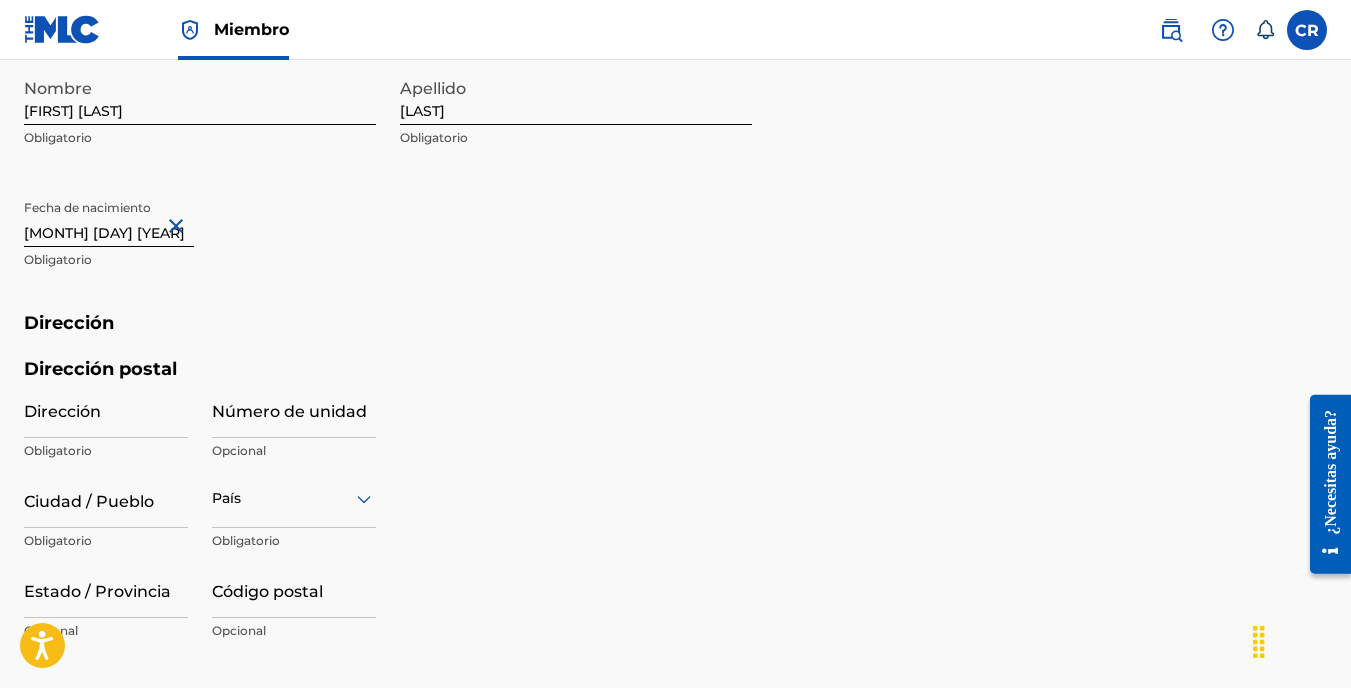 click on "Dirección" at bounding box center [106, 409] 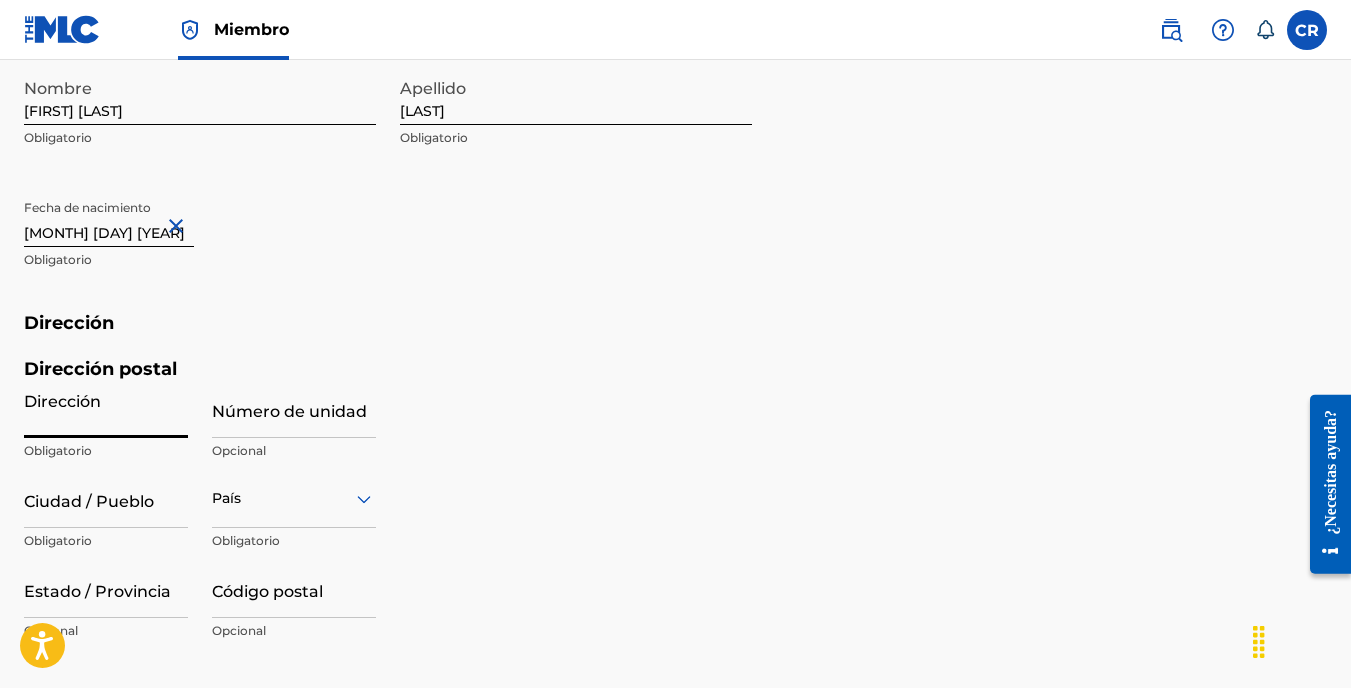 click on "Dirección postal Dirección Obligatorio Número de unidad Opcional Ciudad / Pueblo Obligatorio País Obligatorio Estado / Provincia Opcional Código postal Opcional" at bounding box center (388, 525) 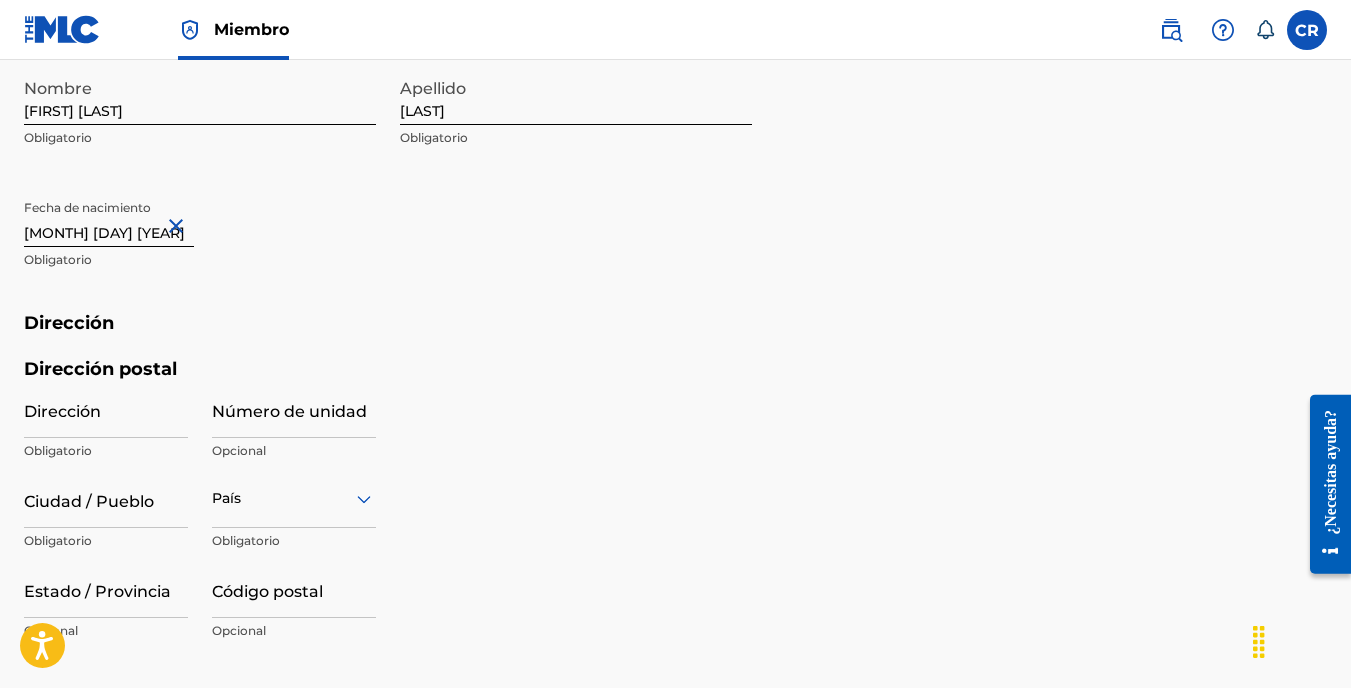click on "Dirección" at bounding box center [106, 409] 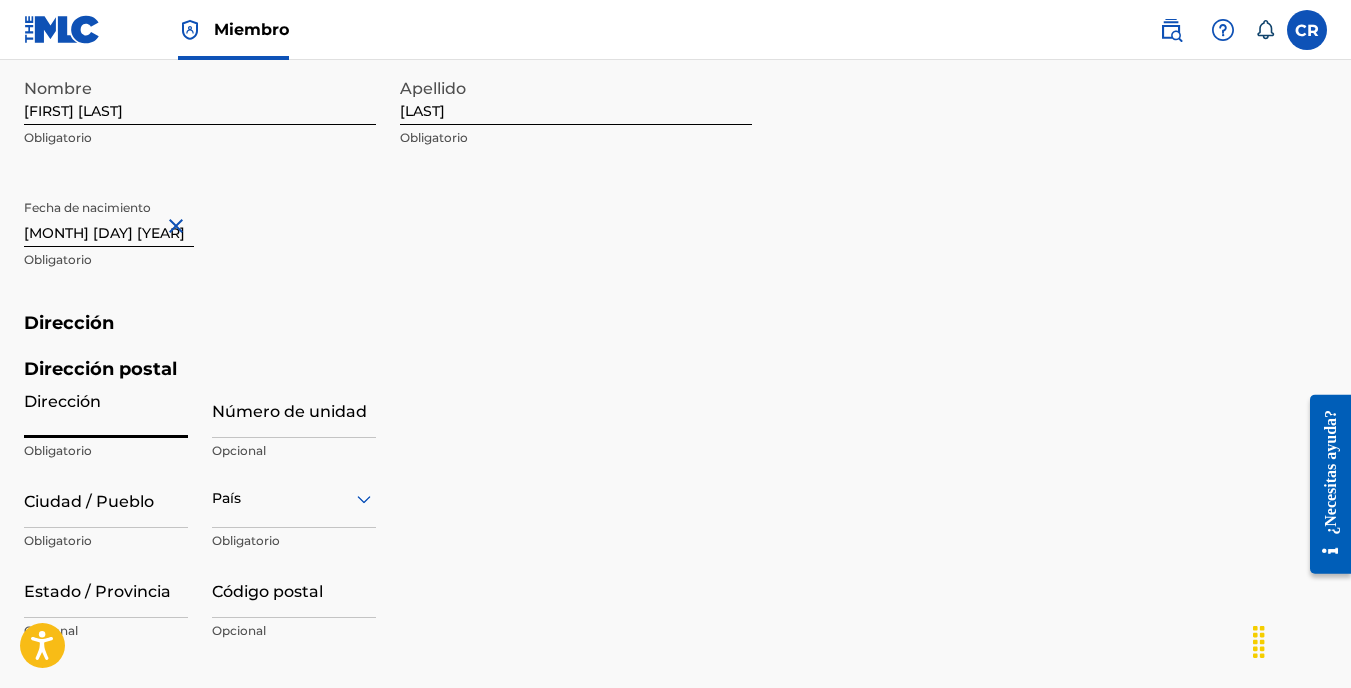 type on "AV [STREET]" 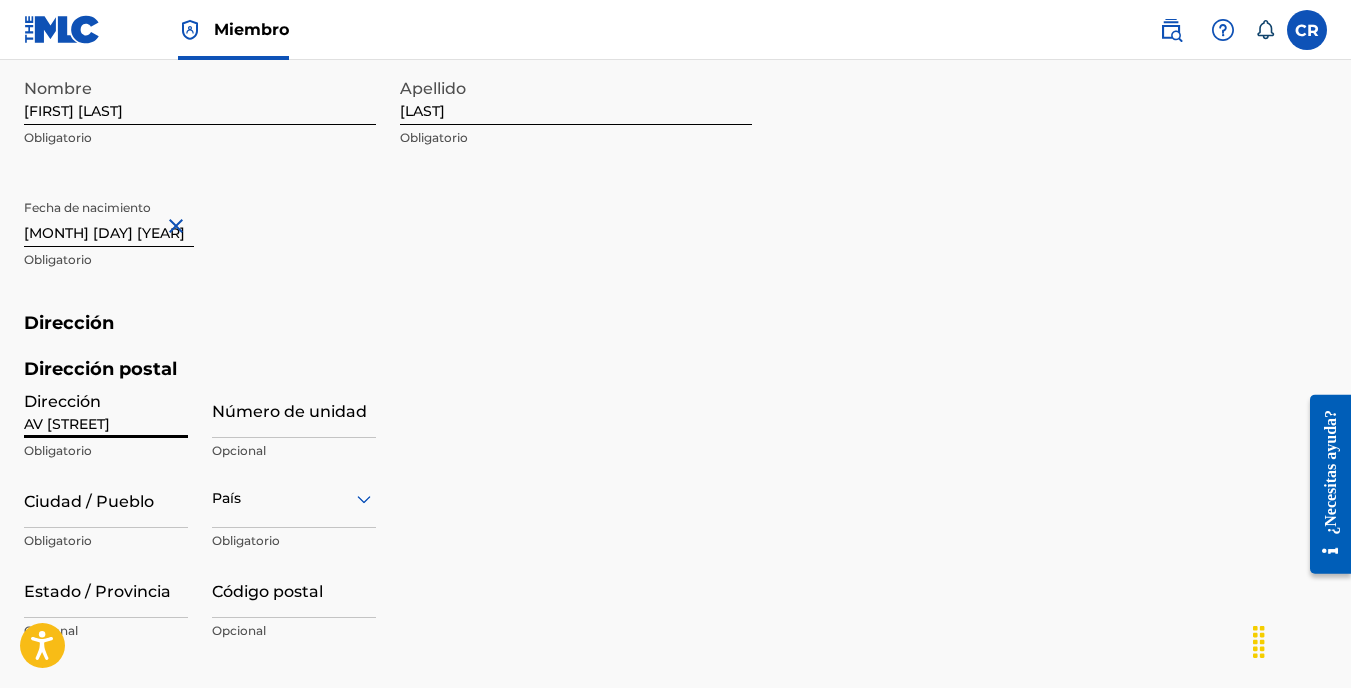 type on "[UNIT_NUMBER]" 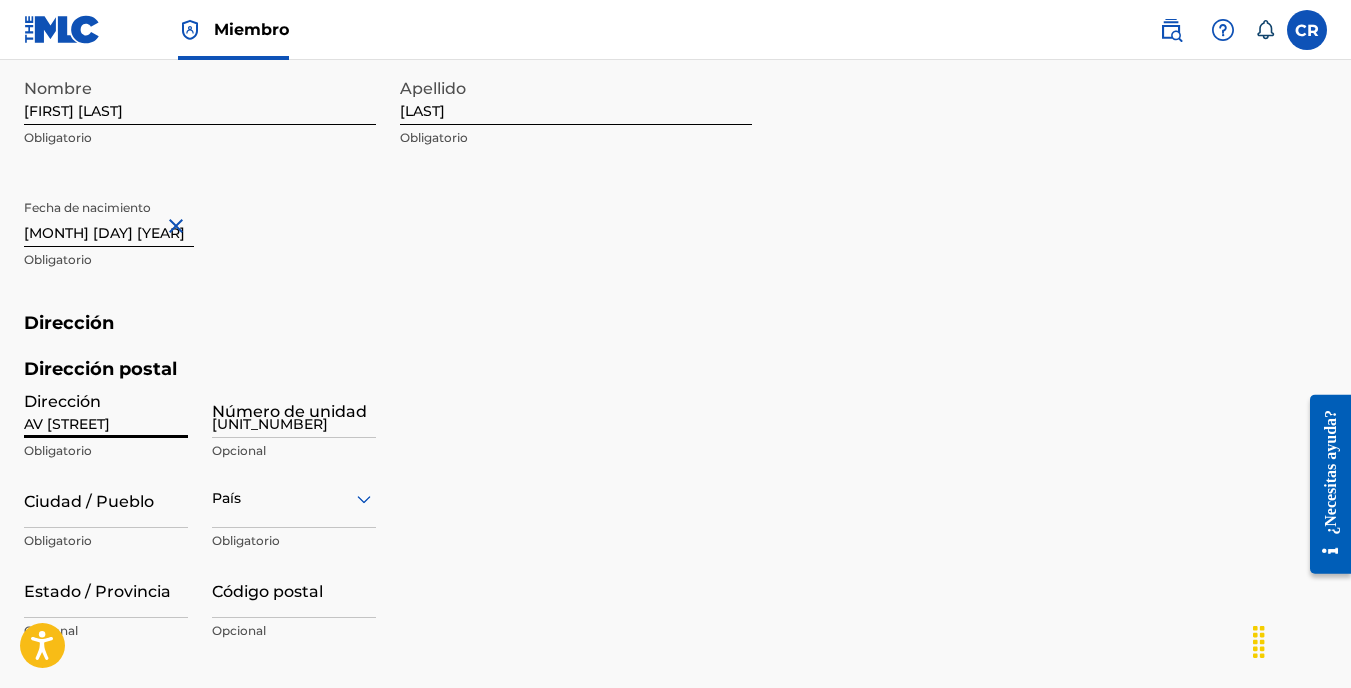 type on "PORLAMAR" 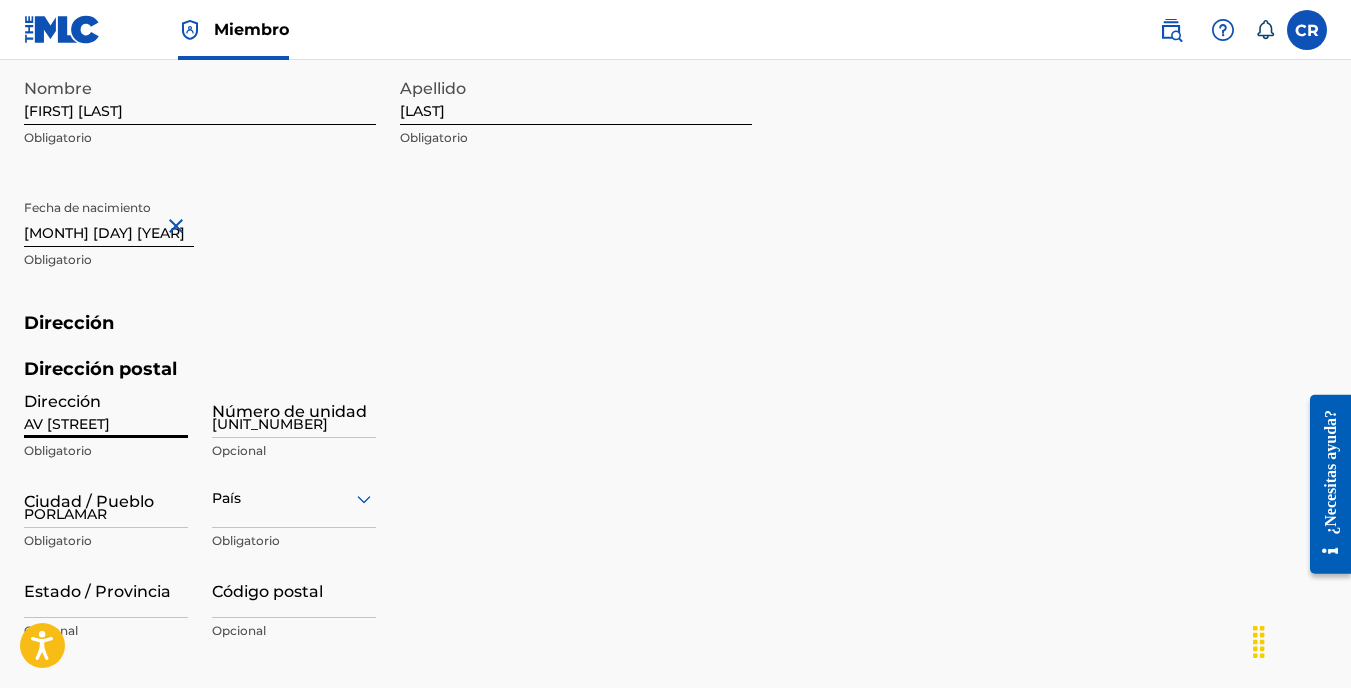 type on "Venezuela" 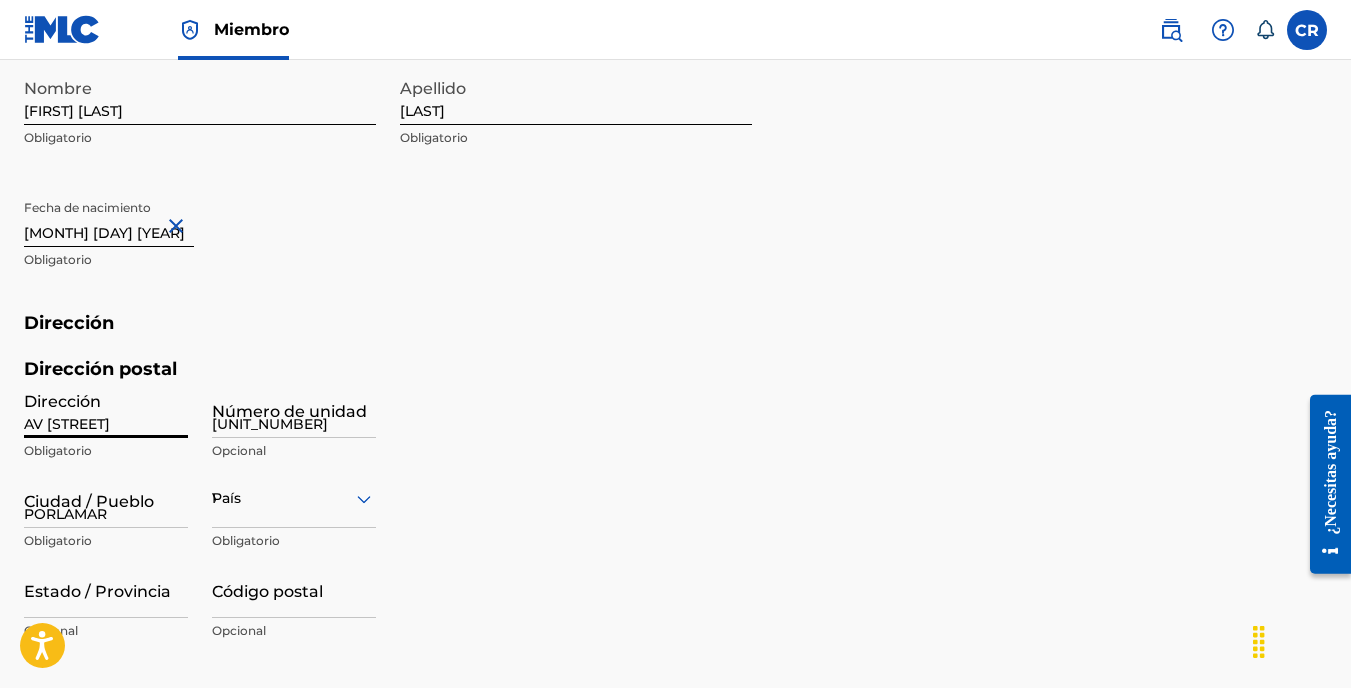 type on "[POSTAL_CODE]" 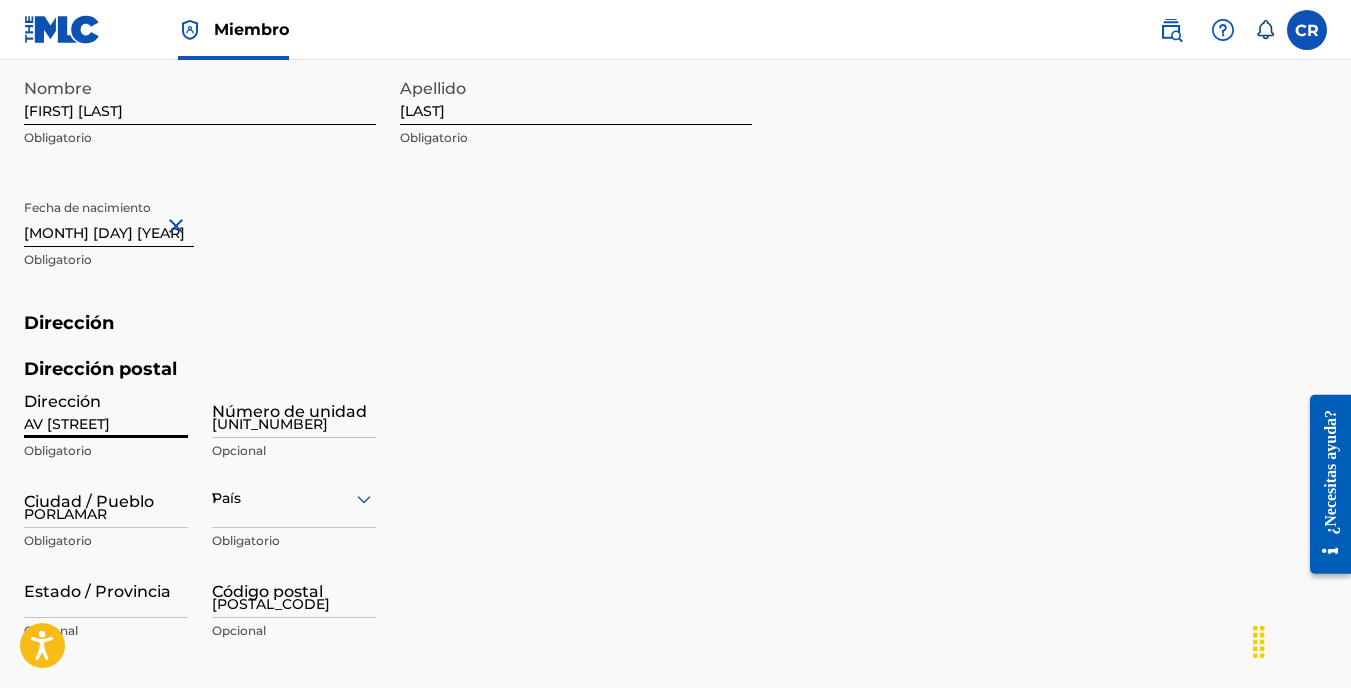 type on "58" 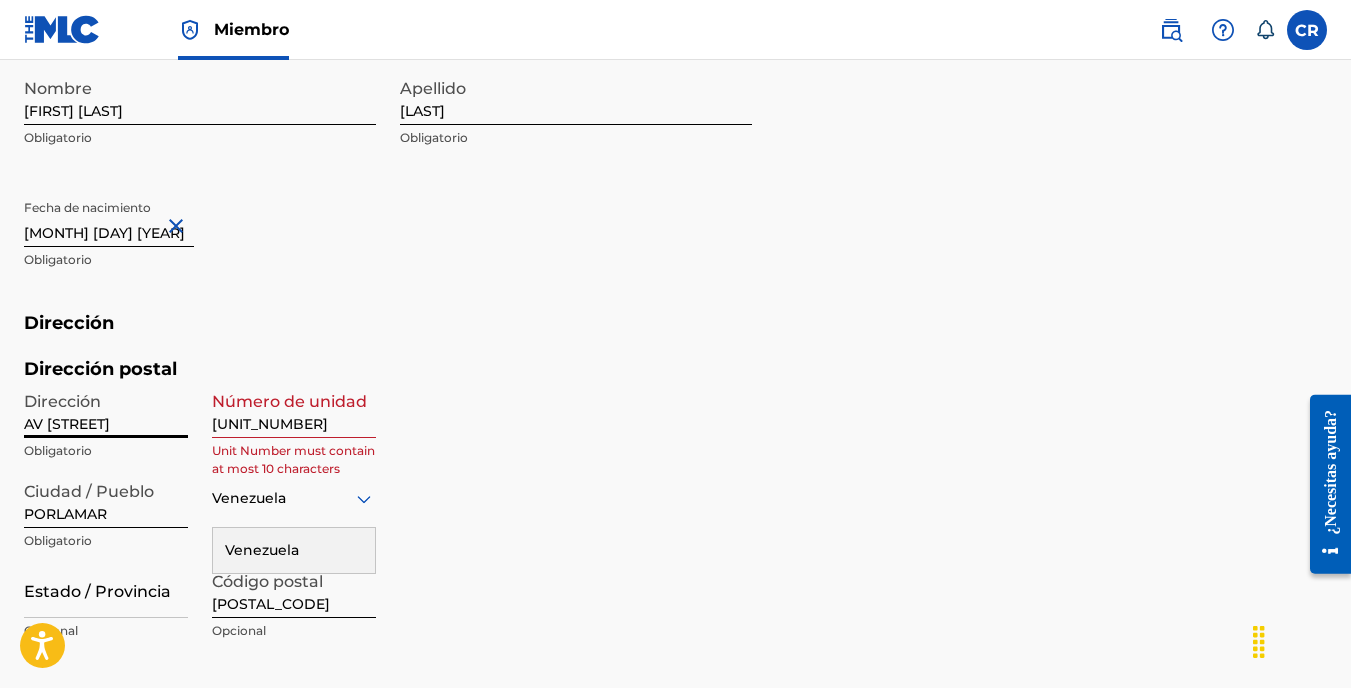 scroll, scrollTop: 870, scrollLeft: 0, axis: vertical 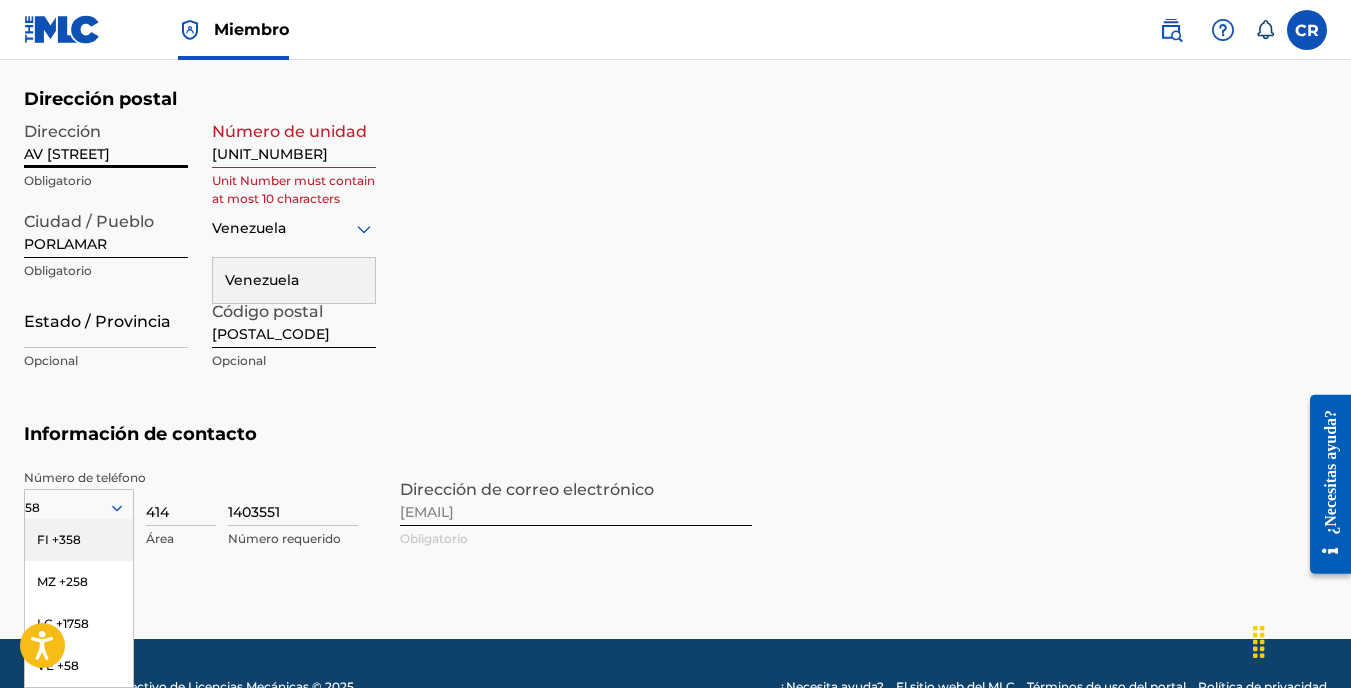 type on "[UNIT_NUMBER]" 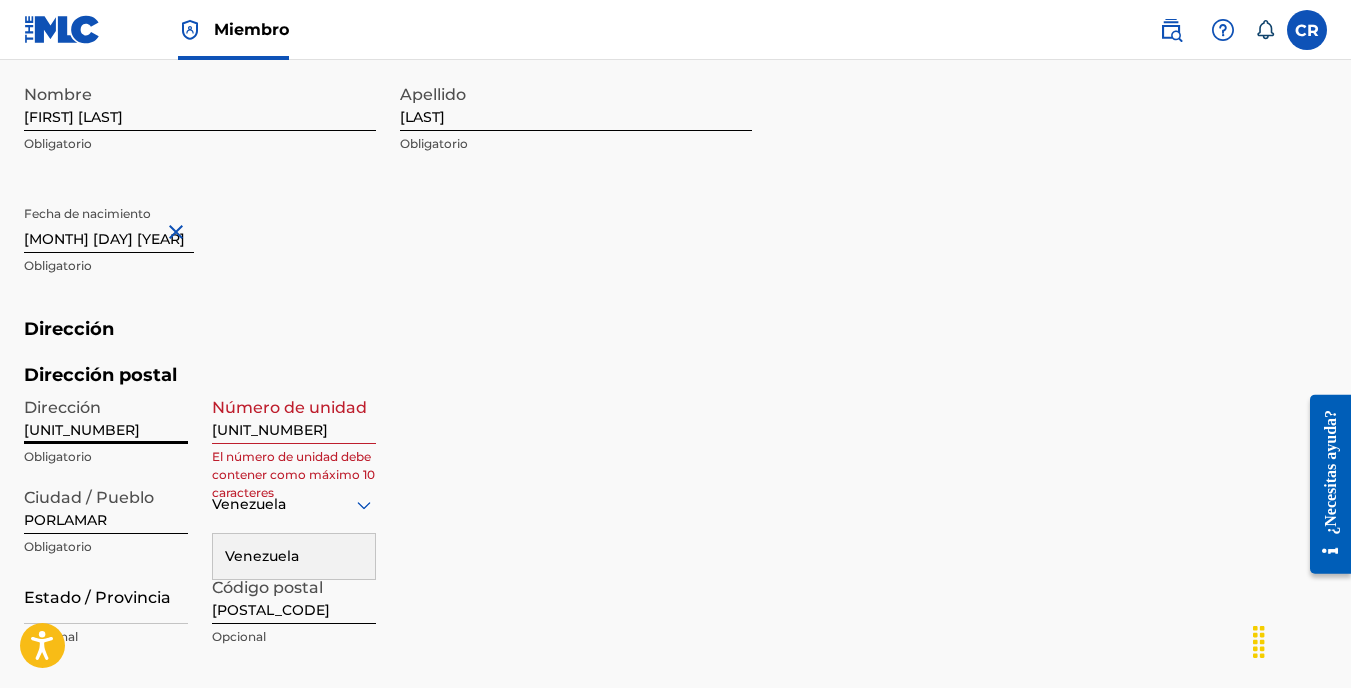 scroll, scrollTop: 570, scrollLeft: 0, axis: vertical 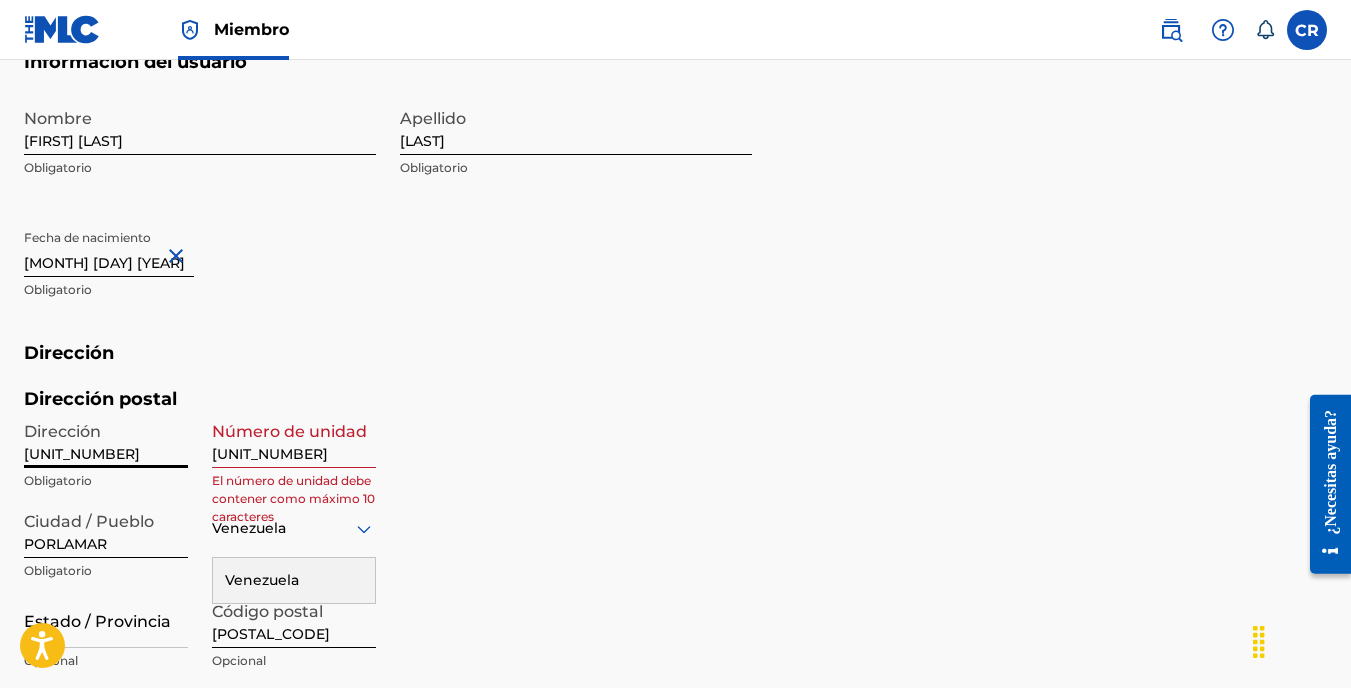 drag, startPoint x: 166, startPoint y: 454, endPoint x: -4, endPoint y: 462, distance: 170.18813 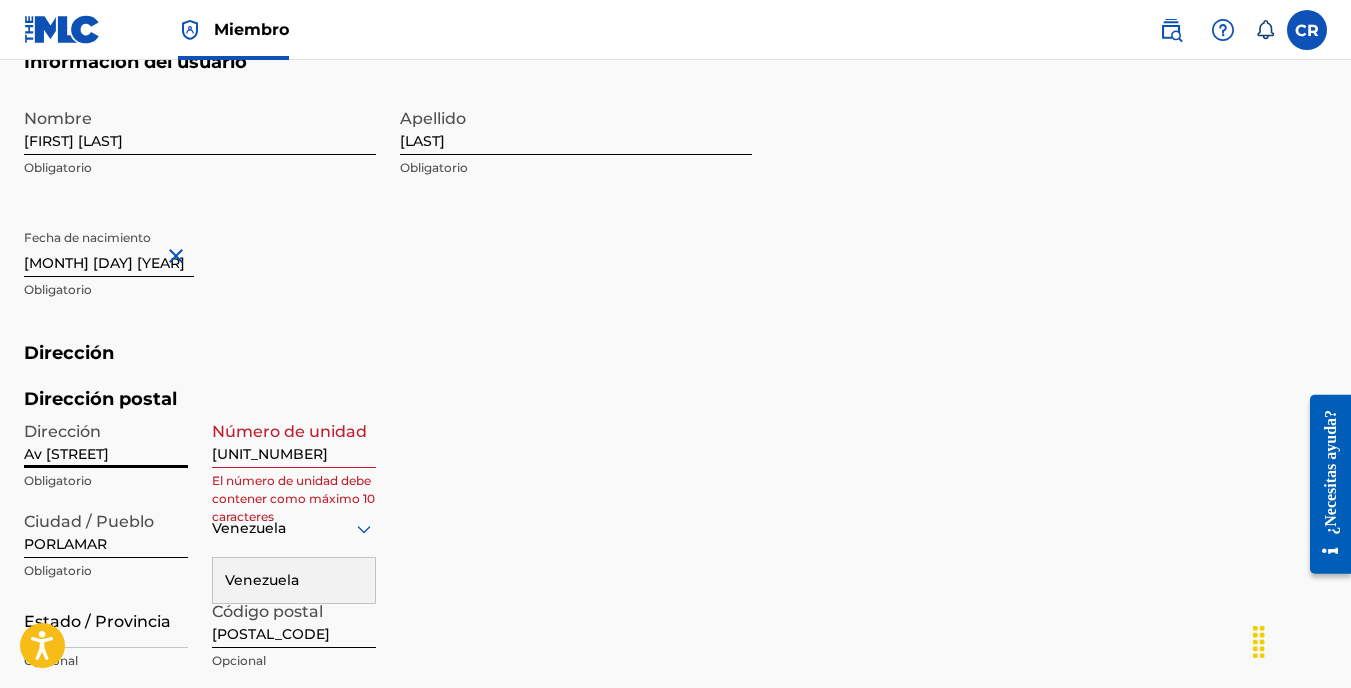 type on "Av [STREET]" 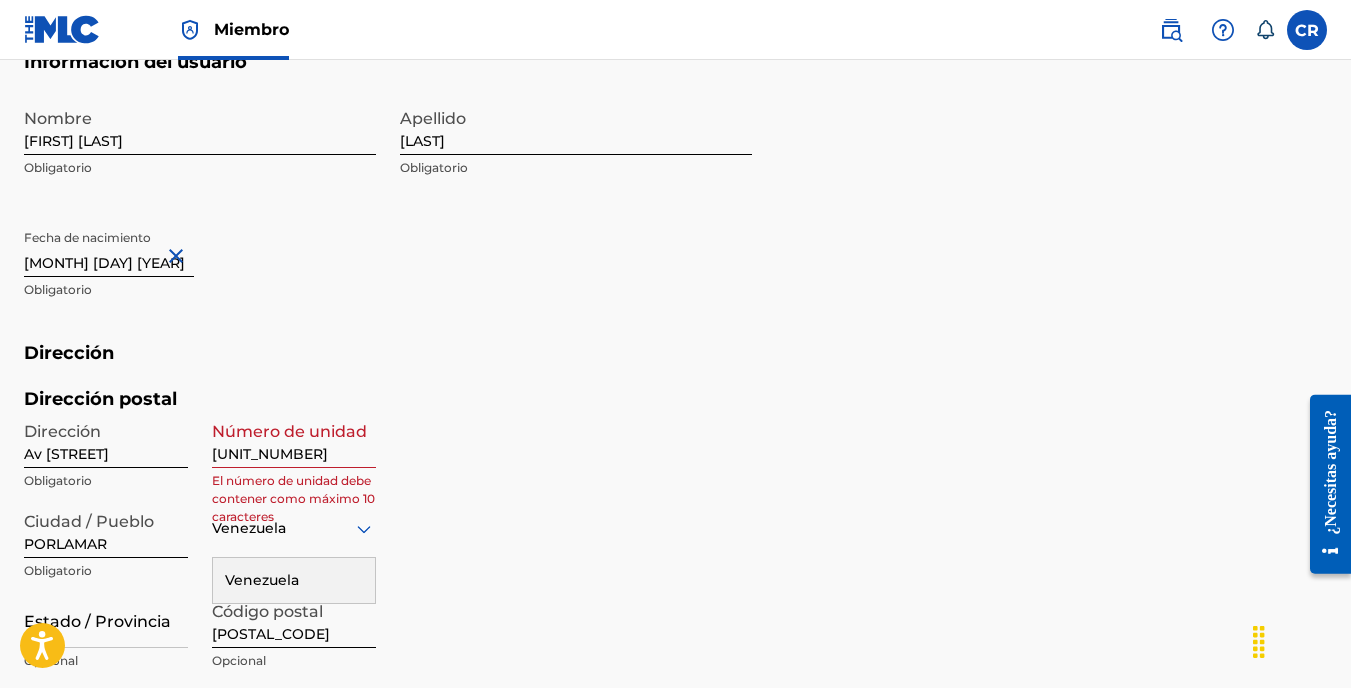 scroll, scrollTop: 670, scrollLeft: 0, axis: vertical 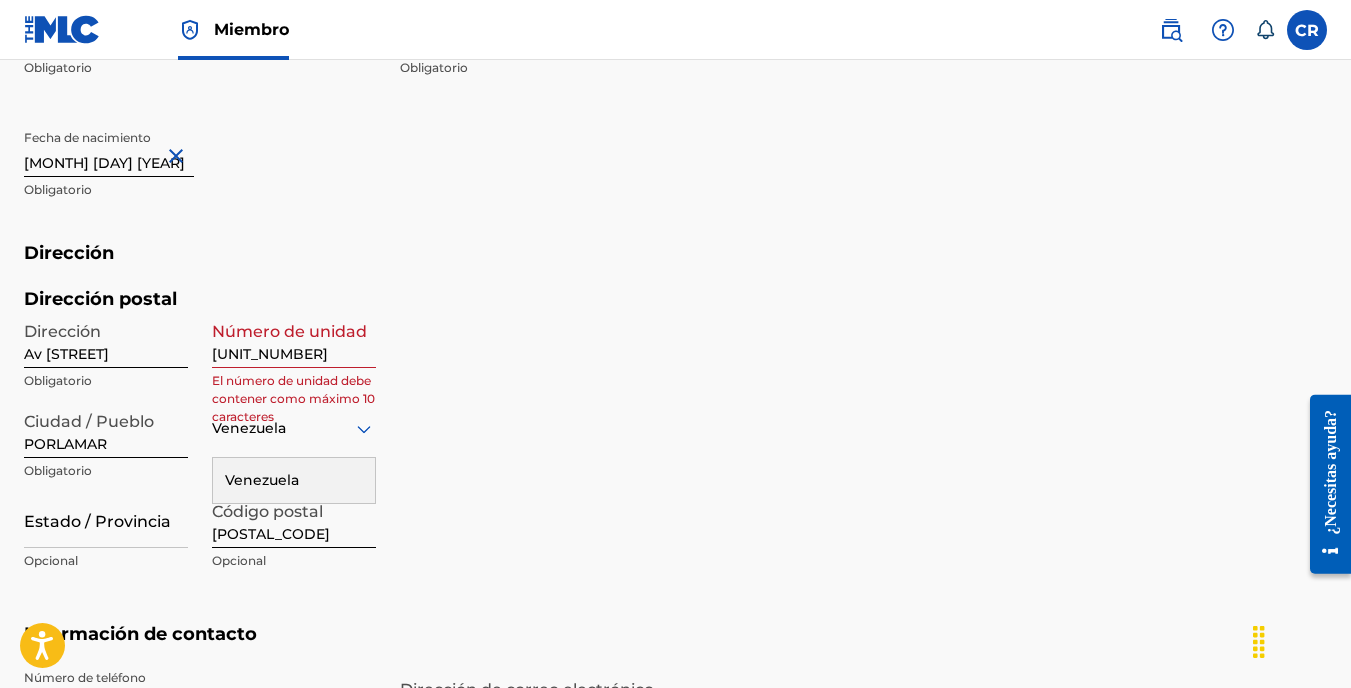 click on "Estado / Provincia" at bounding box center (106, 519) 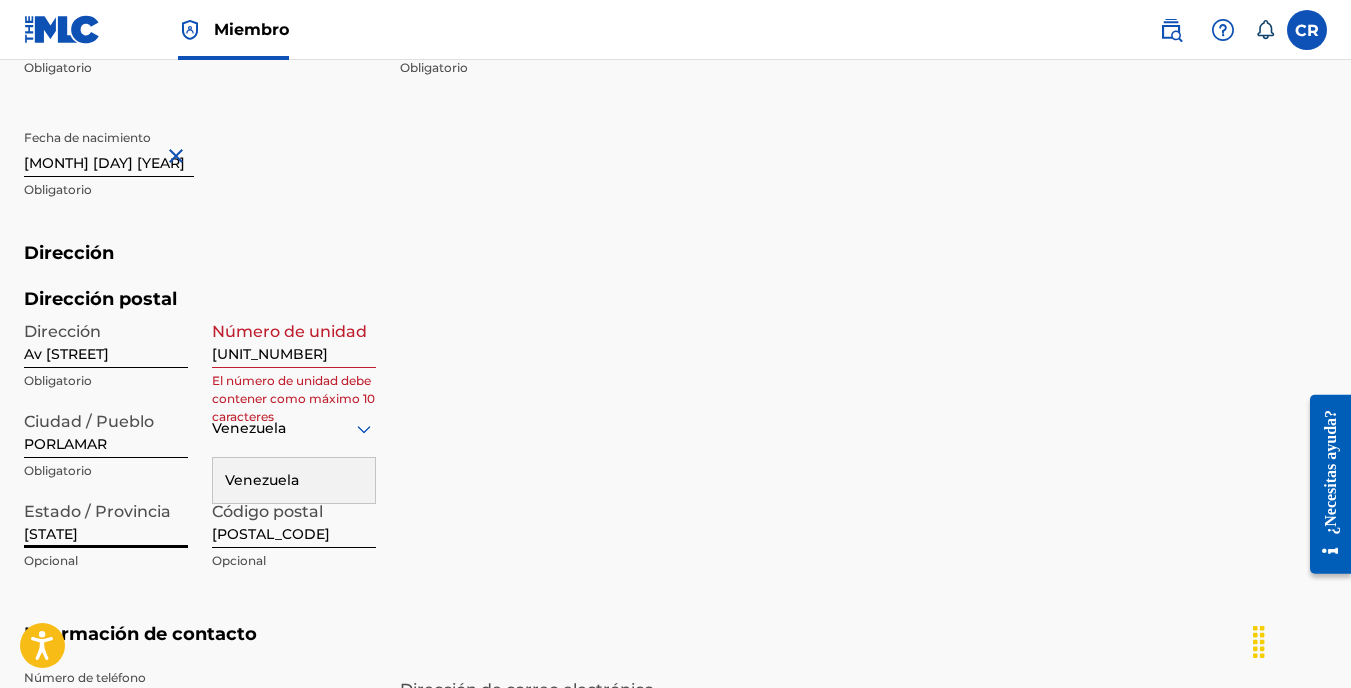 type on "[STATE]" 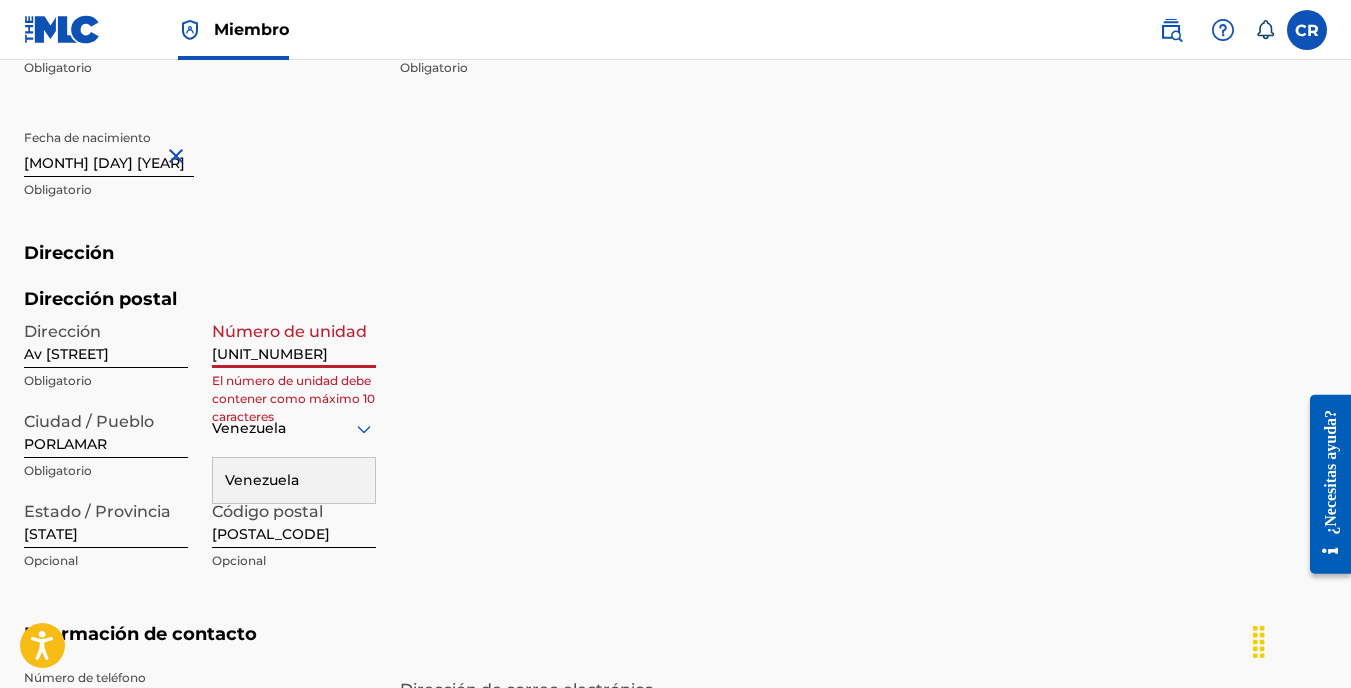 scroll, scrollTop: 0, scrollLeft: 0, axis: both 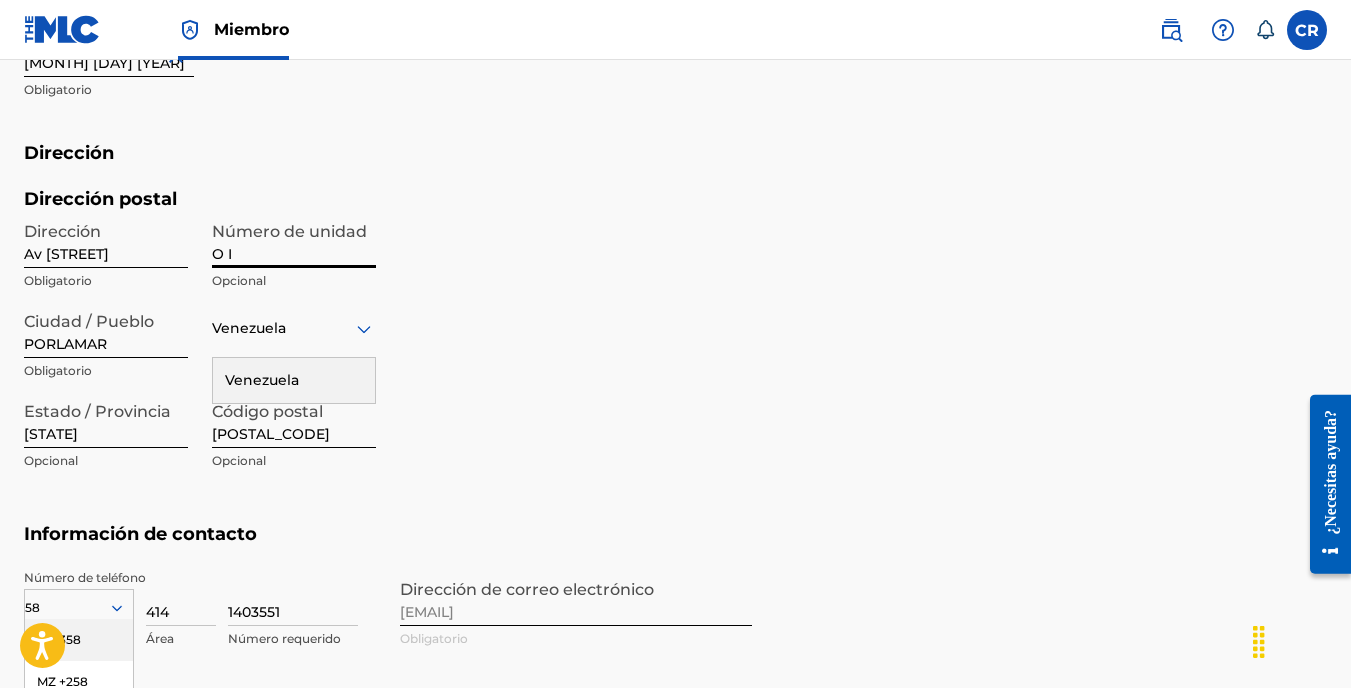 drag, startPoint x: 315, startPoint y: 256, endPoint x: 156, endPoint y: 239, distance: 159.90622 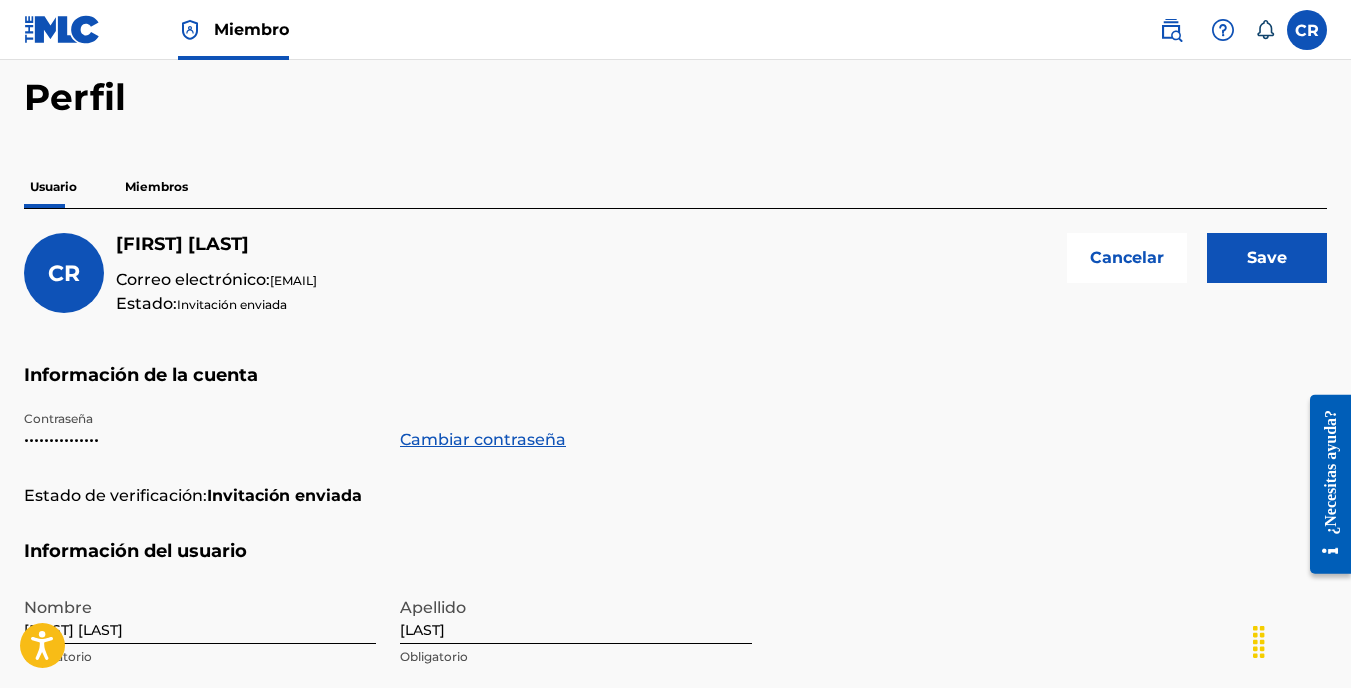 scroll, scrollTop: 117, scrollLeft: 0, axis: vertical 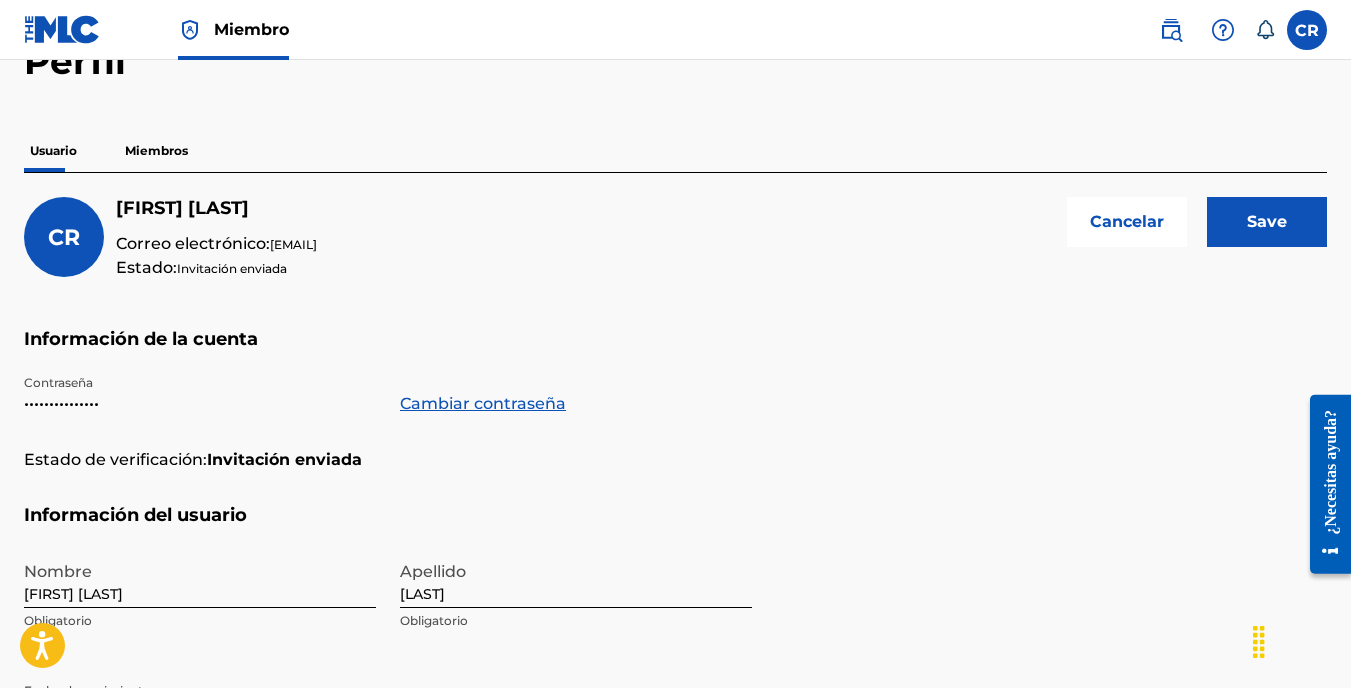 type on "3E" 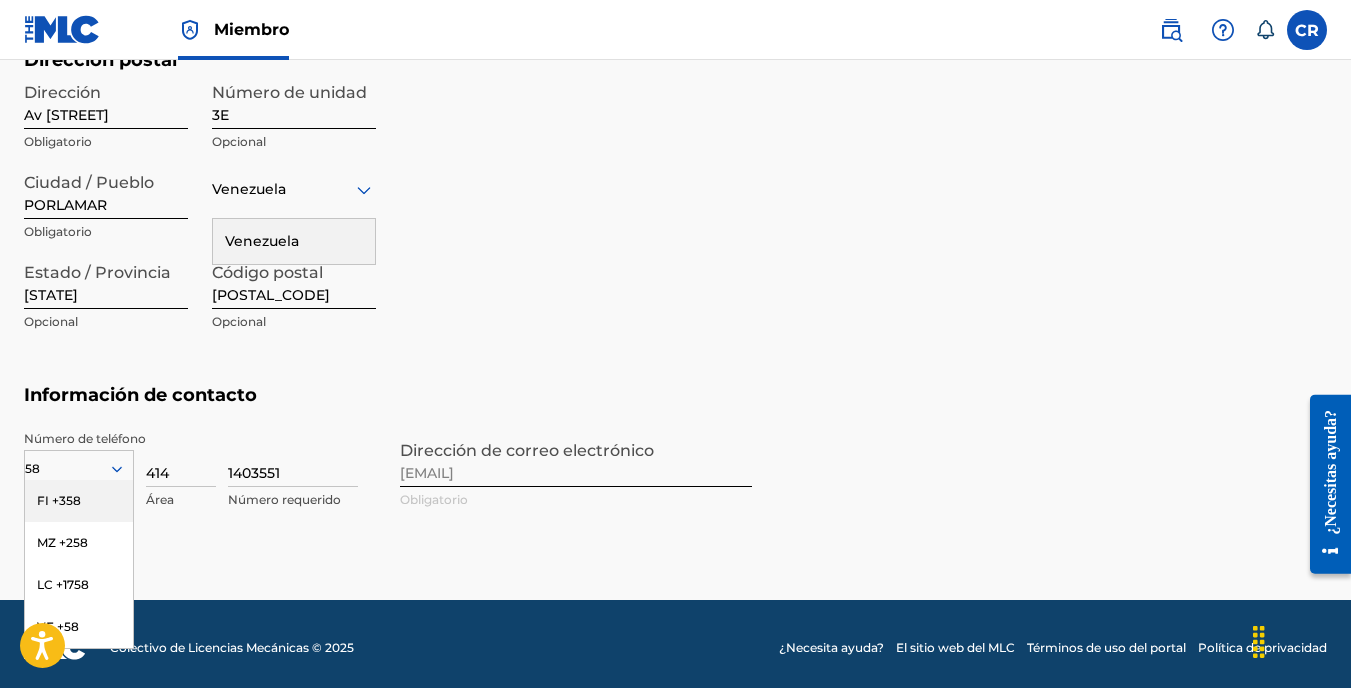 scroll, scrollTop: 917, scrollLeft: 0, axis: vertical 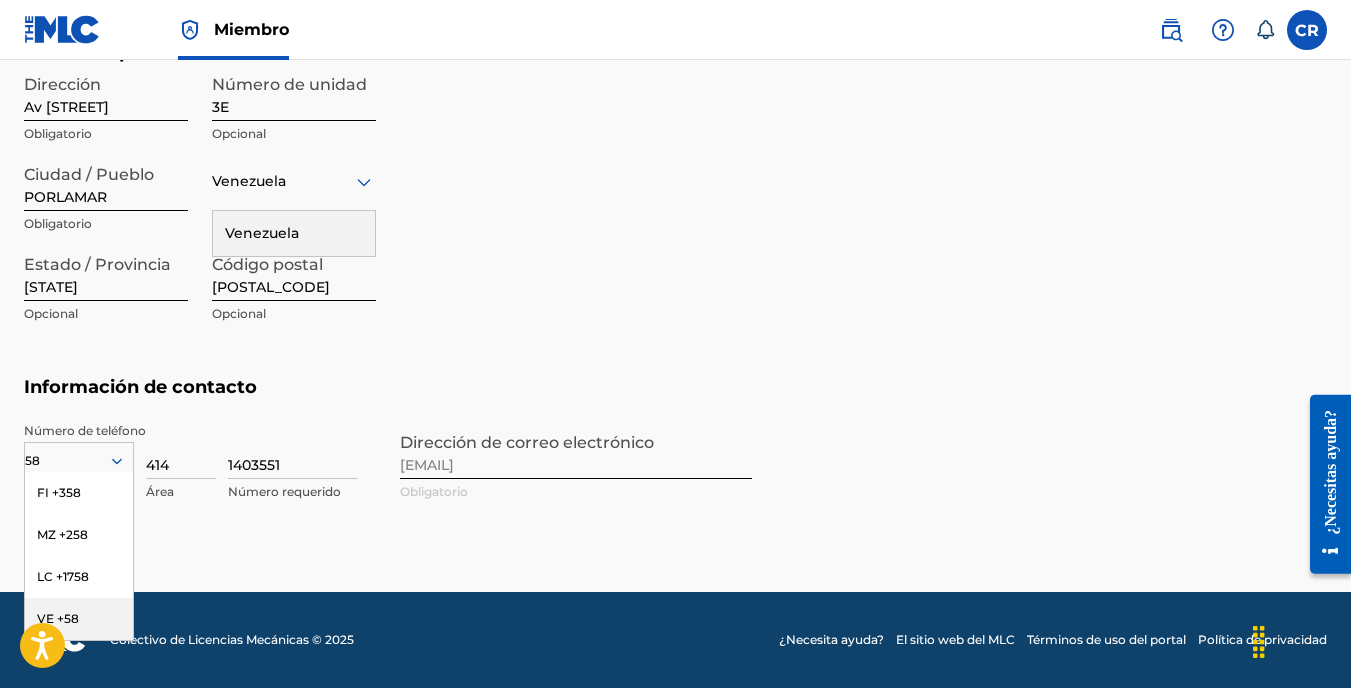 type 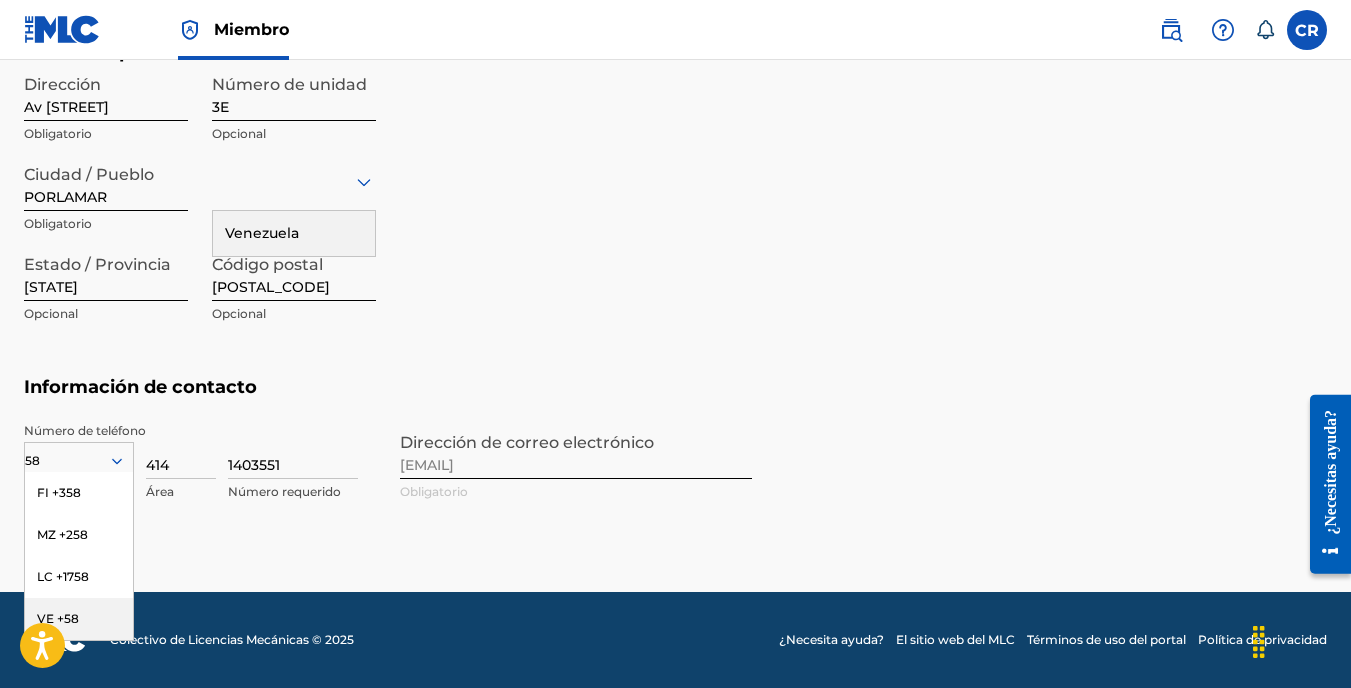 click on "VE +58" at bounding box center (79, 619) 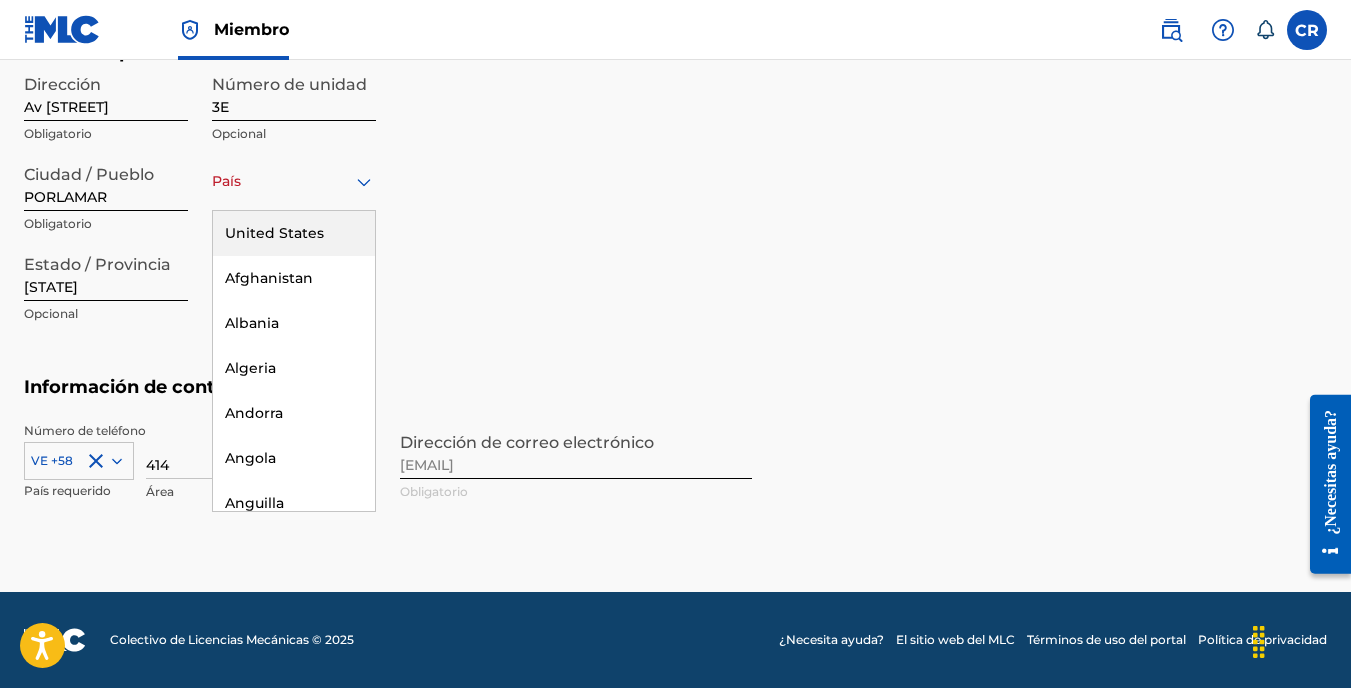 click at bounding box center (294, 181) 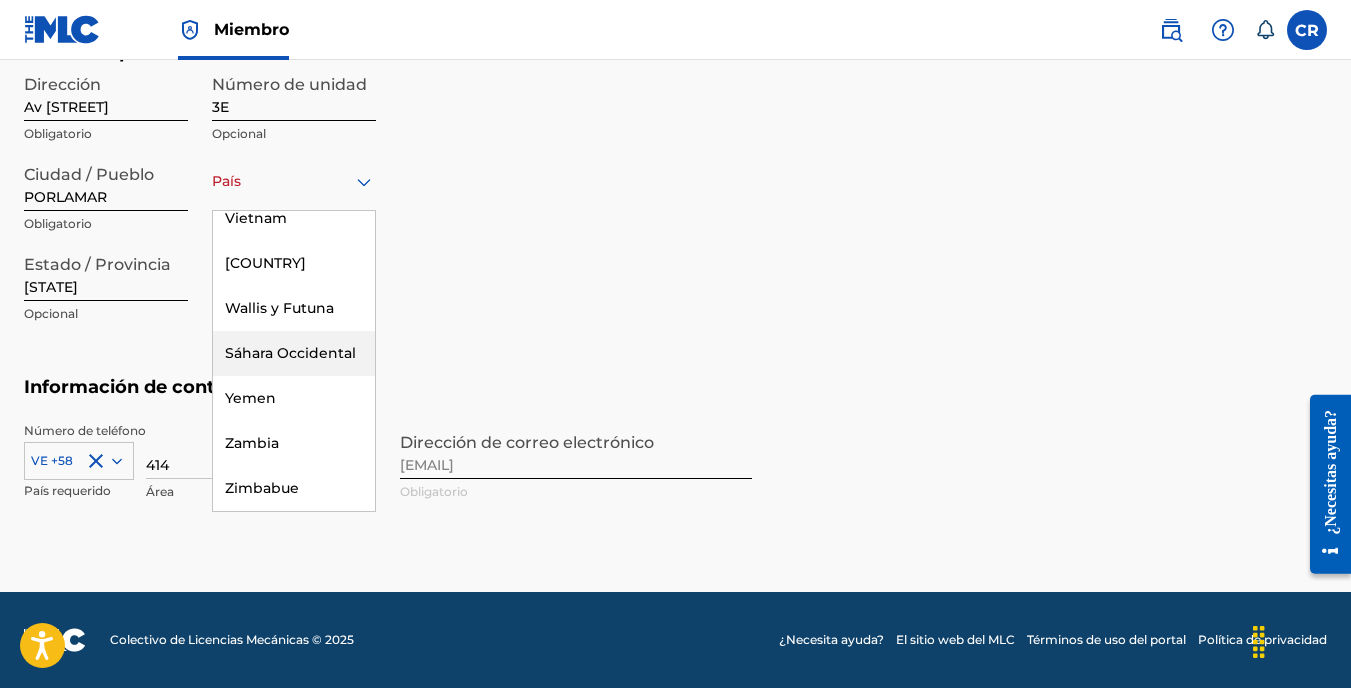 scroll, scrollTop: 10359, scrollLeft: 0, axis: vertical 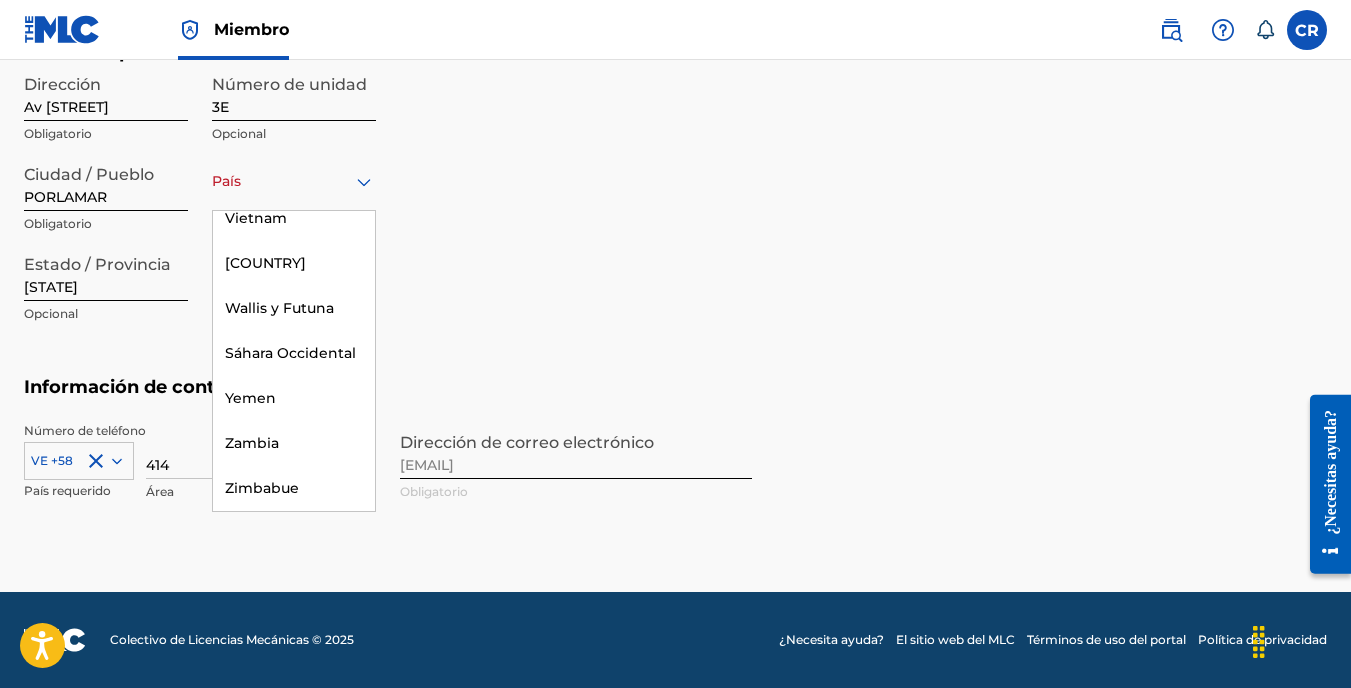 click on "Venezuela" at bounding box center (294, 173) 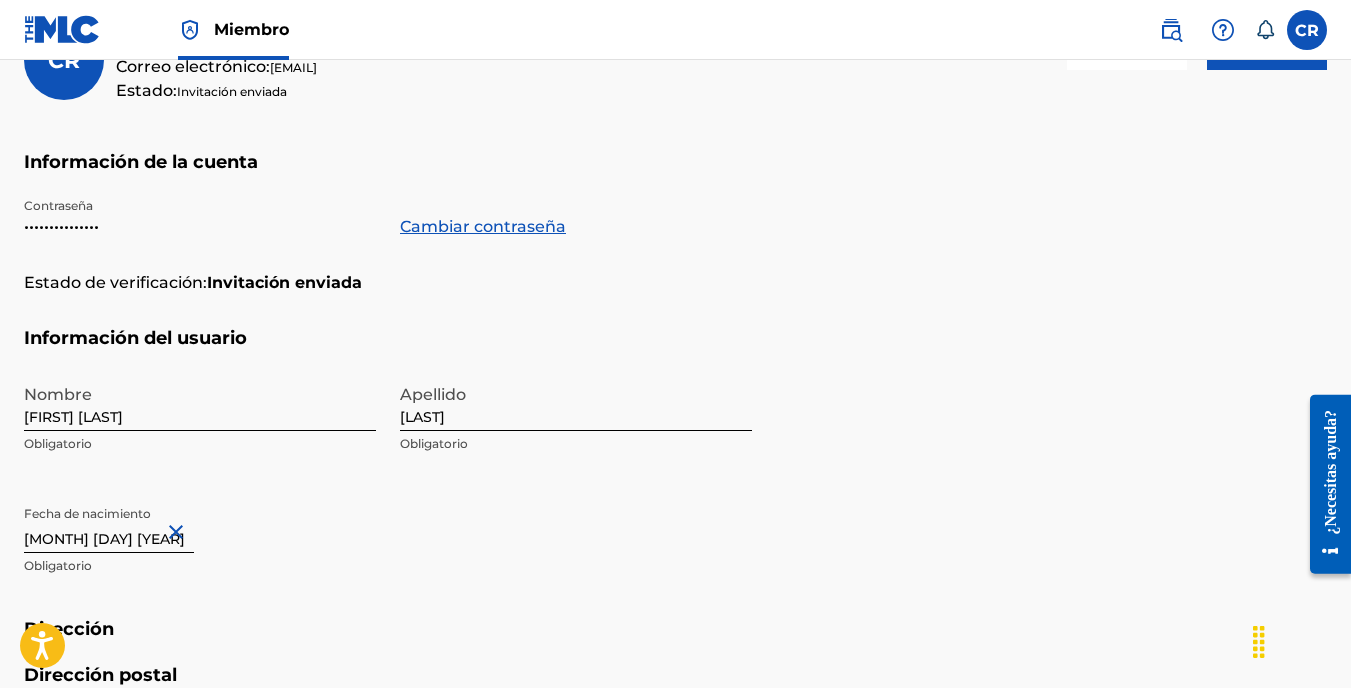 scroll, scrollTop: 217, scrollLeft: 0, axis: vertical 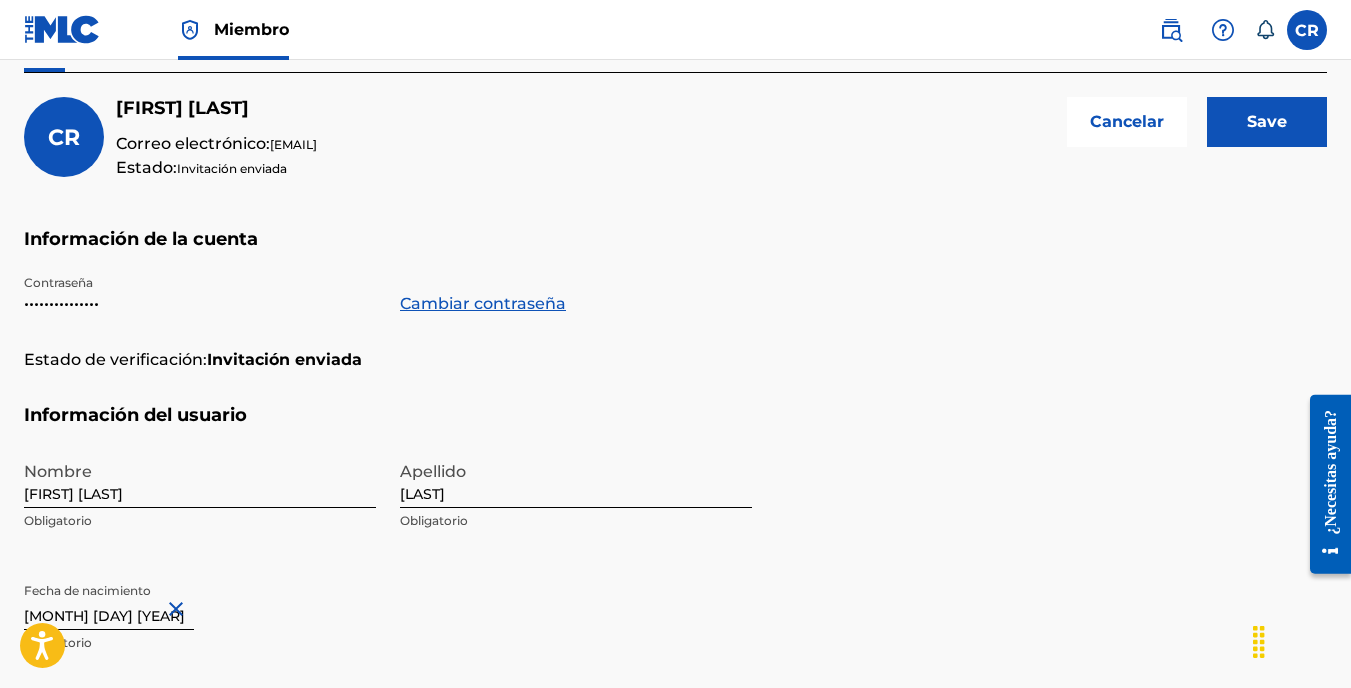 click on "Save" at bounding box center (1267, 122) 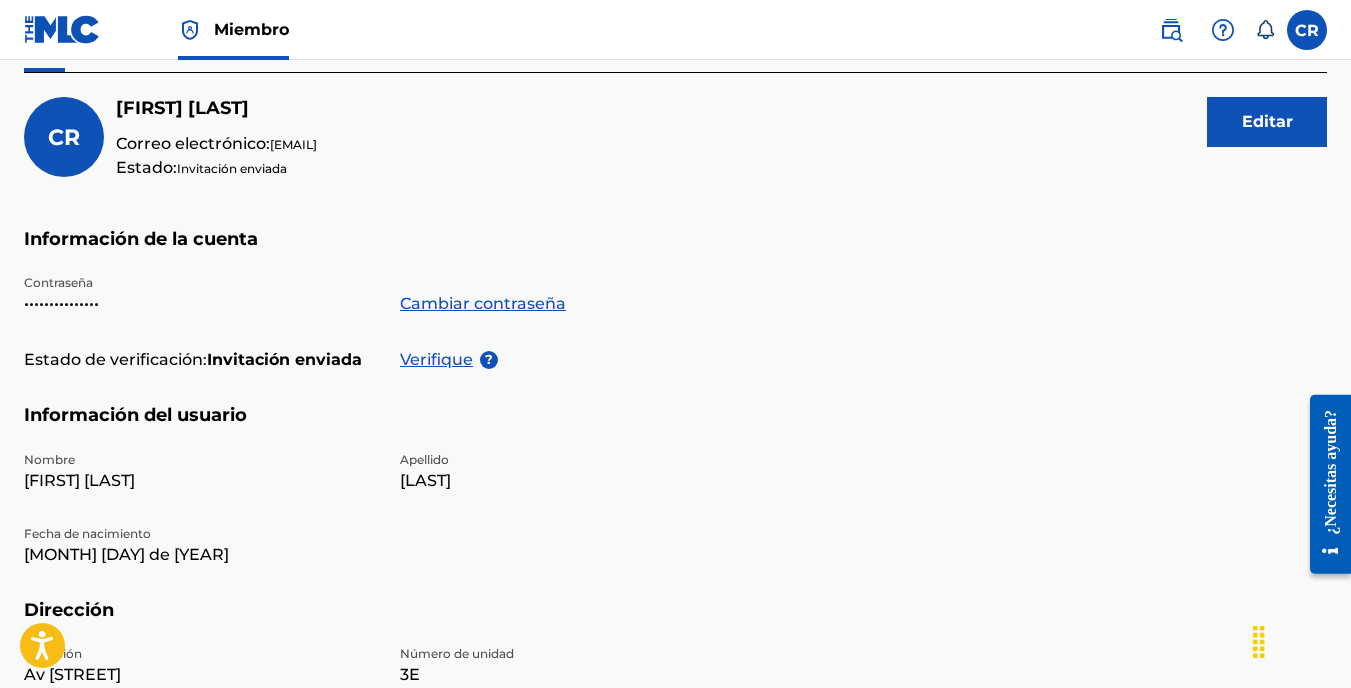 click on "Editar" at bounding box center [1267, 122] 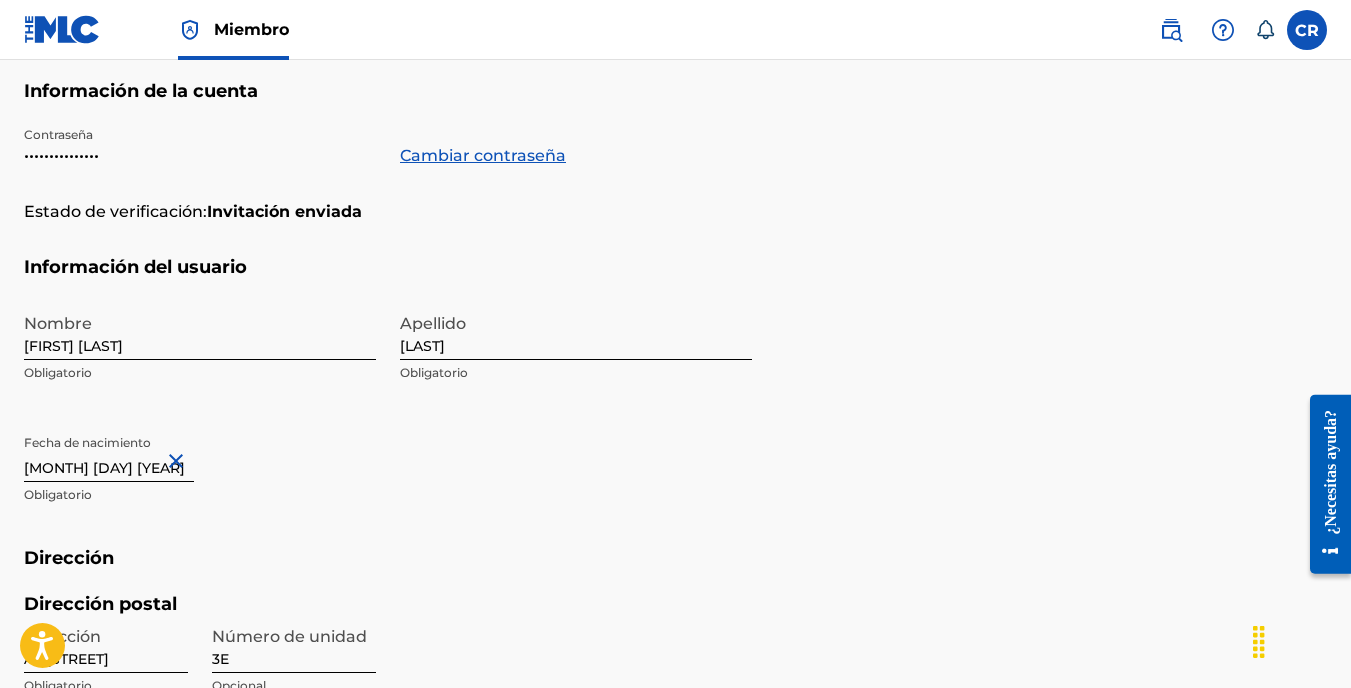 scroll, scrollTop: 417, scrollLeft: 0, axis: vertical 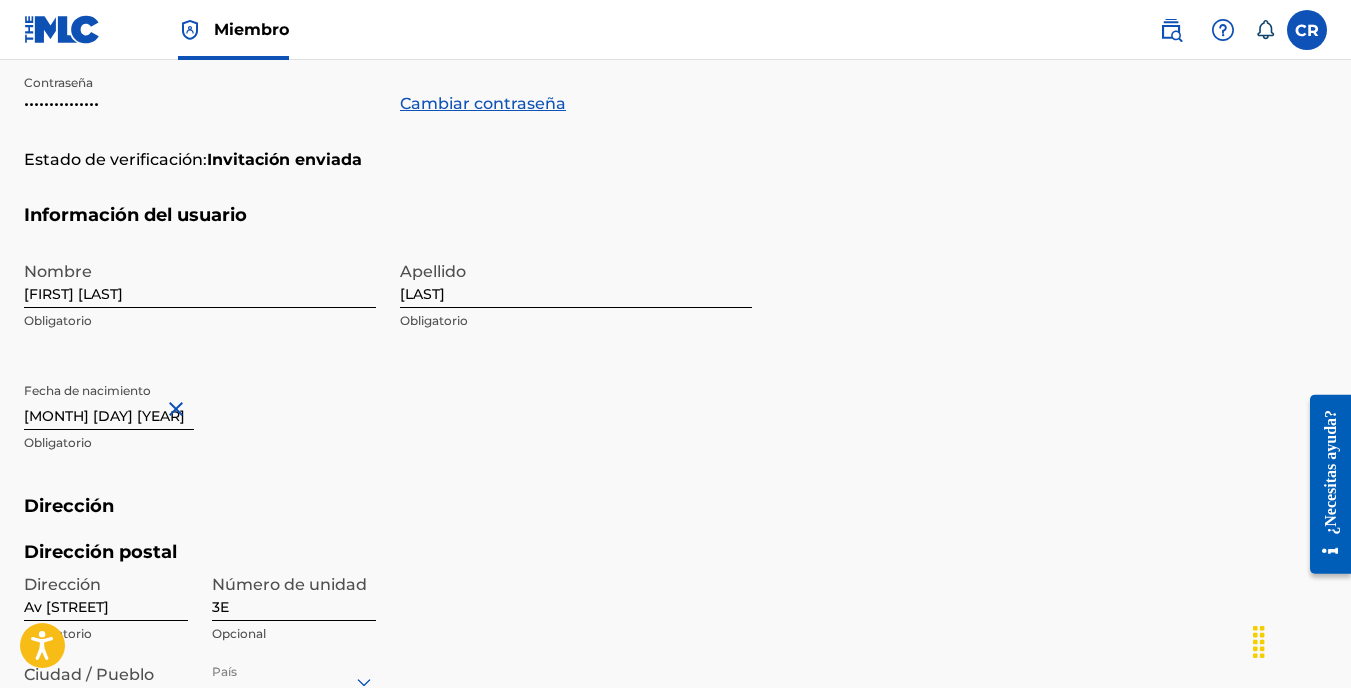 click at bounding box center (179, 409) 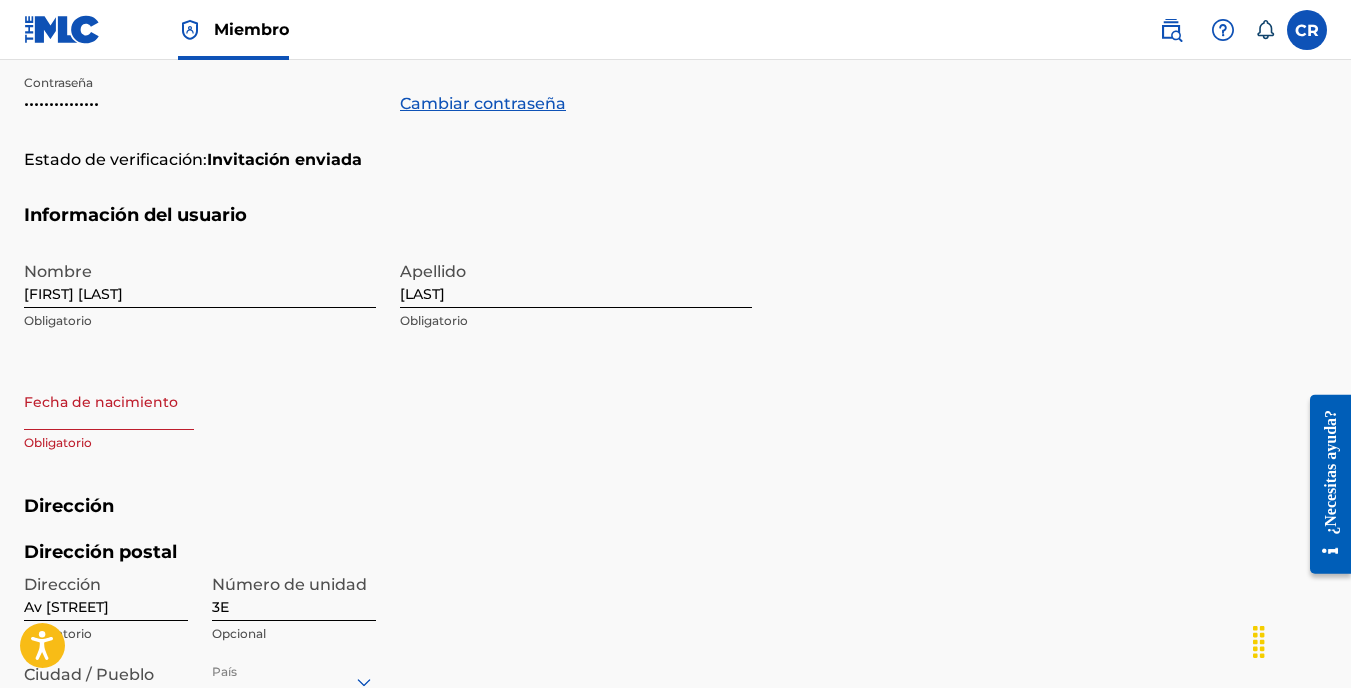 click at bounding box center (109, 401) 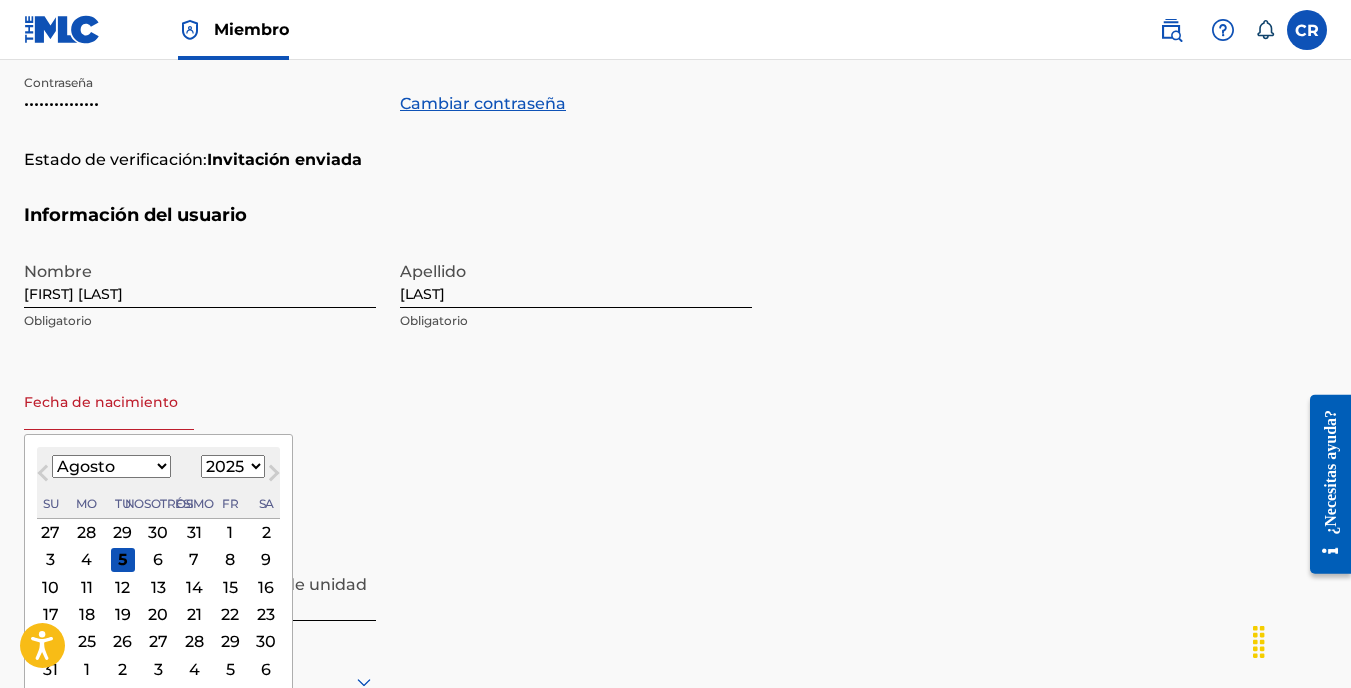 type on "[MONTH] [DAY] [YEAR]" 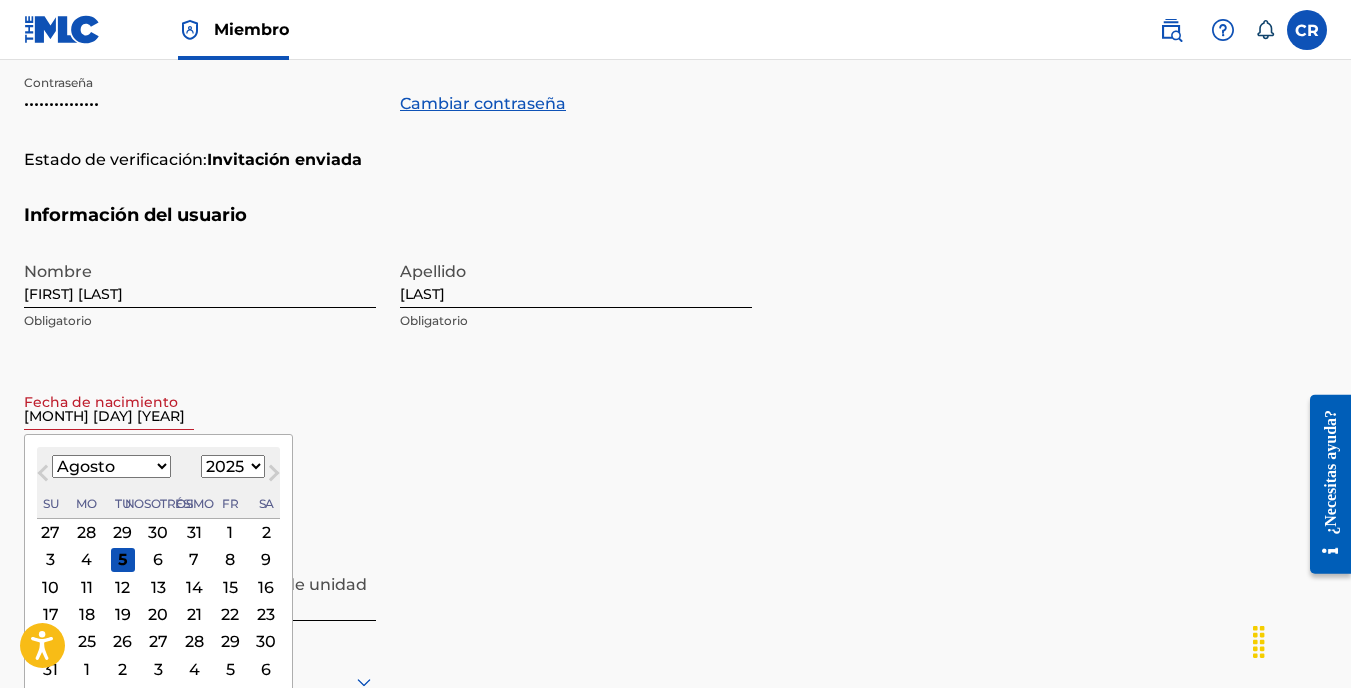 select on "5" 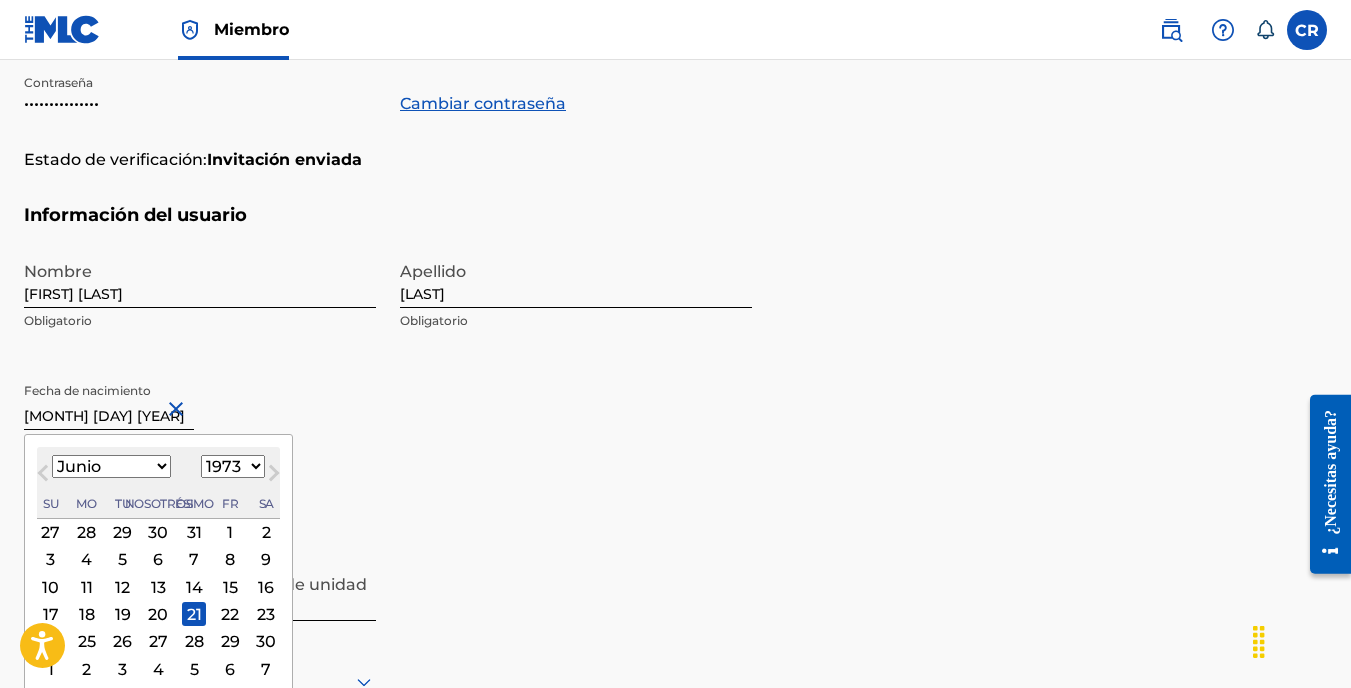 click on "Nombre [FIRST] [LAST] Obligatorio Apellido [LAST] Obligatorio Fecha de nacimiento [MONTH] [DAY] [YEAR] [MONTH] de [YEAR] Previous Month Next Month [MONTH] [YEAR] Enero Febrero Marzo Abril Mayo Junio Julio Agosto Septiembre Octubre Noviembre Diciembre 1899 1900 1901 1902 1903 1904 1905 1906 1907 1908 1909 1910 1911 1912 1913 1914 1915 1916 1917 1918 1919 1920 1921 1922 1923 1924 1925 1926 1927 1928 1929 1930 1931 1932 1933 1934 1935 1936 1937 1938 1939 1940 1941 1942 1943 1944 1945 1946 1947 1948 1949 1950 1951 1952 1953 1954 1955 1956 1957 1958 1959 1960 1961 1962 1963 1964 1965 1966 1967 1968 1969 1970 1971 1972 1973 1974 1975 1976 1977 1978 1979 1980 1981 1982 1983 1984 1985 1986 1987 1988 1989 1990 1991 1992 1993 1994 1995 1996 1997 1998 1999 2000 2001 2002 2003 2004 2005 2006 2007 2008 2009 2010 2011 2012 2013 2014 2015 2016 2017 2018 2019 2020 2021 2022 2023 2024 2025 2026 2027 2028 2029 2030 2031 2032 2033 2034 2035 2036 2037 2038 2039 2040 2041 2042 2043 2044 2045 2046 2047 2048 2049 2050 2051 2052 2053 2054 2055 2056" at bounding box center [388, 373] 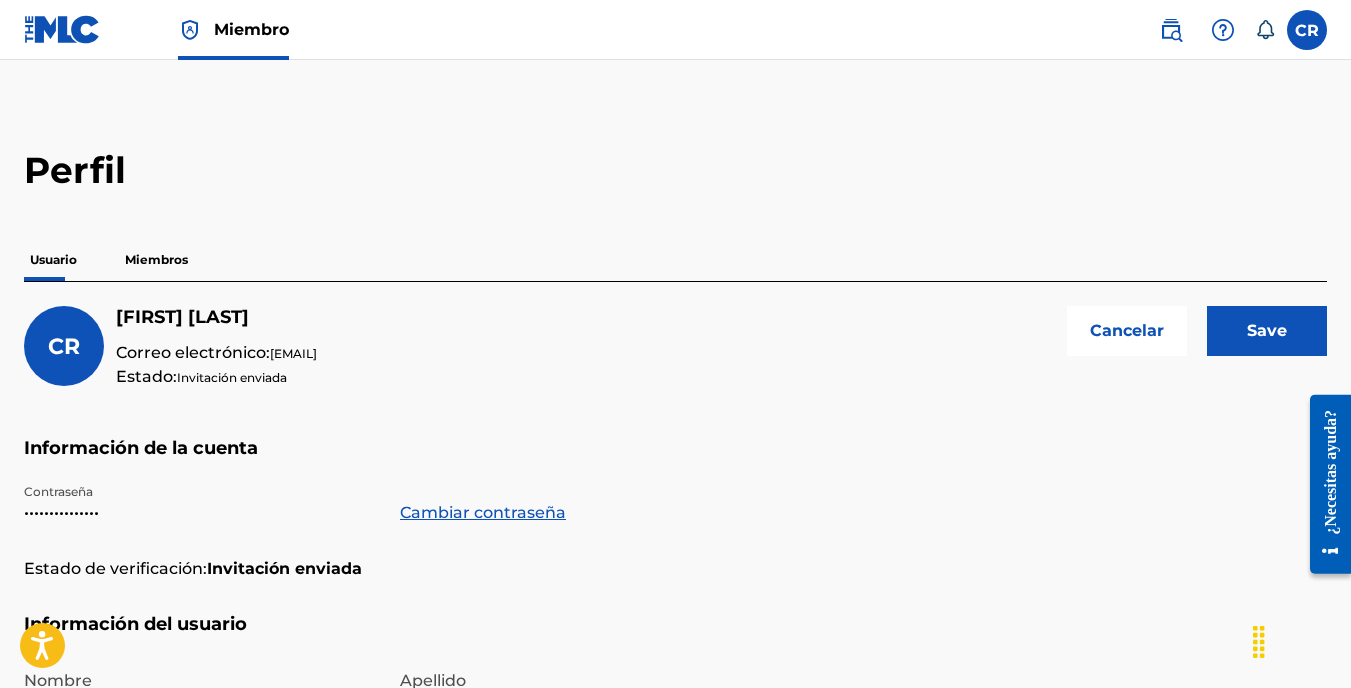 scroll, scrollTop: 0, scrollLeft: 0, axis: both 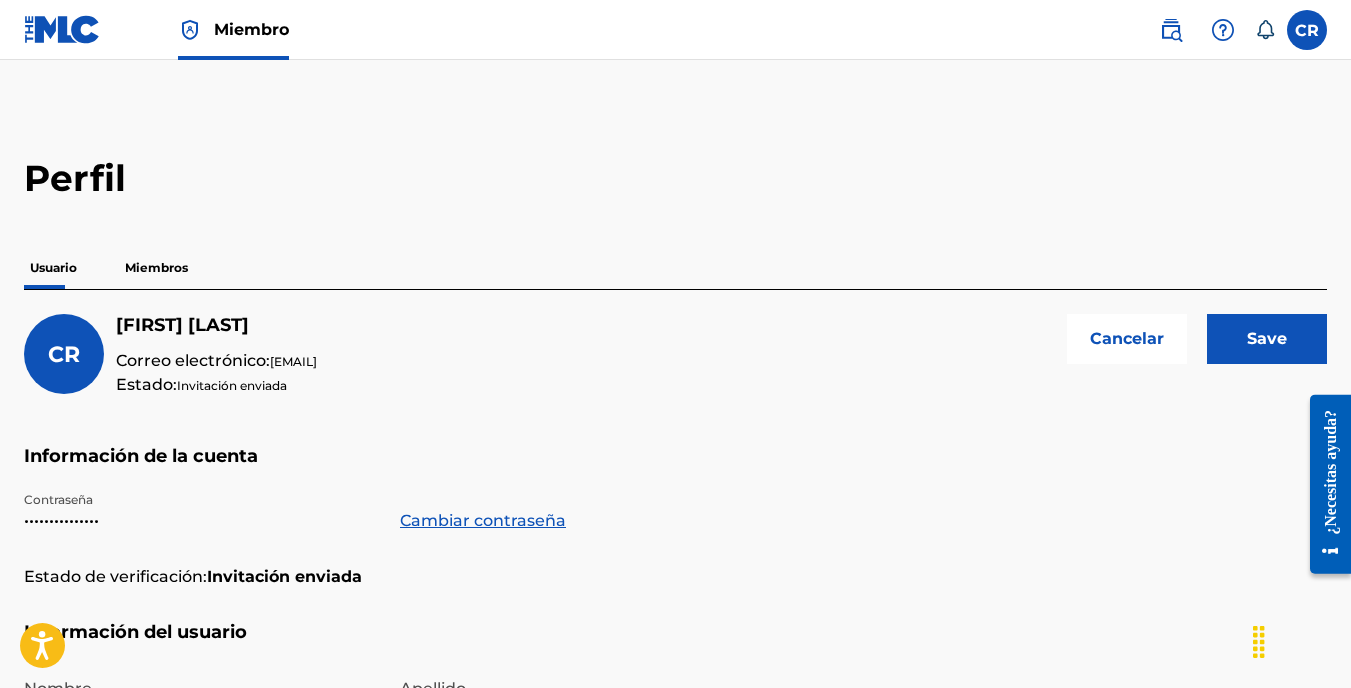 click on "Save" at bounding box center [1267, 339] 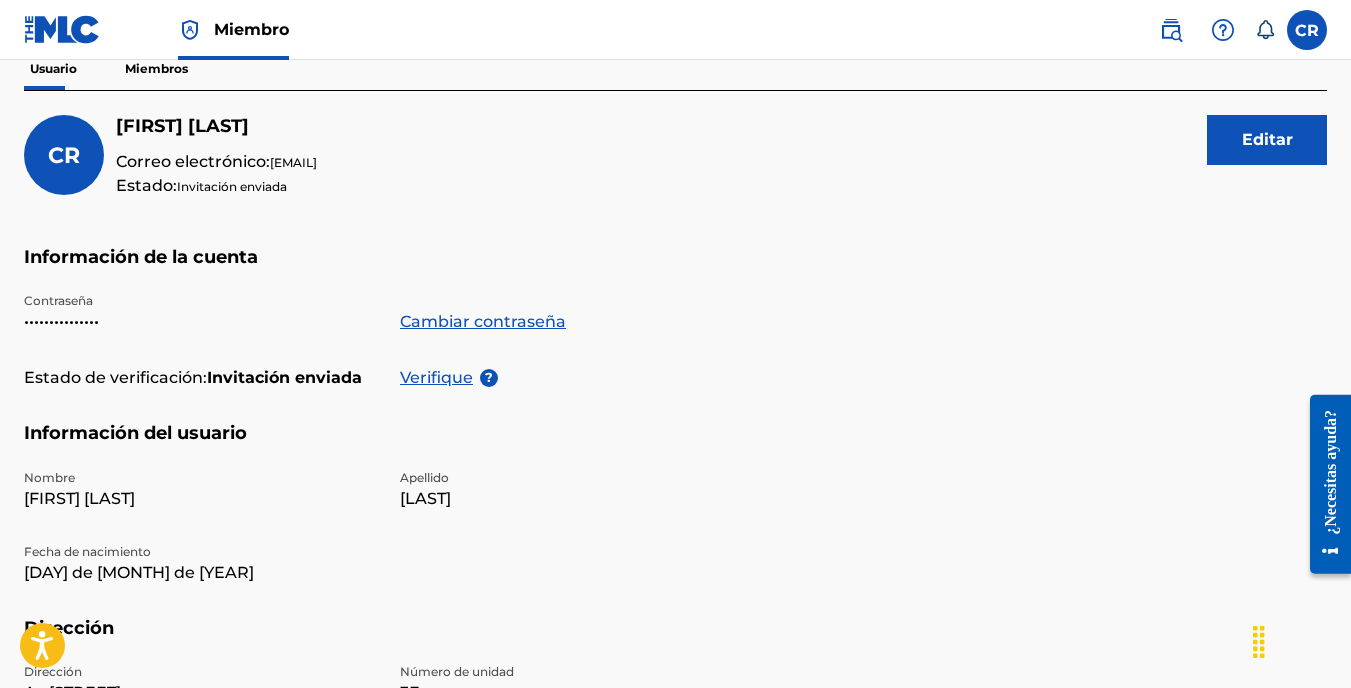 scroll, scrollTop: 0, scrollLeft: 0, axis: both 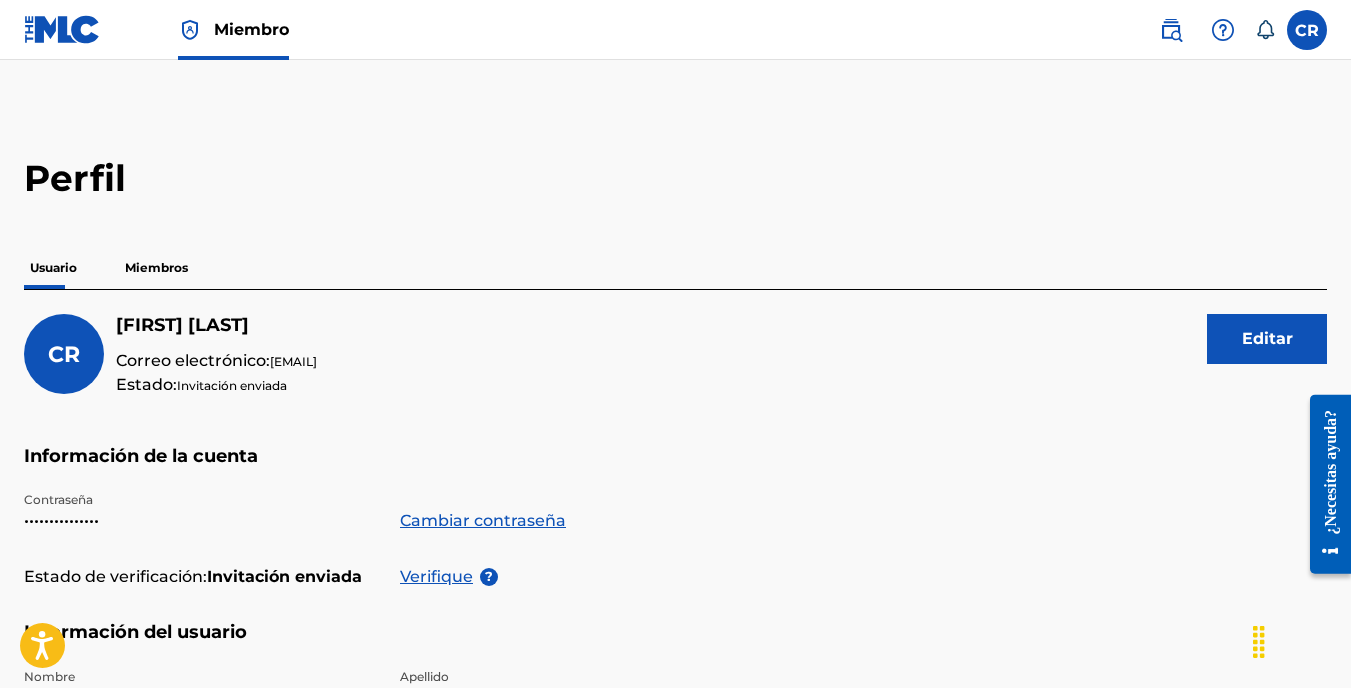 click on "Miembros" at bounding box center (156, 268) 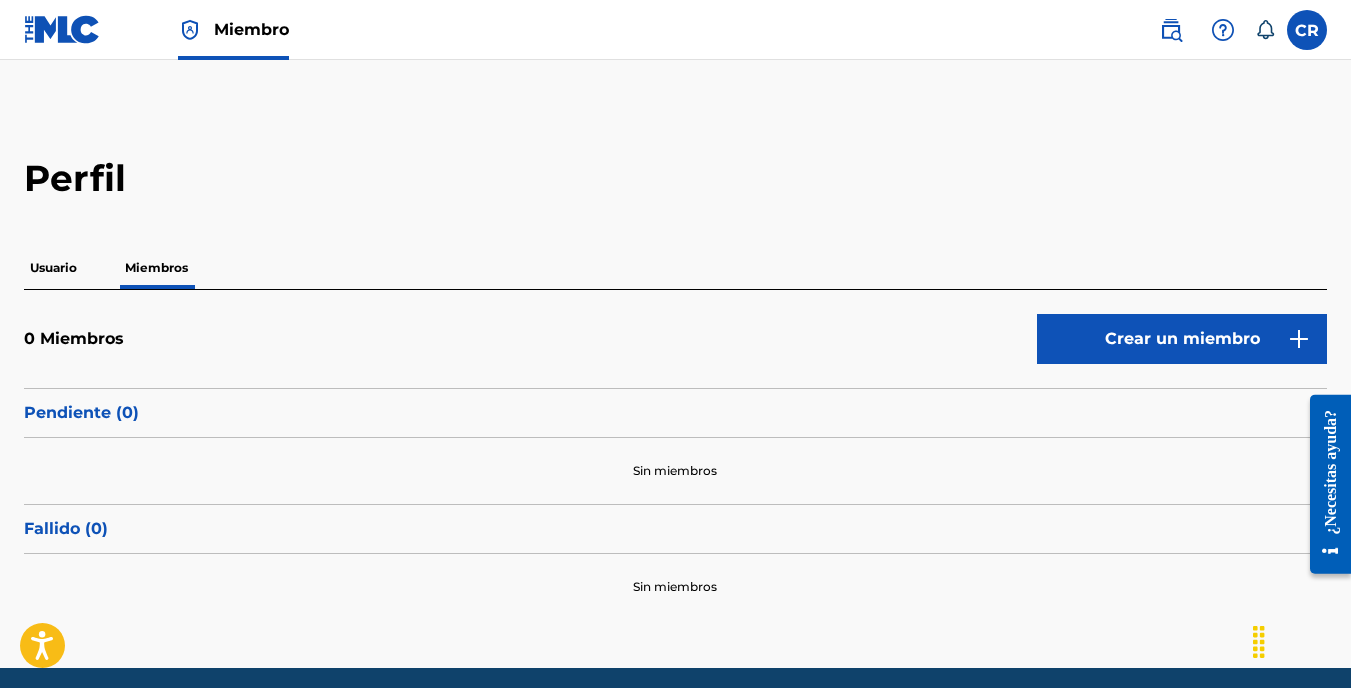 click at bounding box center (62, 29) 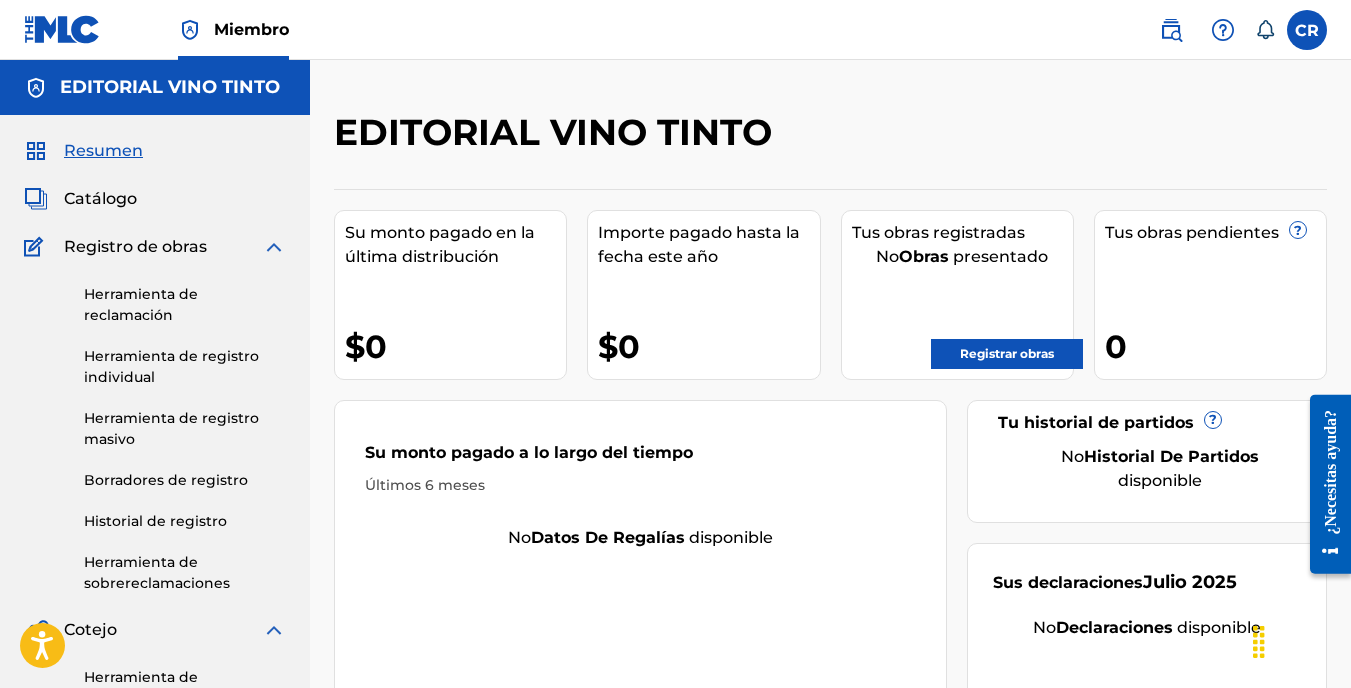 click on "Tus obras pendientes" at bounding box center (1192, 233) 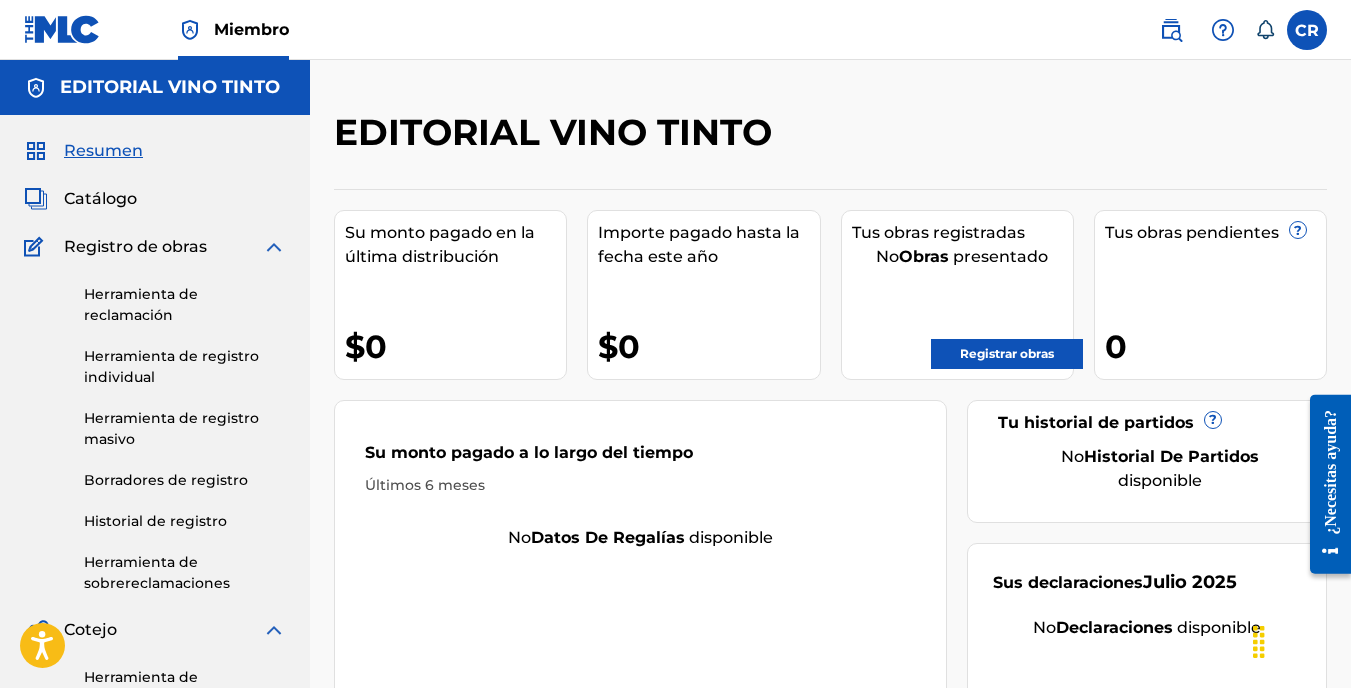 click on "Catálogo" at bounding box center (100, 199) 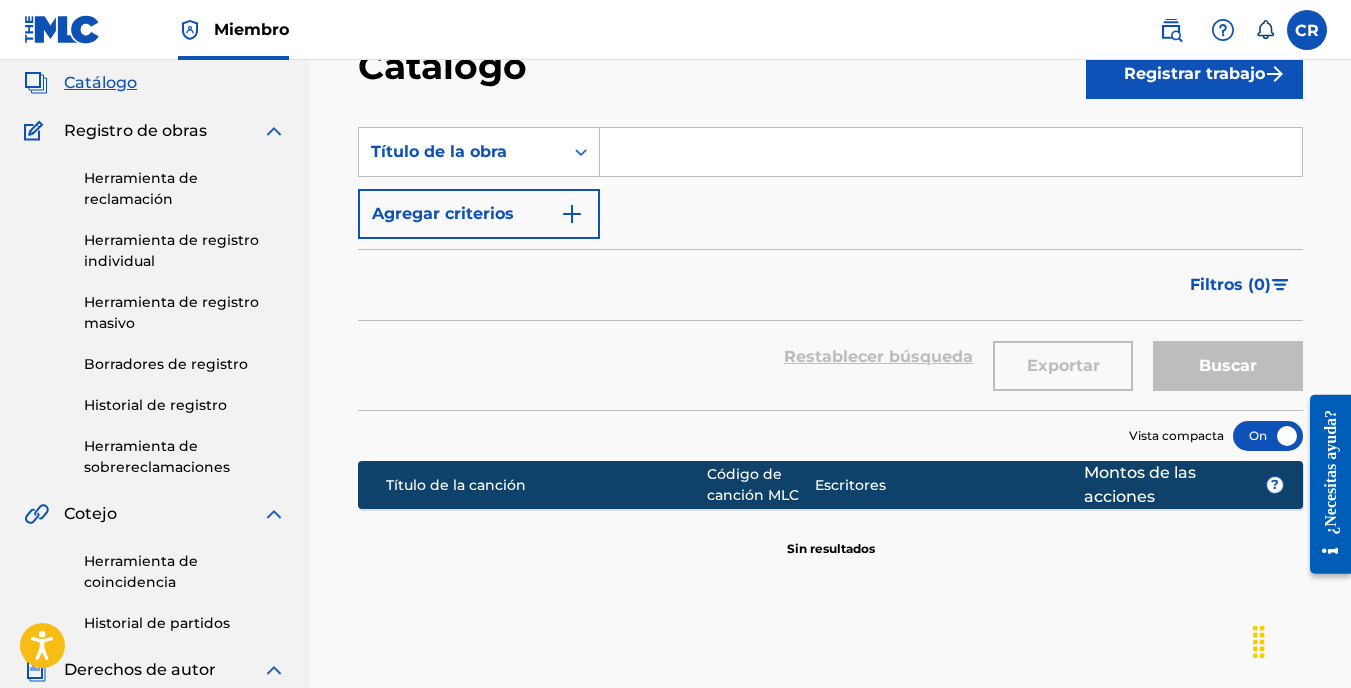 scroll, scrollTop: 0, scrollLeft: 0, axis: both 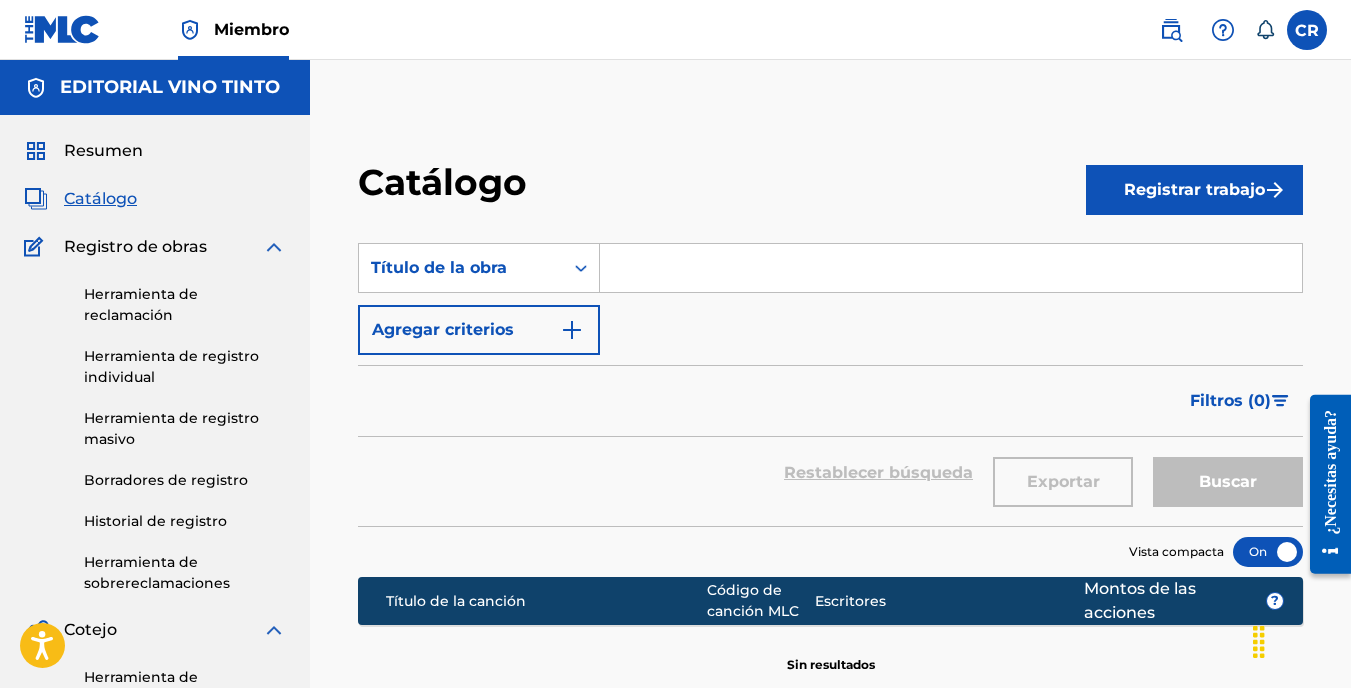 click on "Registrar trabajo" at bounding box center [1194, 190] 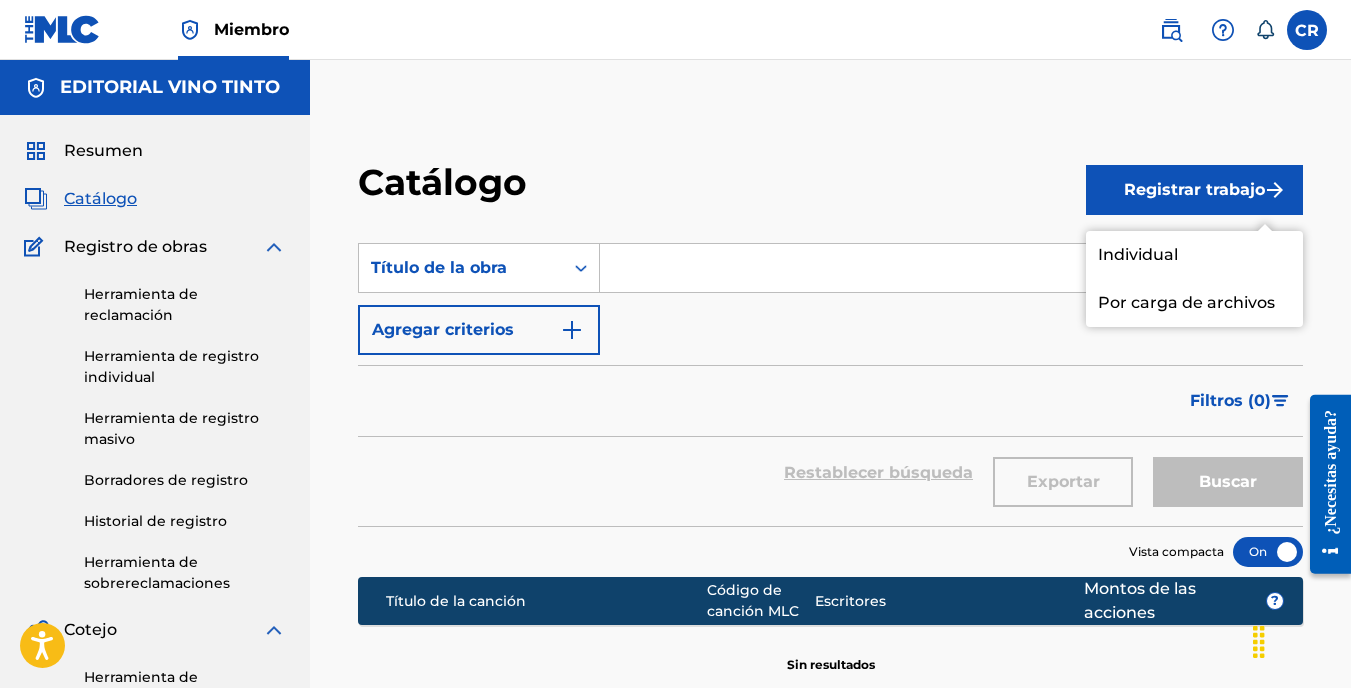 click on "Individual" at bounding box center (1194, 255) 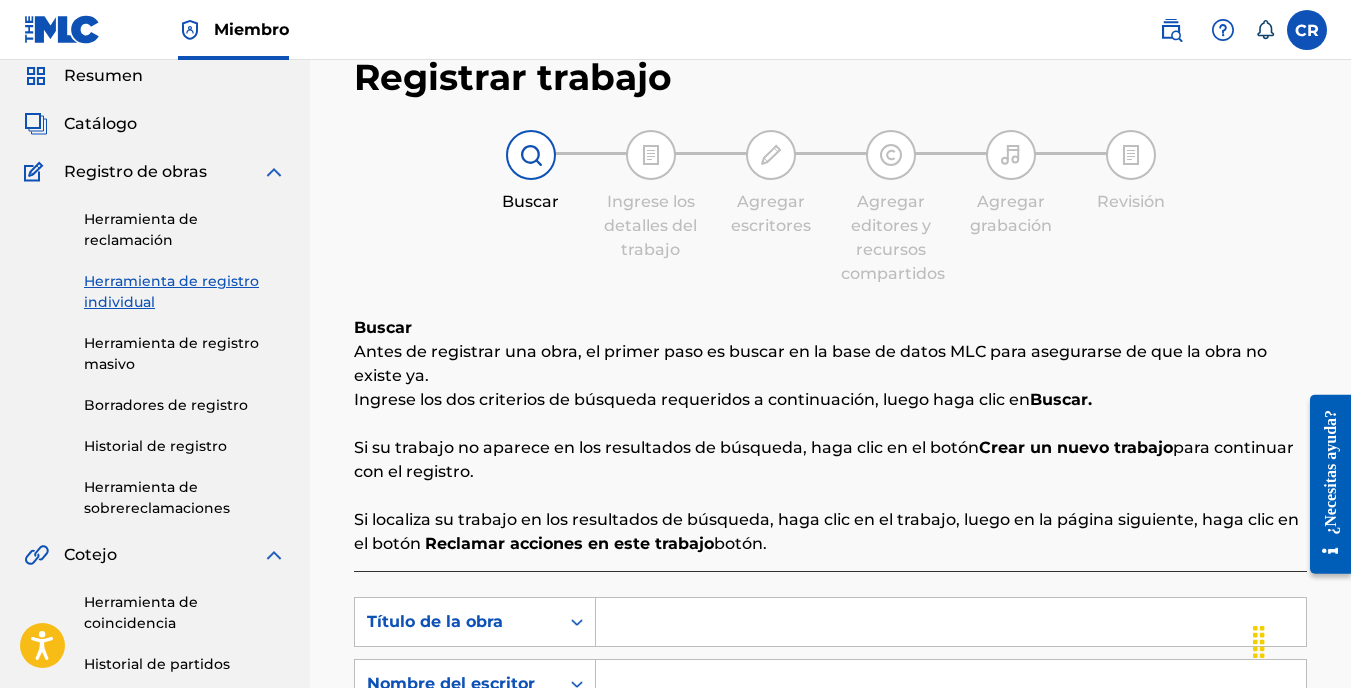 scroll, scrollTop: 300, scrollLeft: 0, axis: vertical 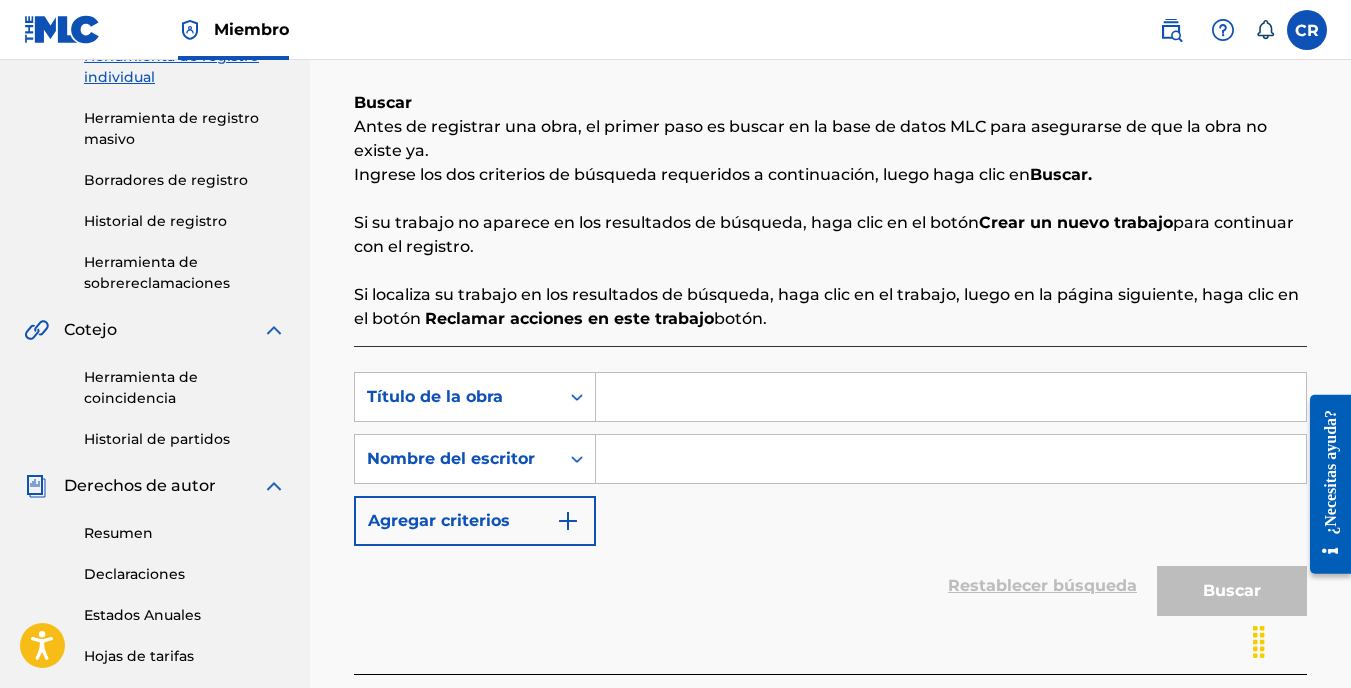 click on "Agregar criterios" at bounding box center (475, 521) 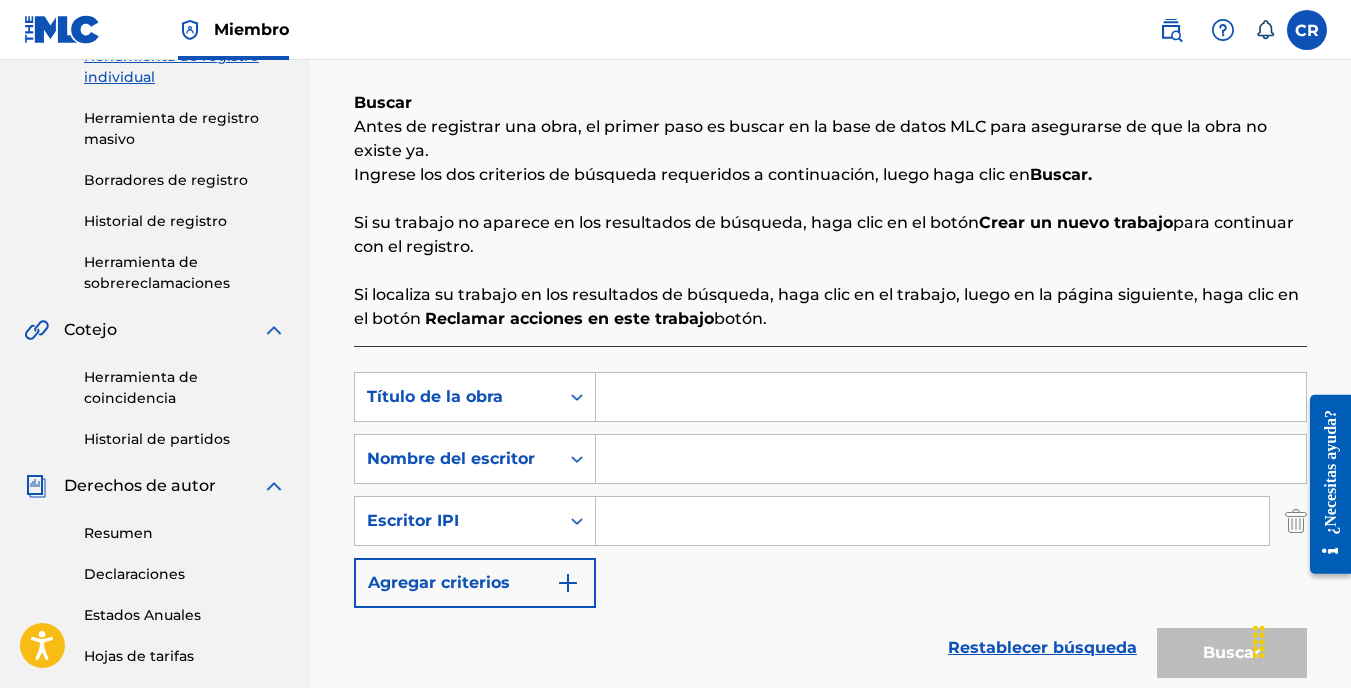 click at bounding box center (568, 583) 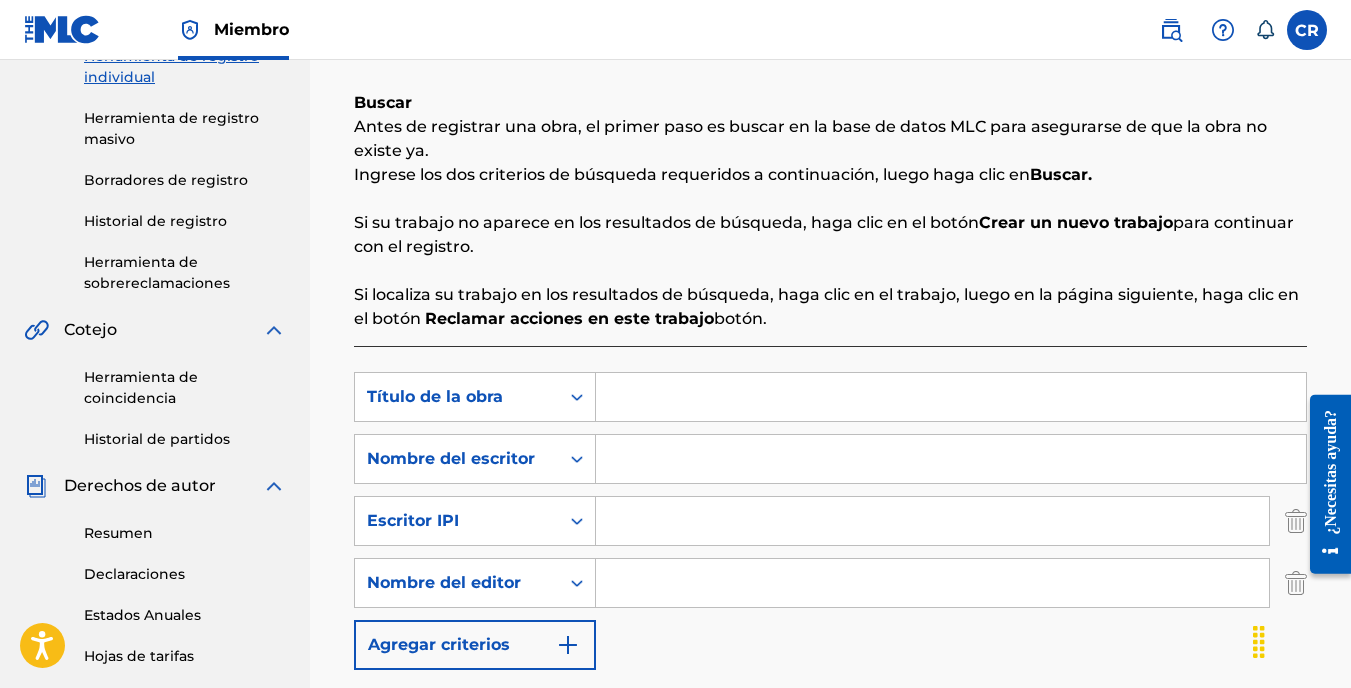 click at bounding box center [568, 645] 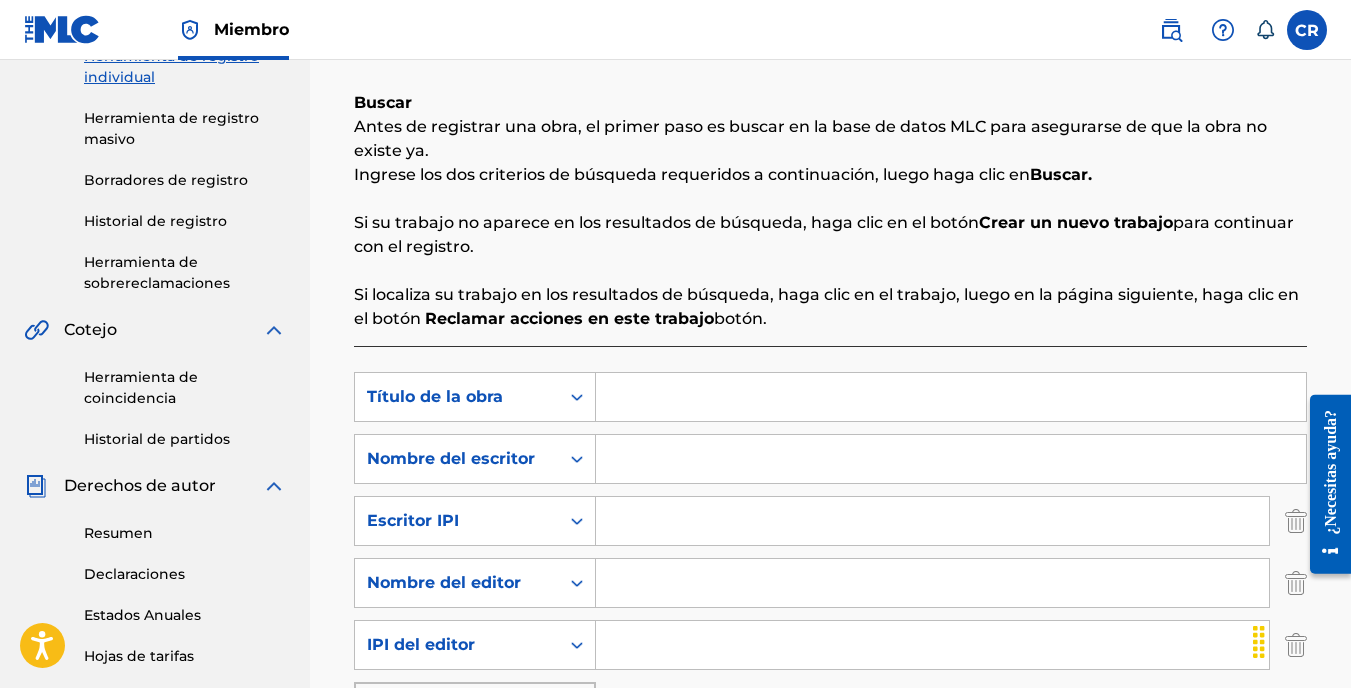scroll, scrollTop: 400, scrollLeft: 0, axis: vertical 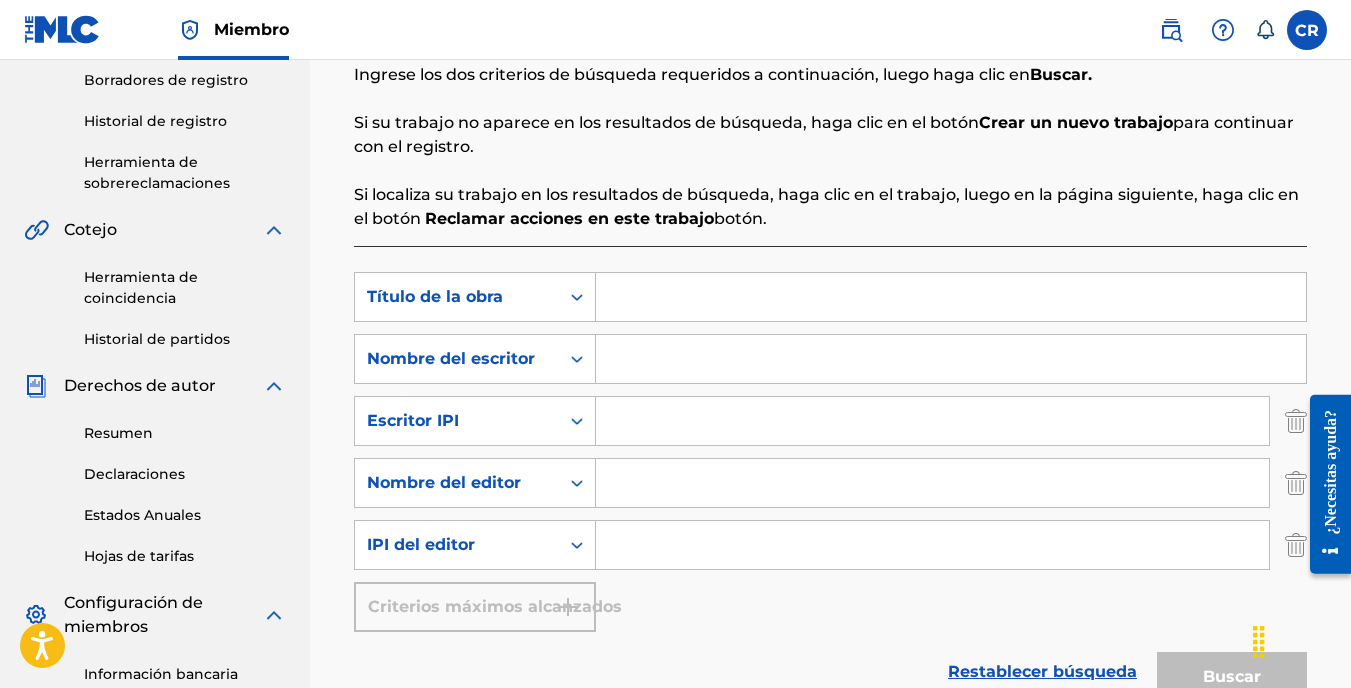click at bounding box center [932, 545] 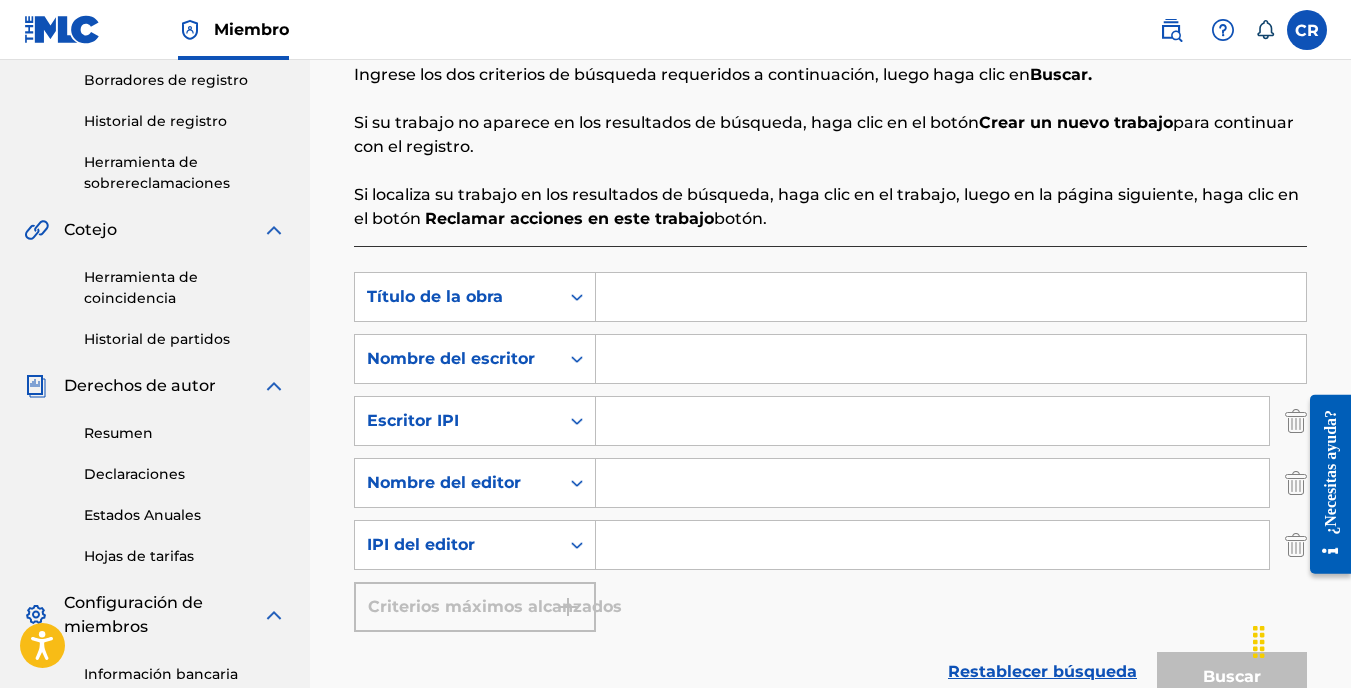 paste on "[NUMBER]" 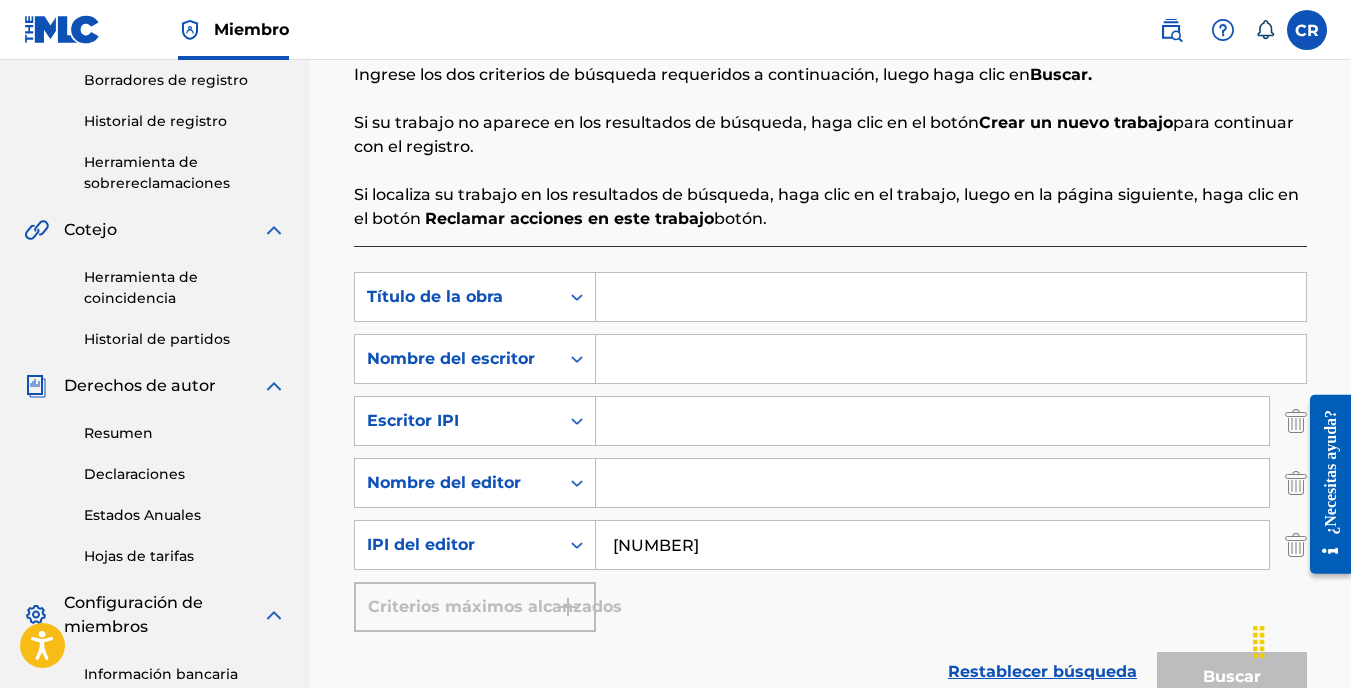 type on "[NUMBER]" 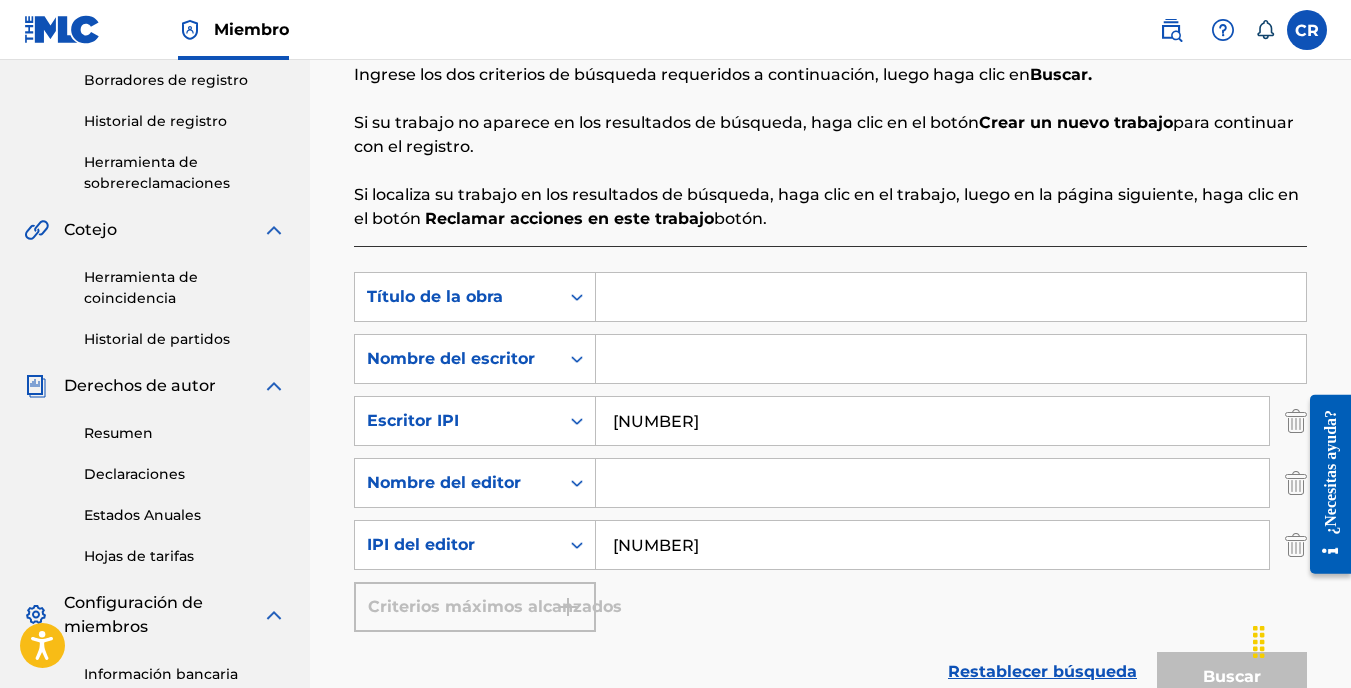 type on "[NUMBER]" 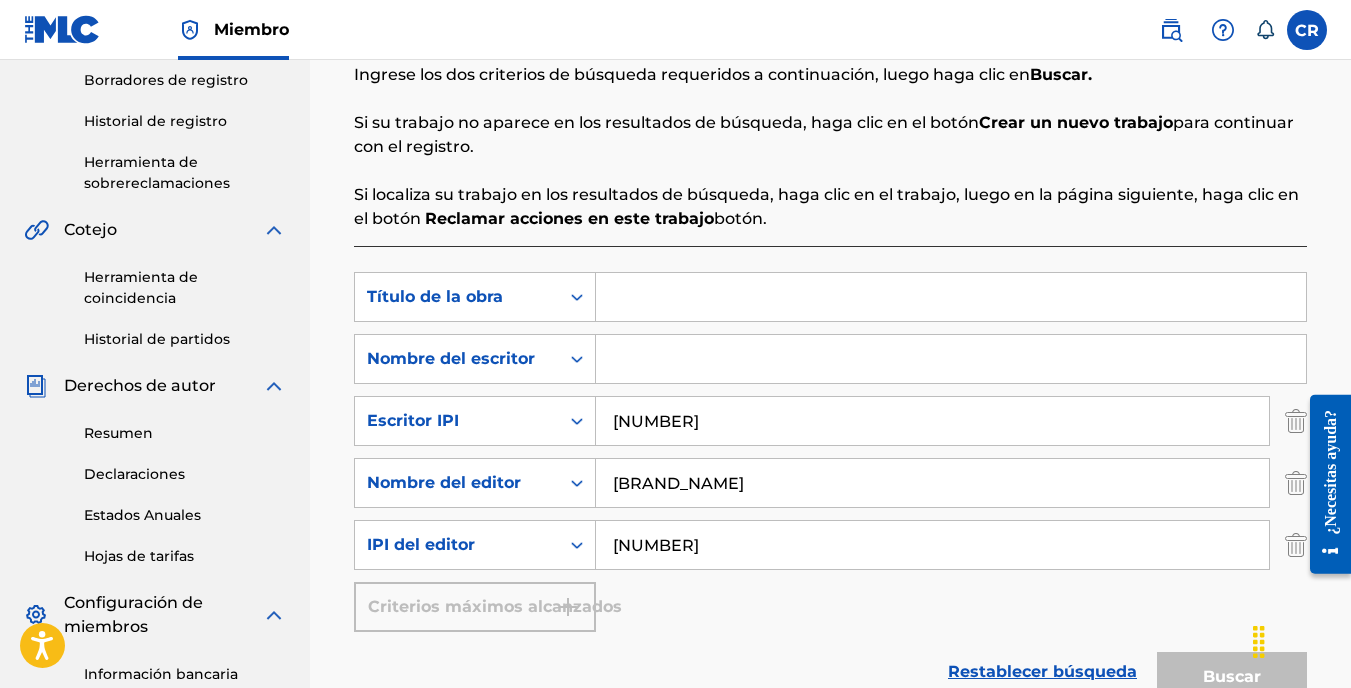 type on "[BRAND_NAME]" 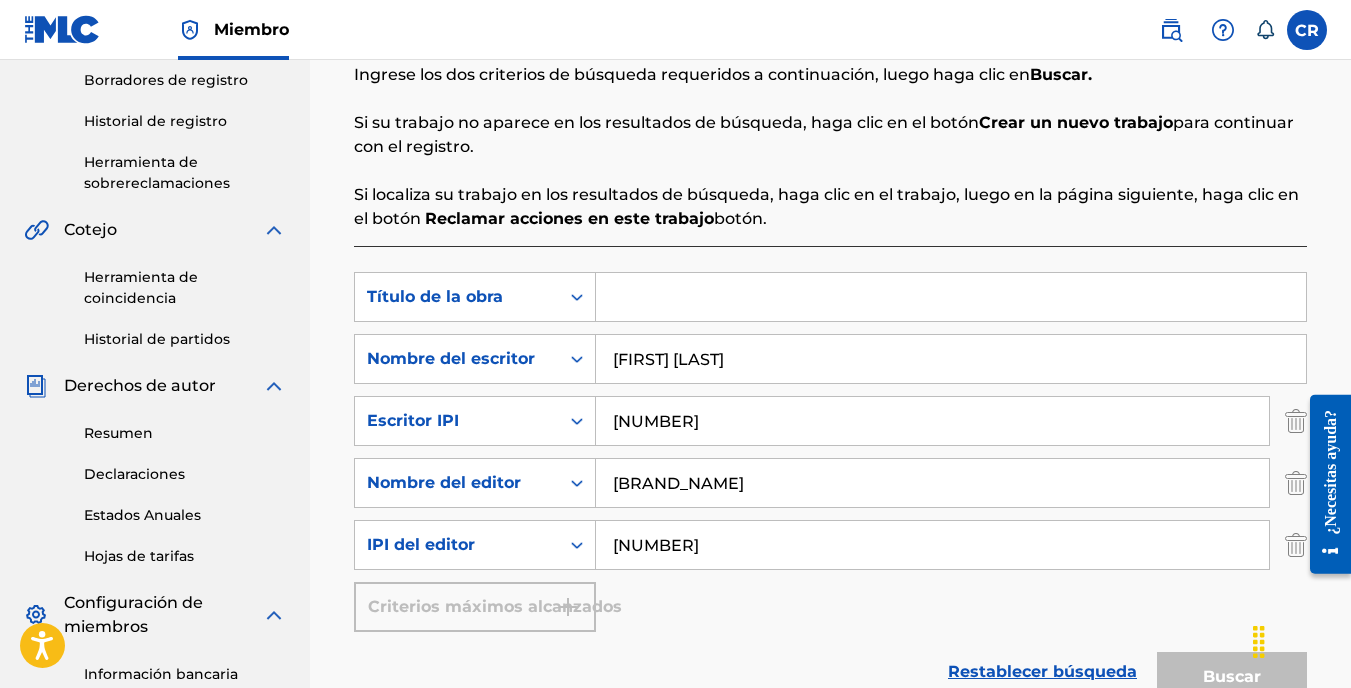 type on "[FIRST] [LAST]" 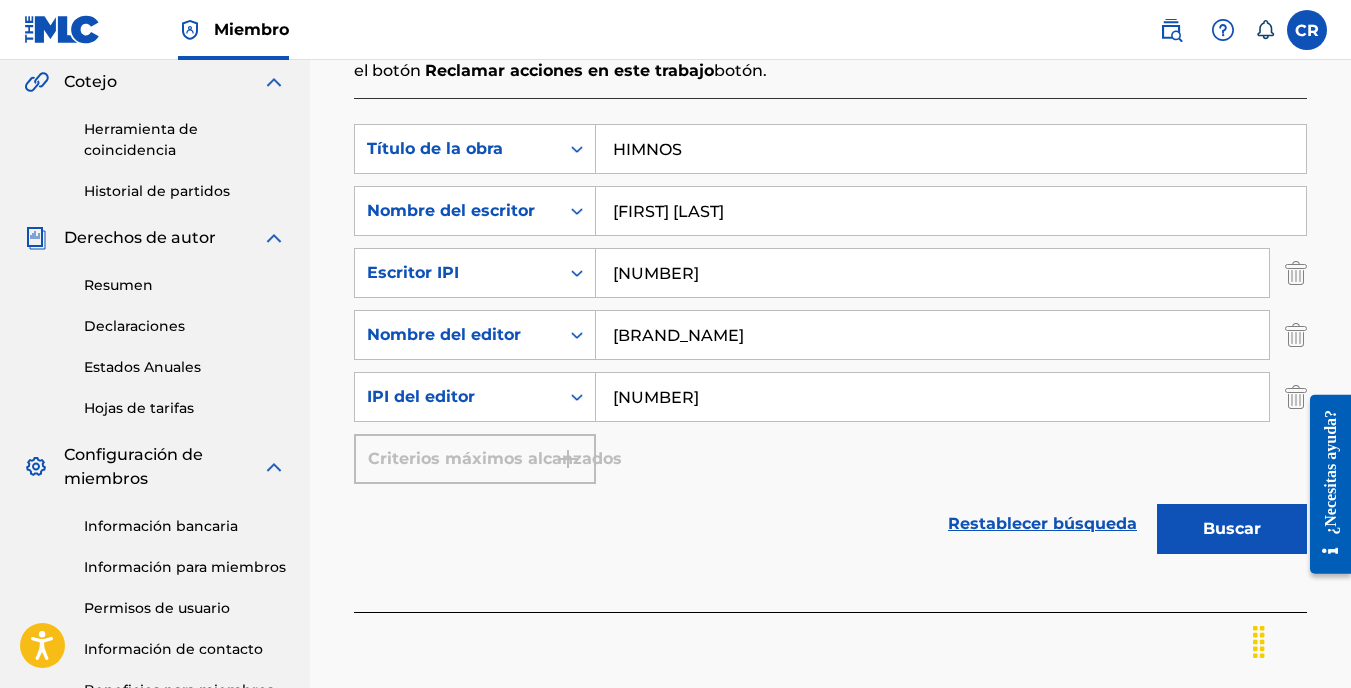 scroll, scrollTop: 500, scrollLeft: 0, axis: vertical 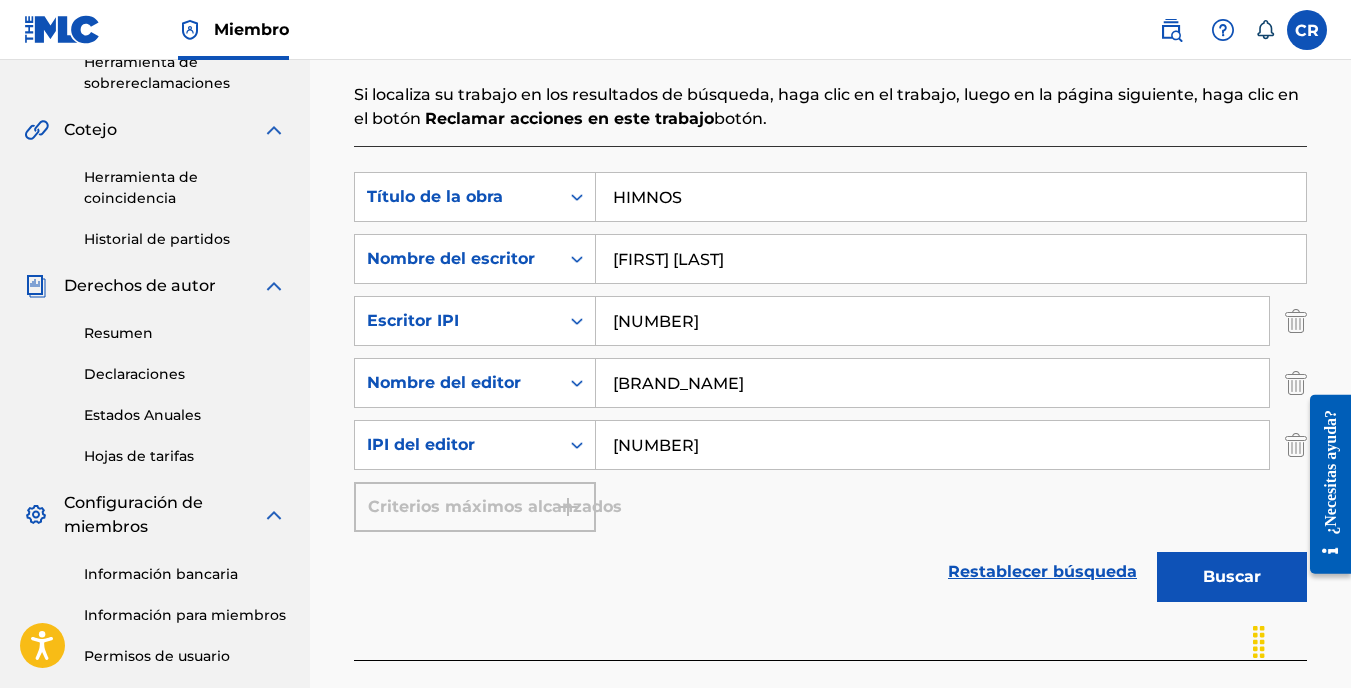 type on "HIMNOS" 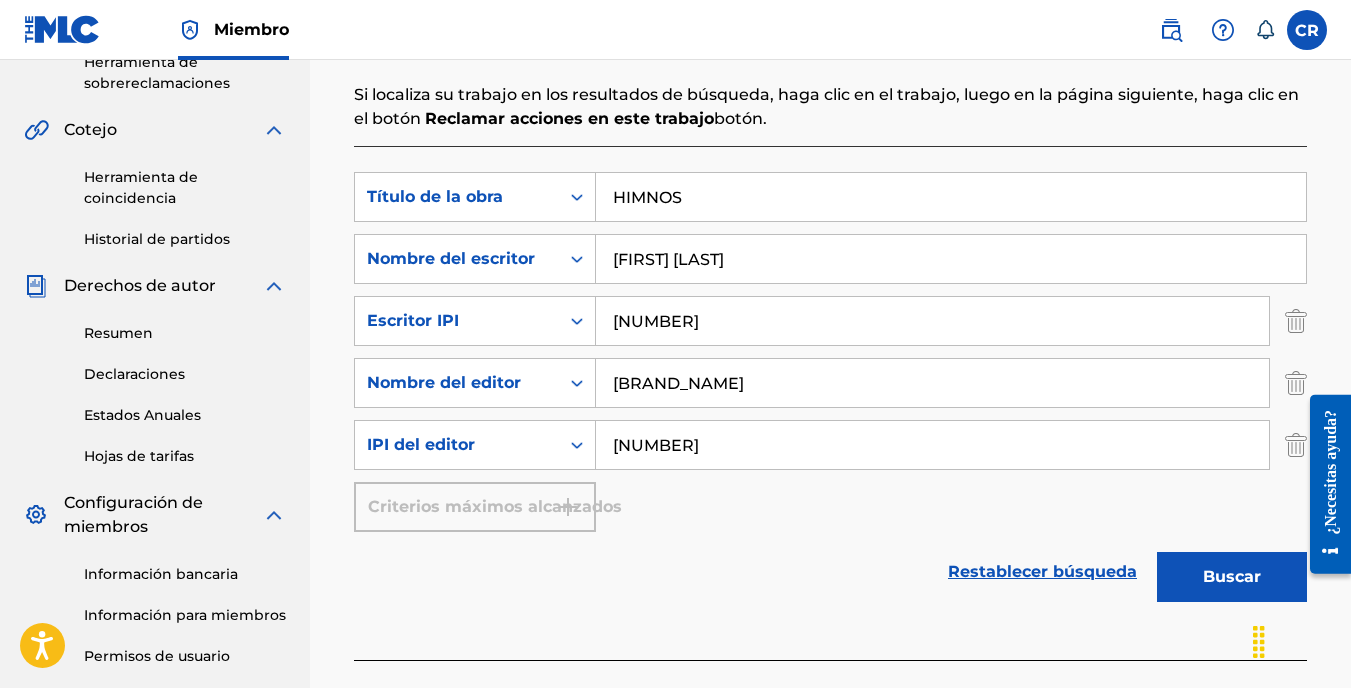 click on "Buscar" at bounding box center (1232, 577) 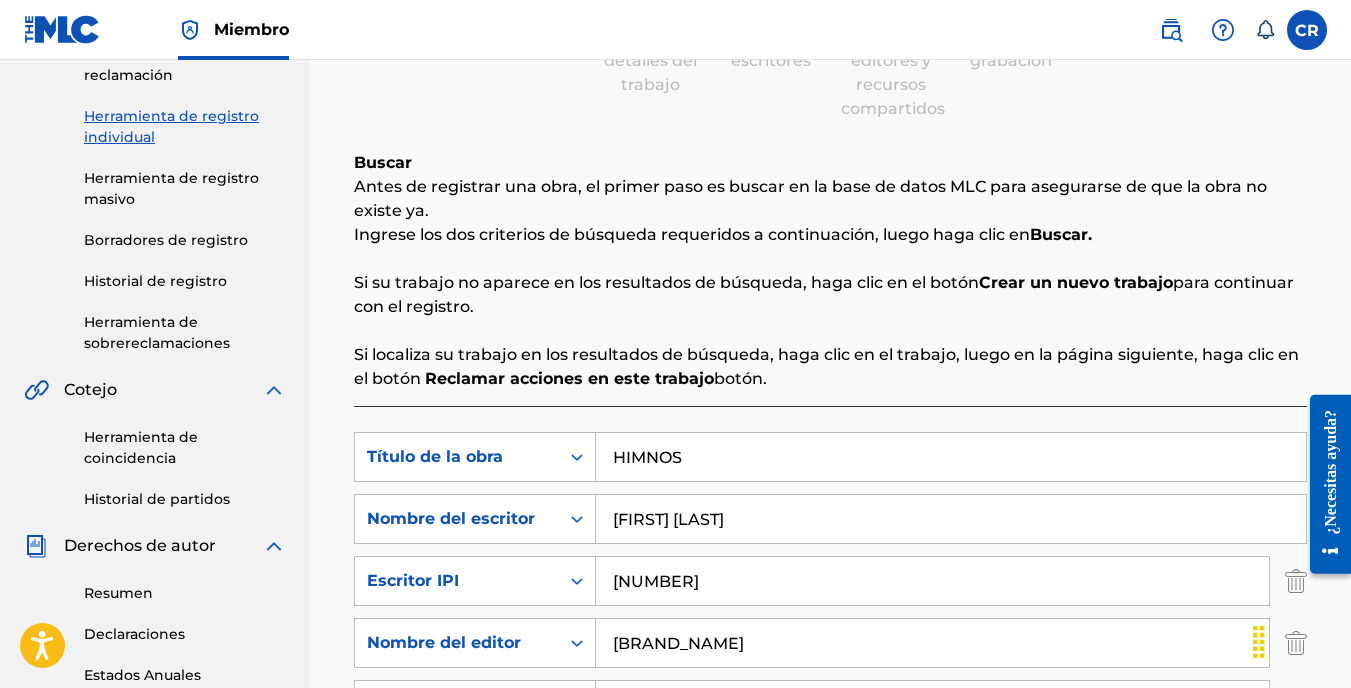 scroll, scrollTop: 0, scrollLeft: 0, axis: both 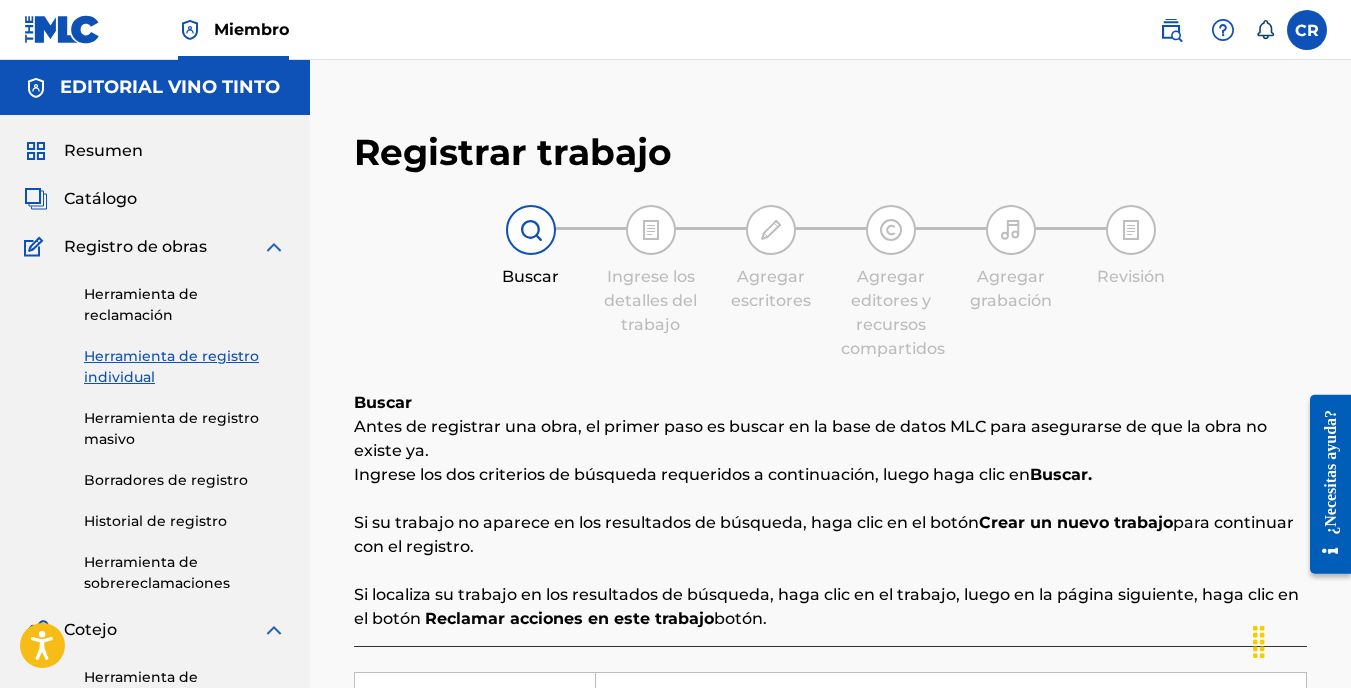 click at bounding box center (651, 230) 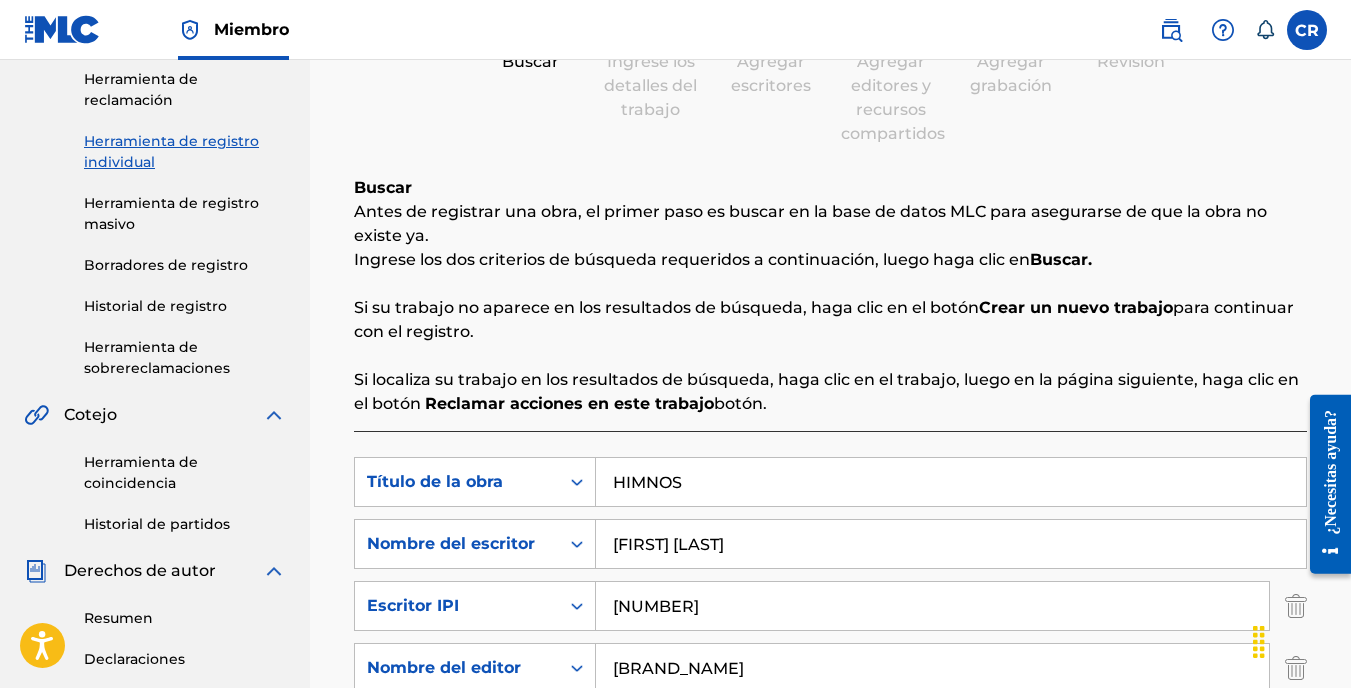 scroll, scrollTop: 500, scrollLeft: 0, axis: vertical 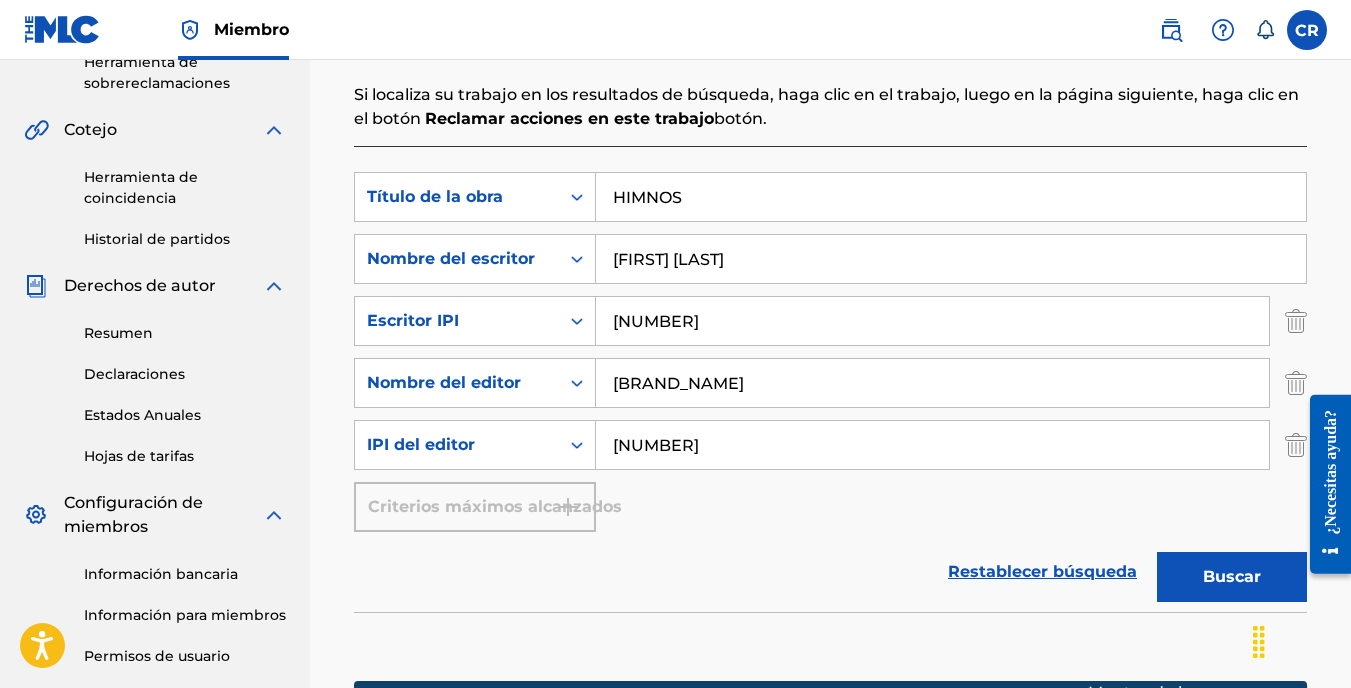 click at bounding box center (1323, 485) 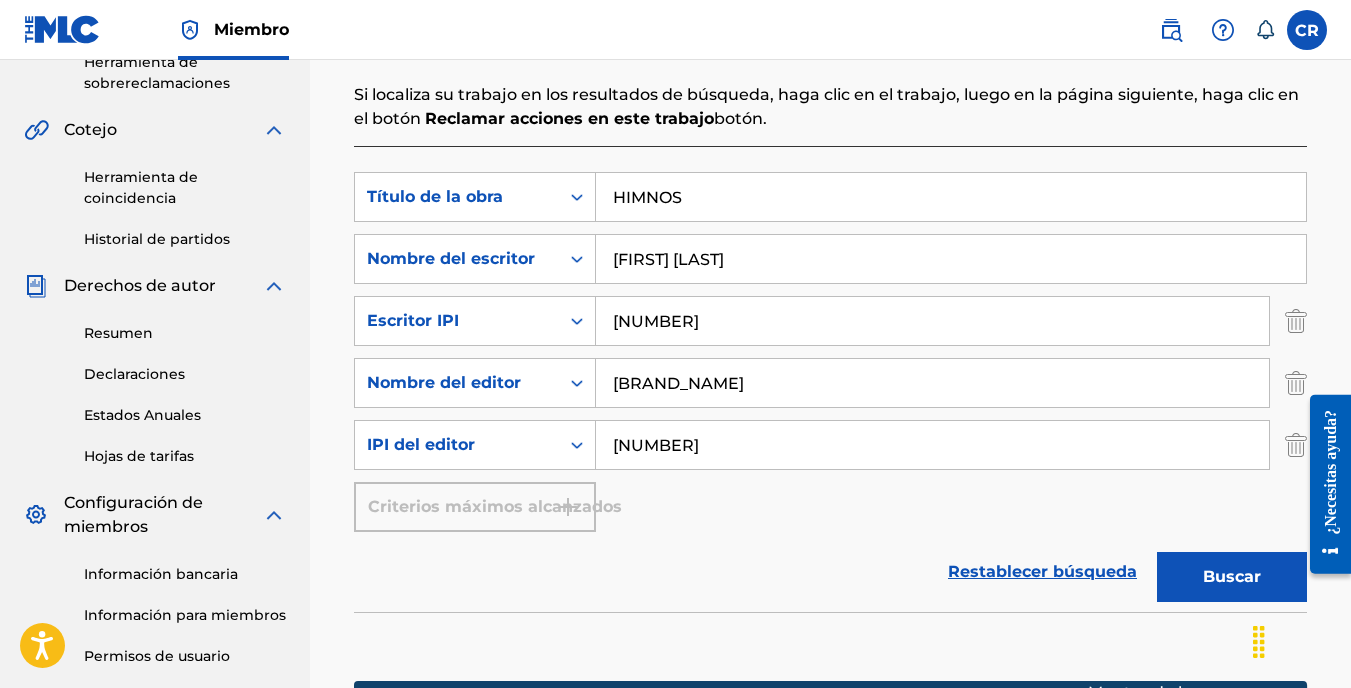 click at bounding box center (1296, 445) 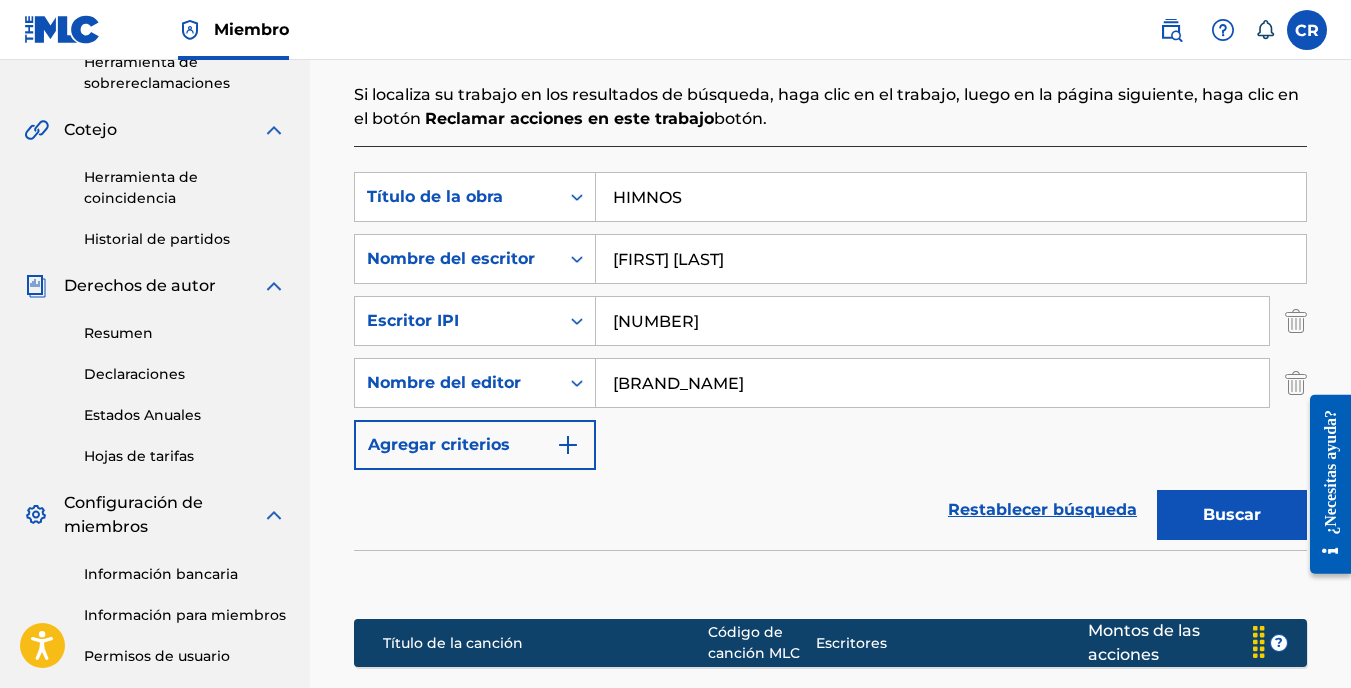 click at bounding box center (1323, 485) 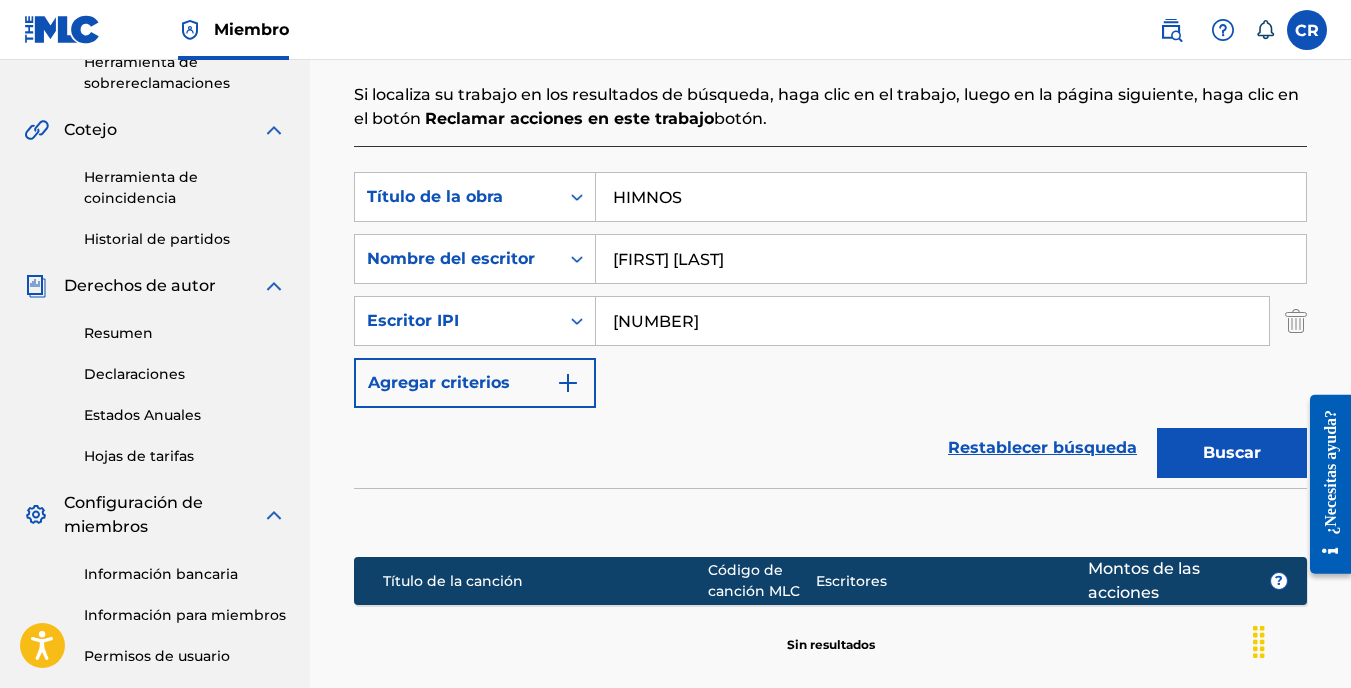 click at bounding box center [1296, 321] 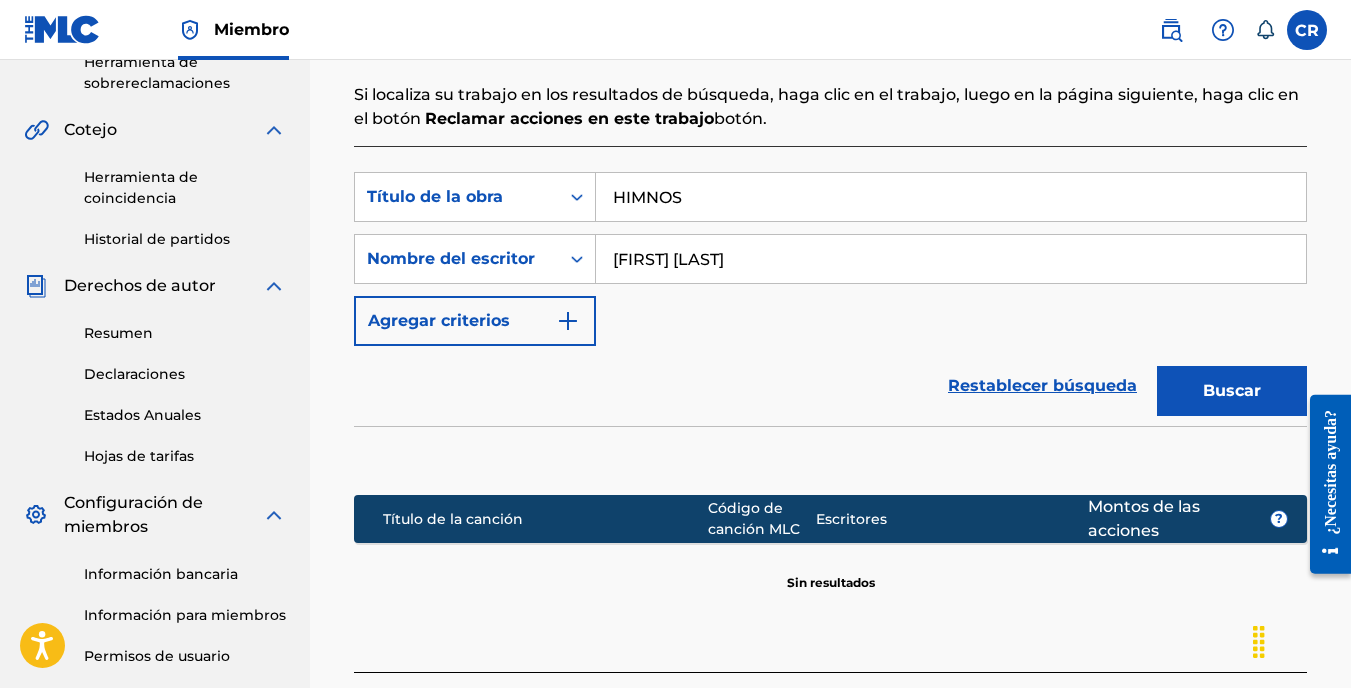 click on "Buscar" at bounding box center [1232, 391] 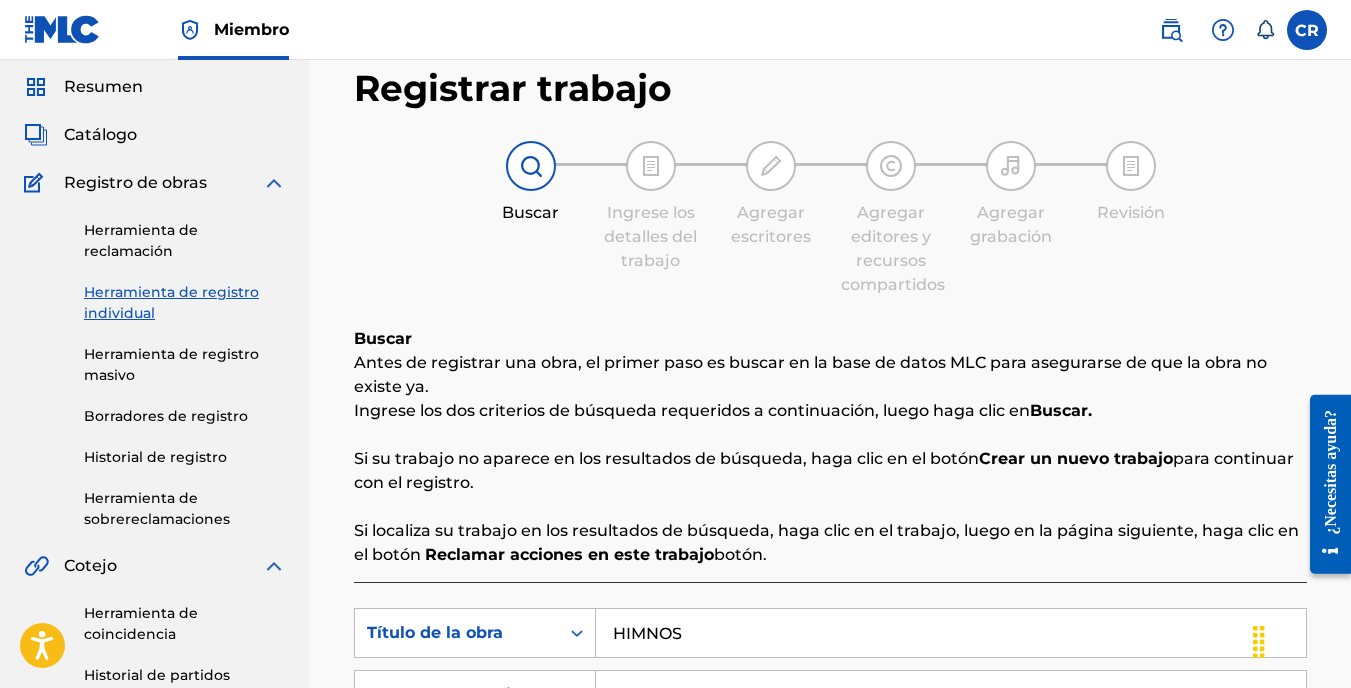 scroll, scrollTop: 0, scrollLeft: 0, axis: both 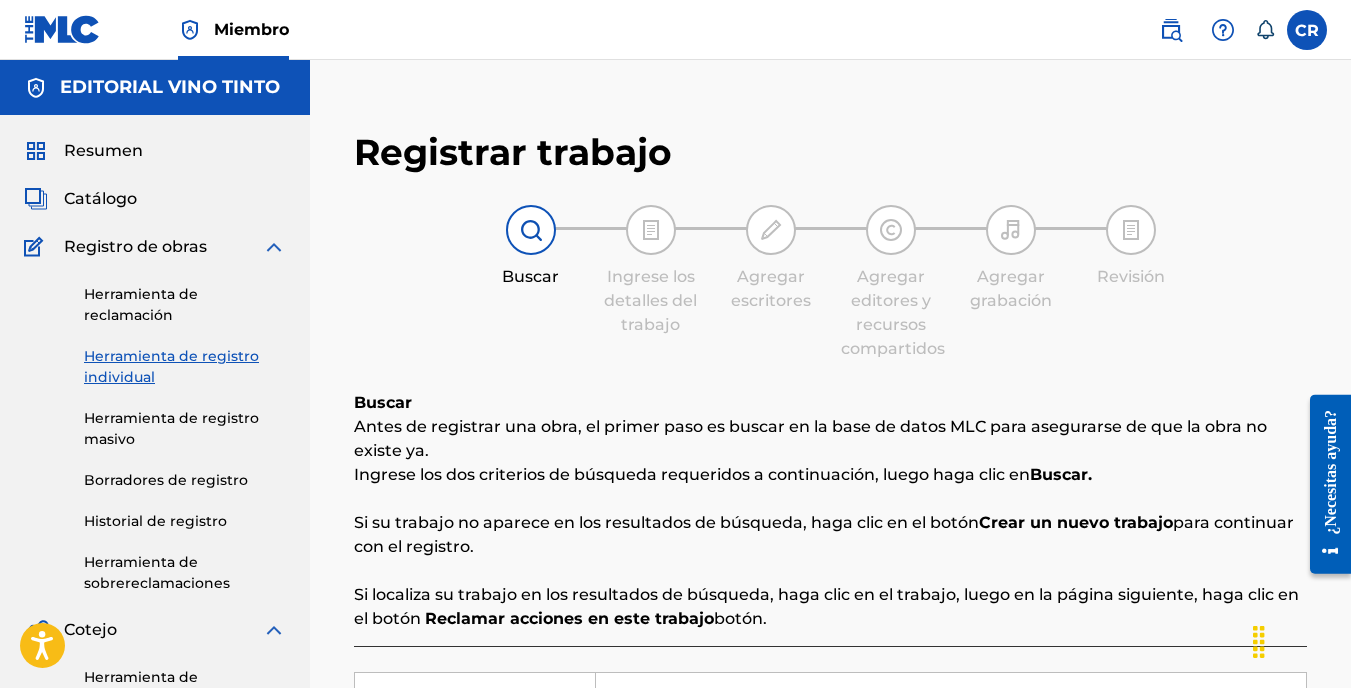 click on "Resumen" at bounding box center (103, 151) 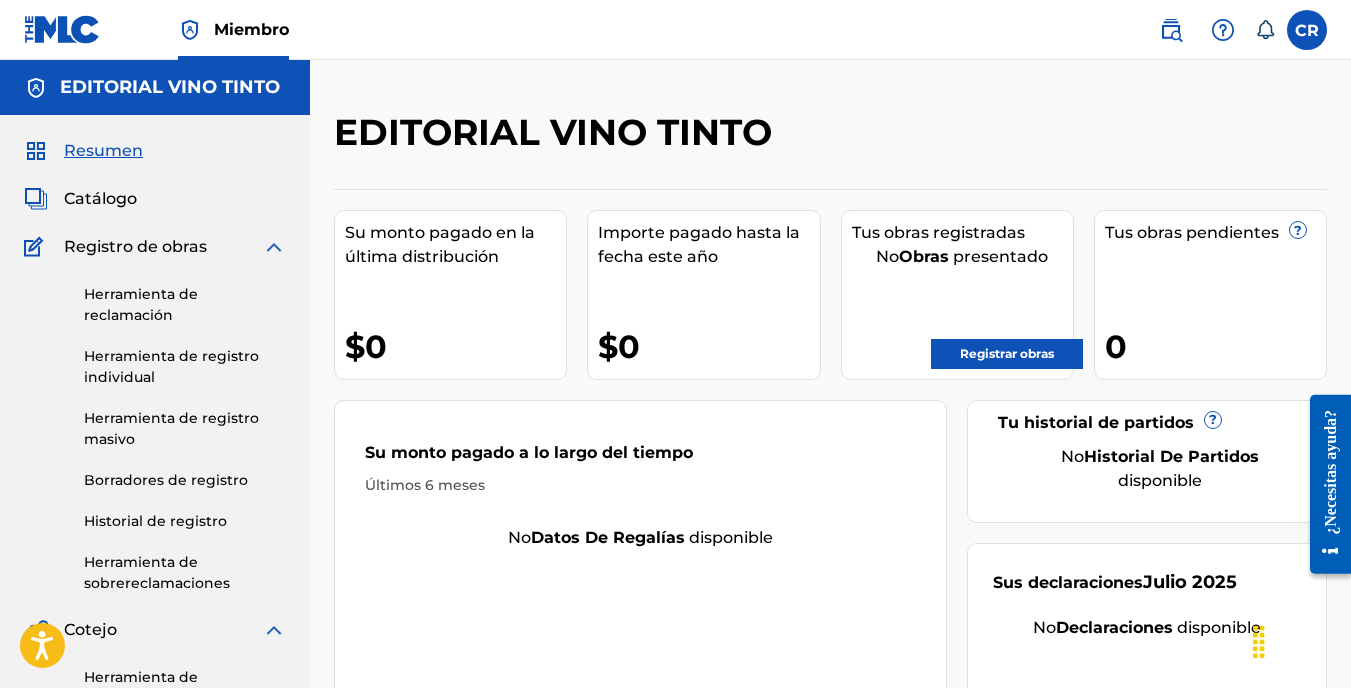 click on "Registrar obras" at bounding box center [1007, 354] 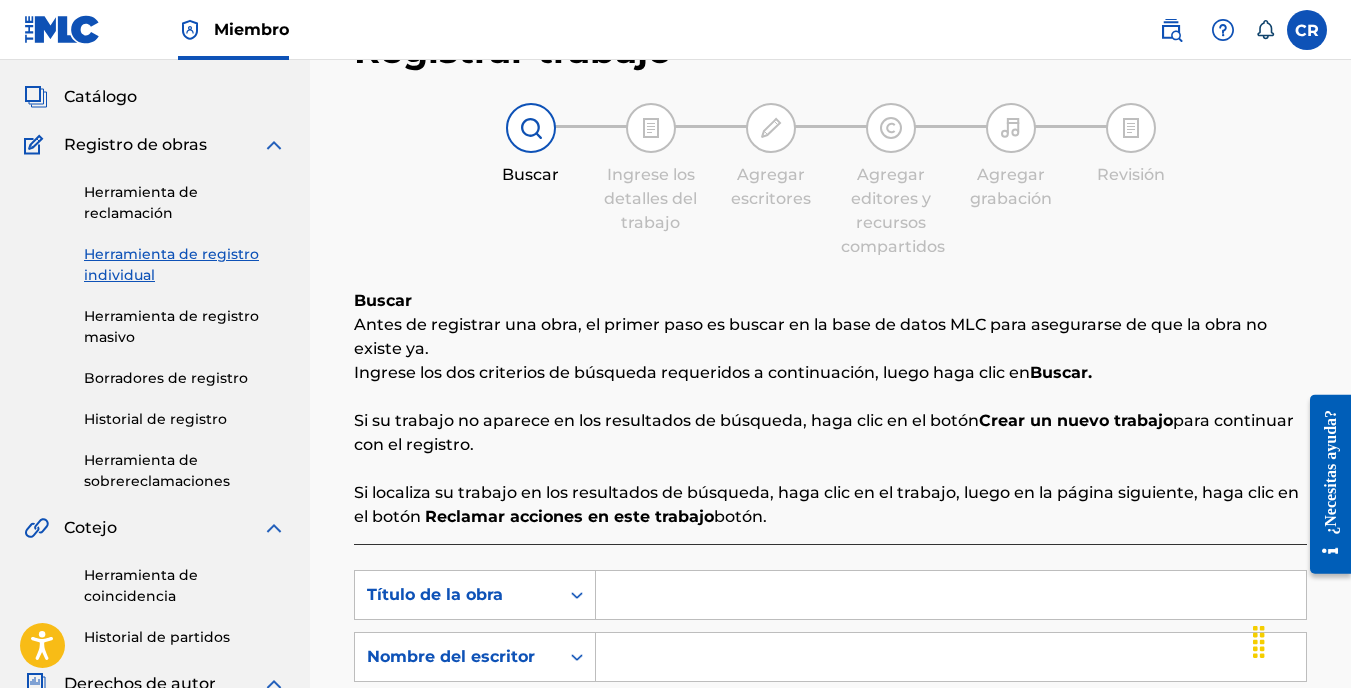 scroll, scrollTop: 100, scrollLeft: 0, axis: vertical 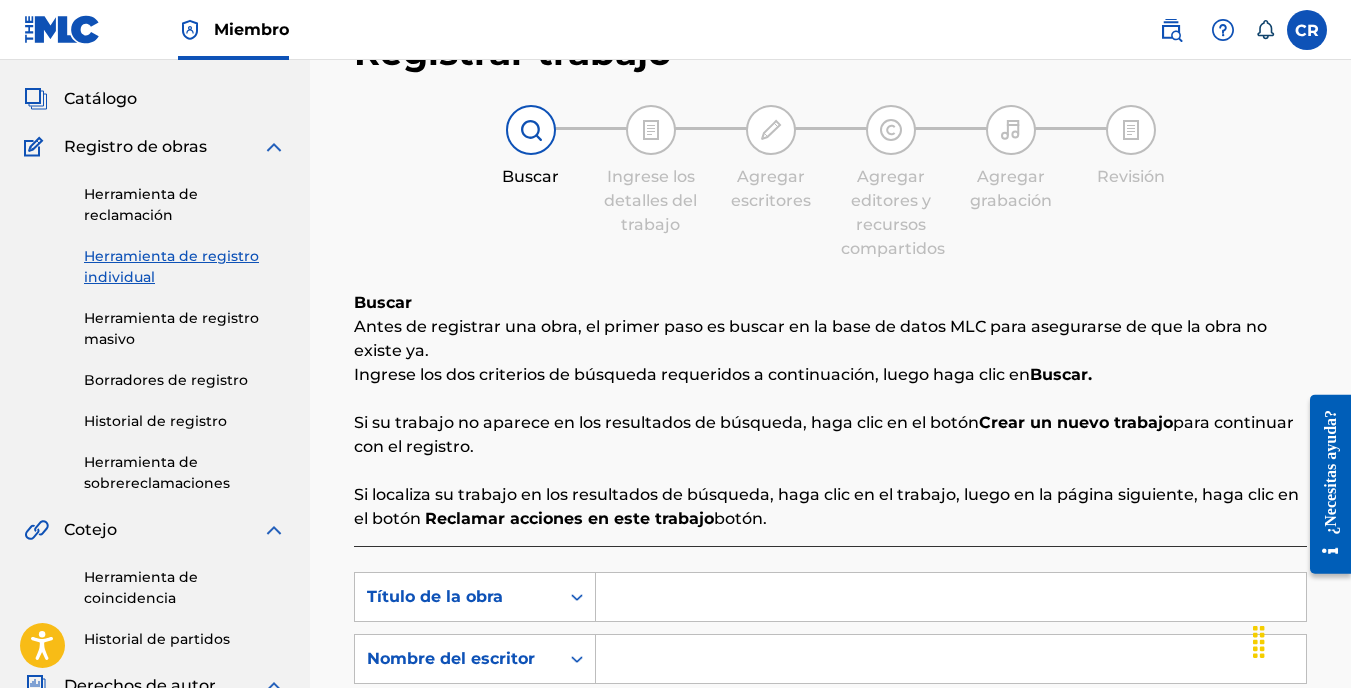 click on "Herramienta de registro individual" at bounding box center (185, 267) 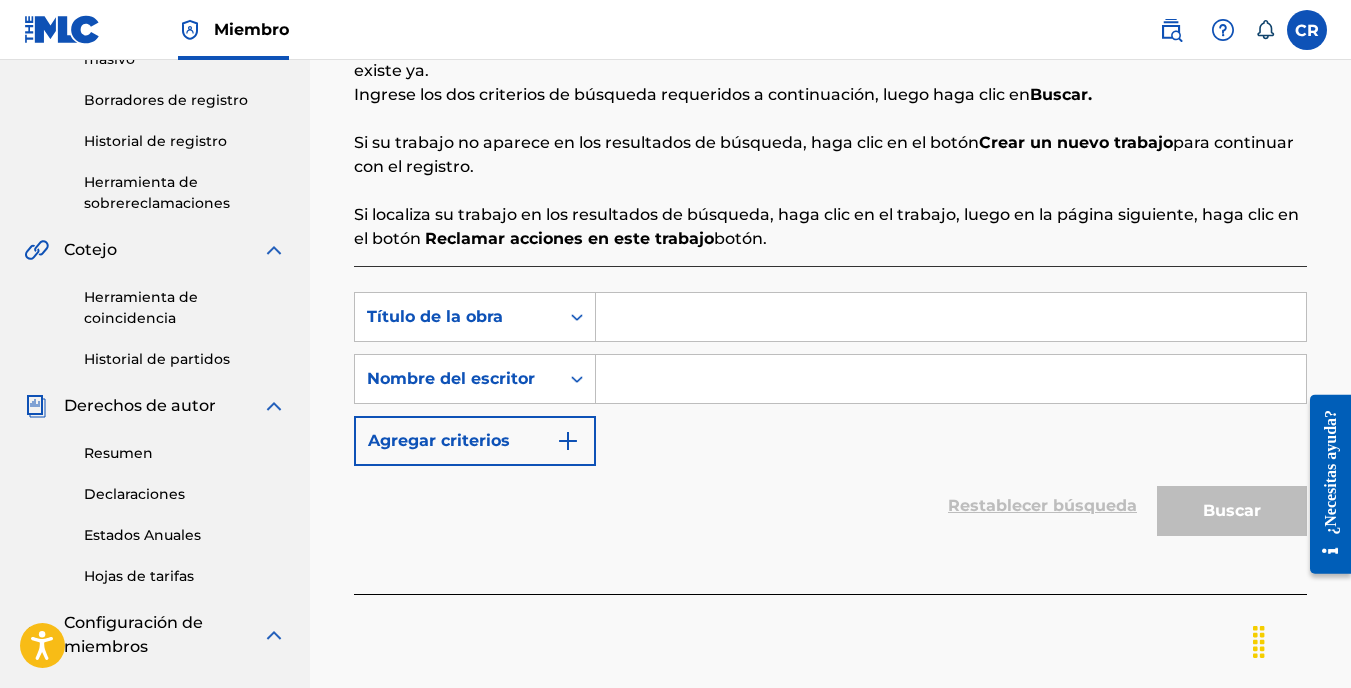 scroll, scrollTop: 400, scrollLeft: 0, axis: vertical 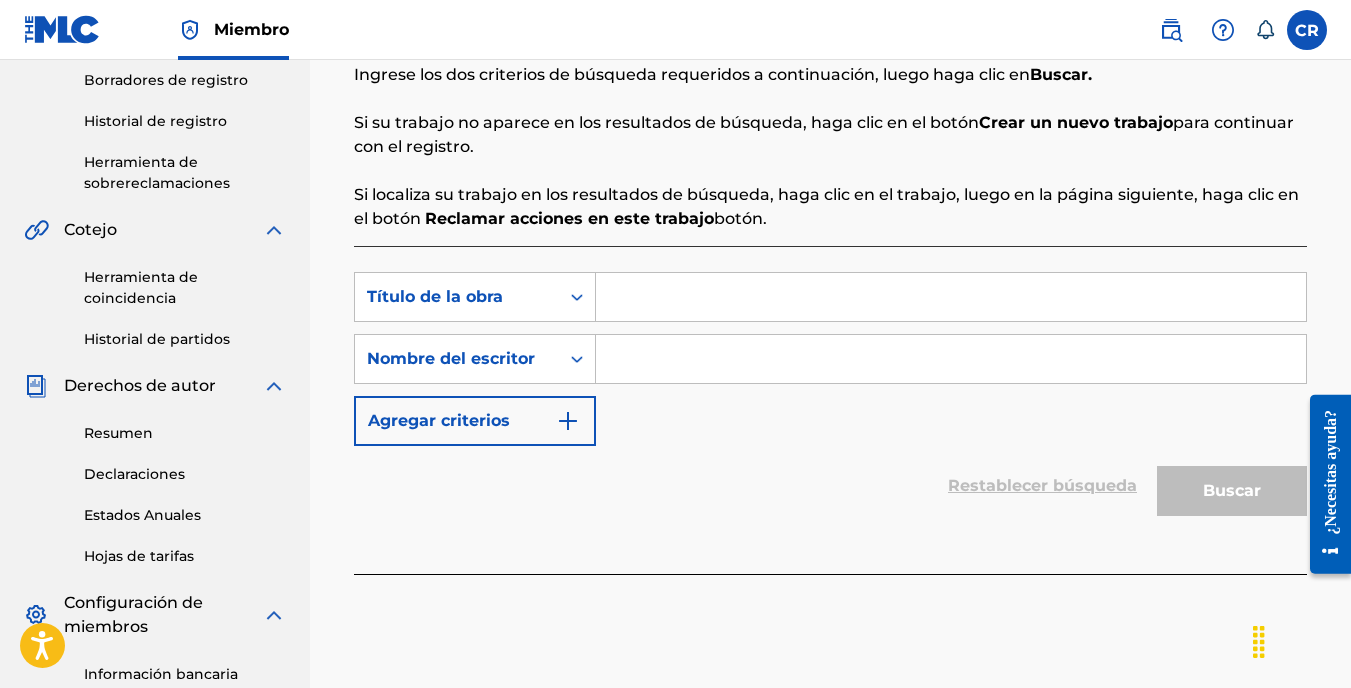 click at bounding box center (951, 297) 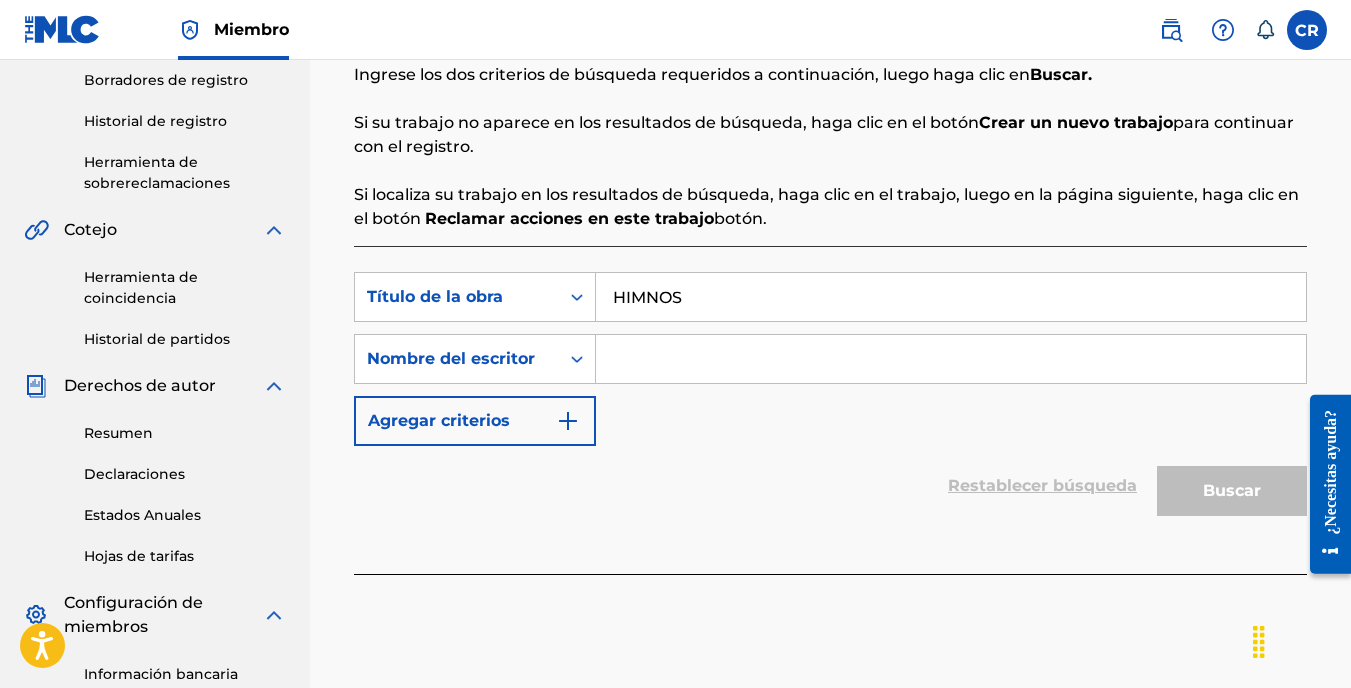 type on "HIMNOS" 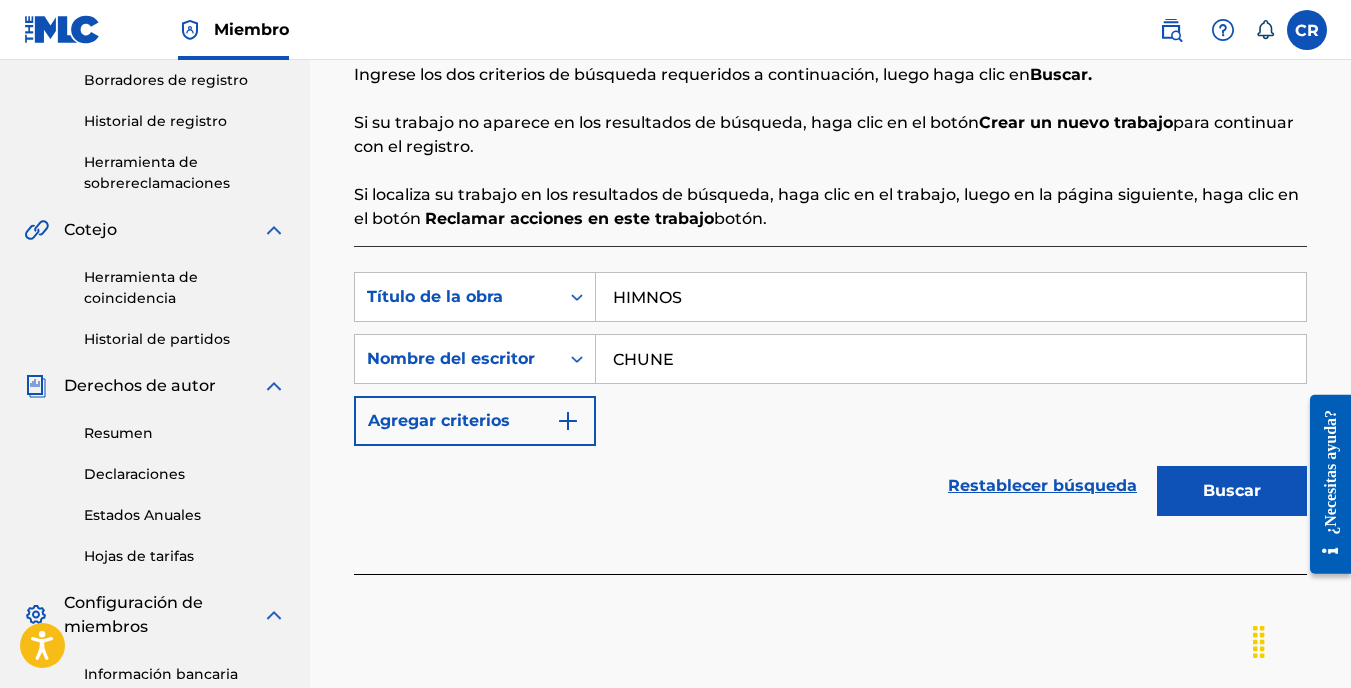 click on "Buscar" at bounding box center [1232, 491] 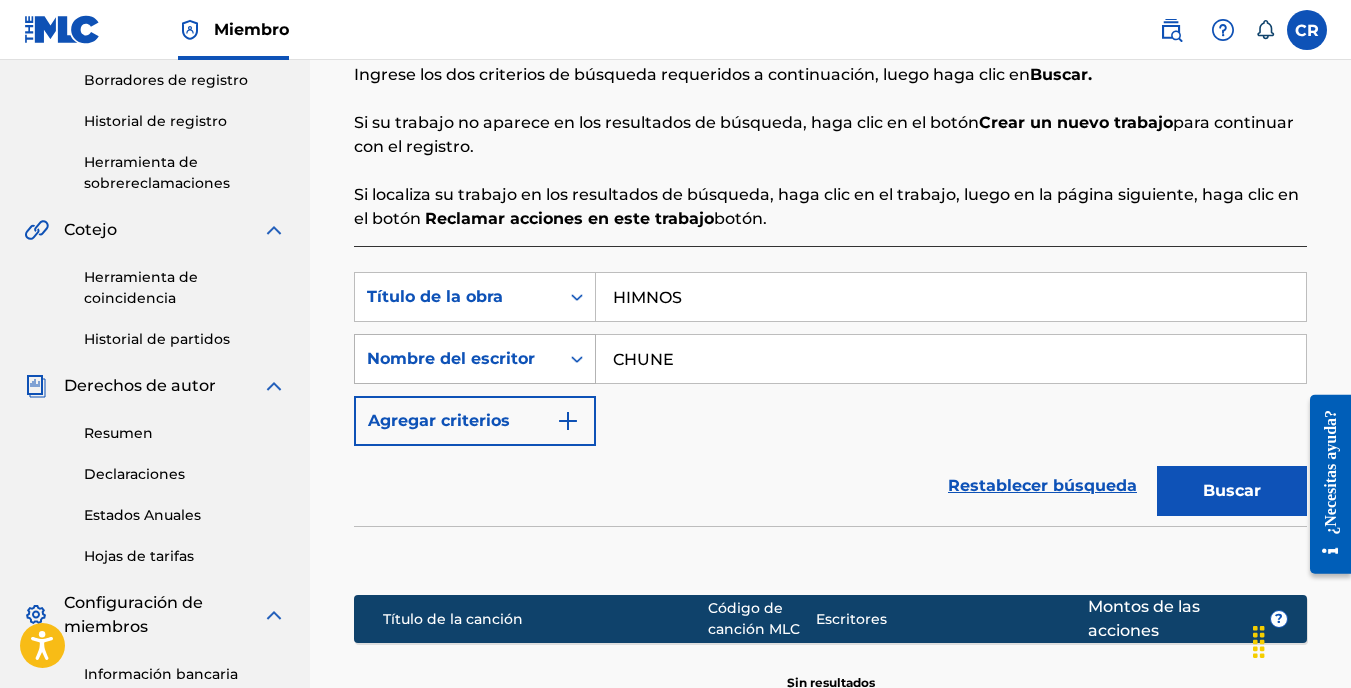 drag, startPoint x: 686, startPoint y: 357, endPoint x: 563, endPoint y: 348, distance: 123.32883 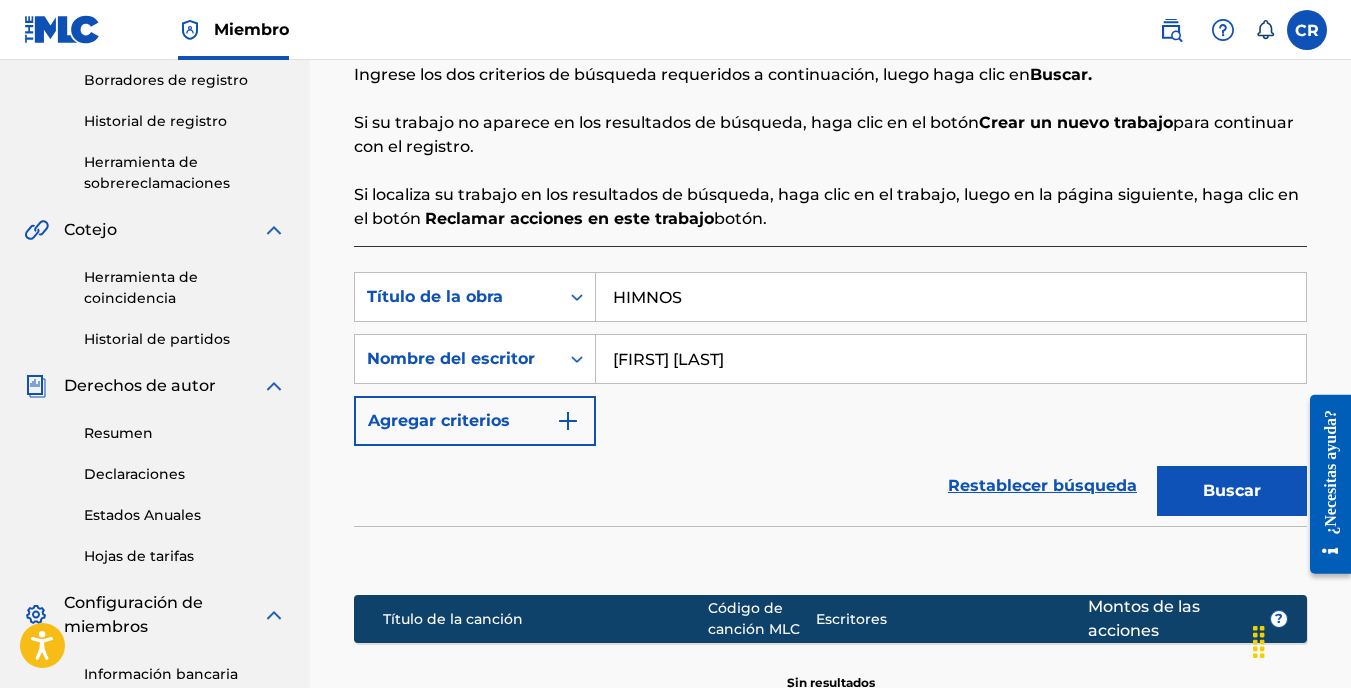 type on "[FIRST] [LAST]" 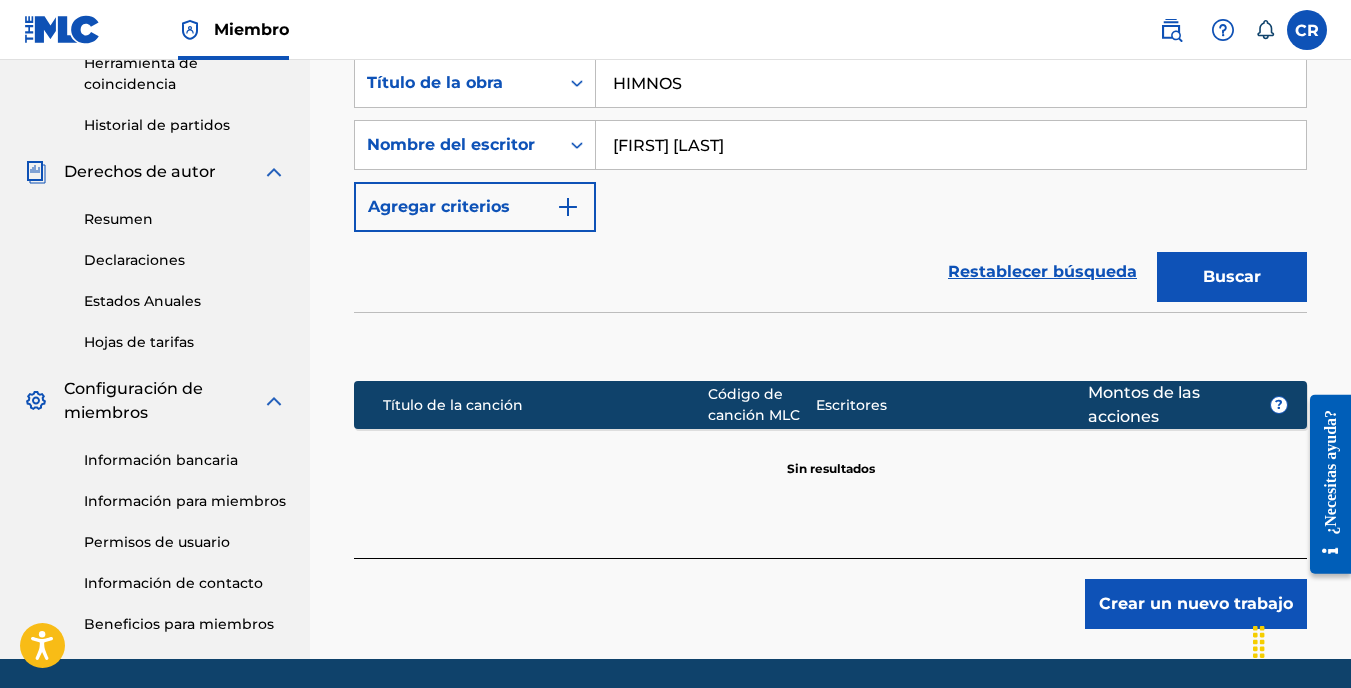 scroll, scrollTop: 681, scrollLeft: 0, axis: vertical 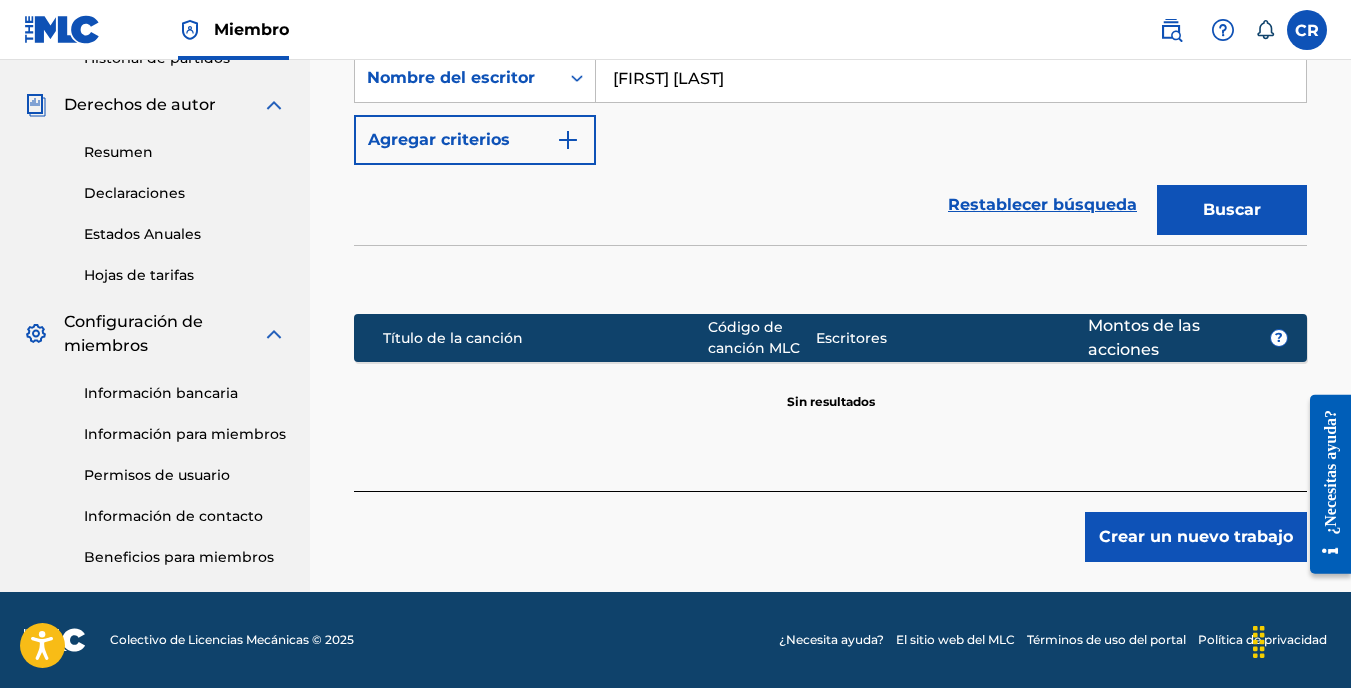 click on "Crear un nuevo trabajo" at bounding box center [1196, 537] 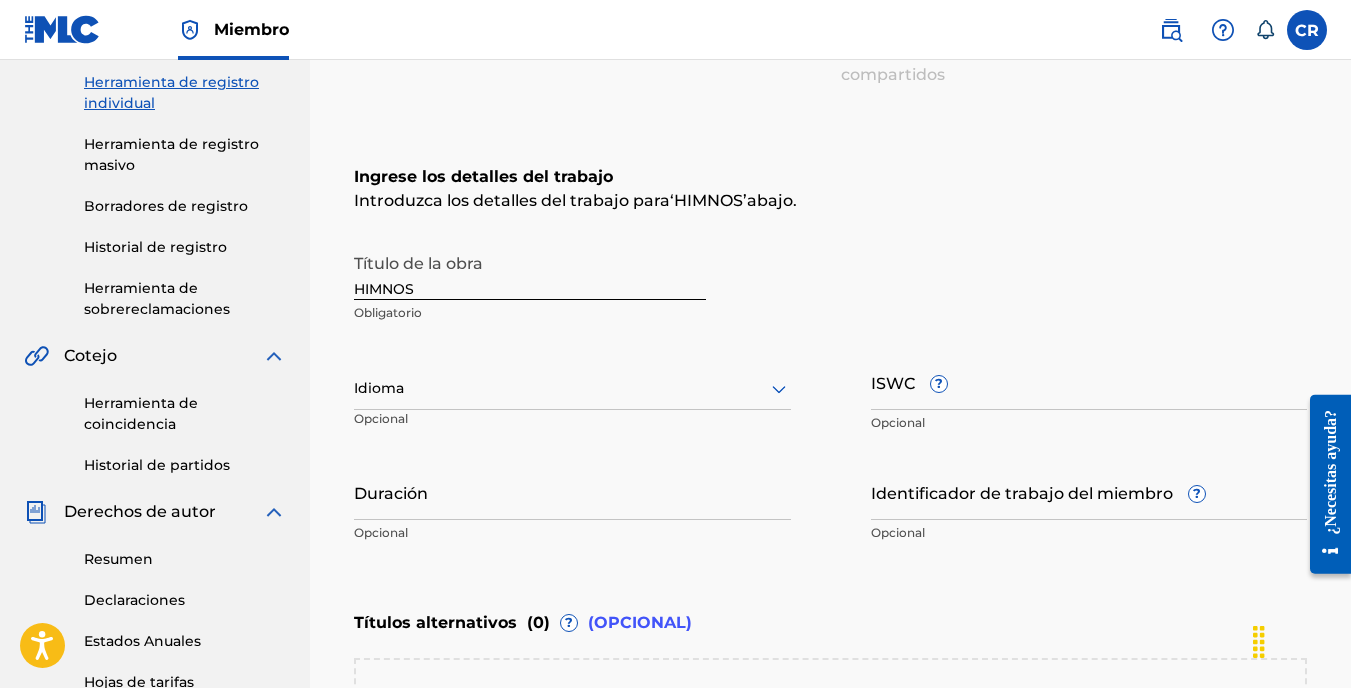 scroll, scrollTop: 281, scrollLeft: 0, axis: vertical 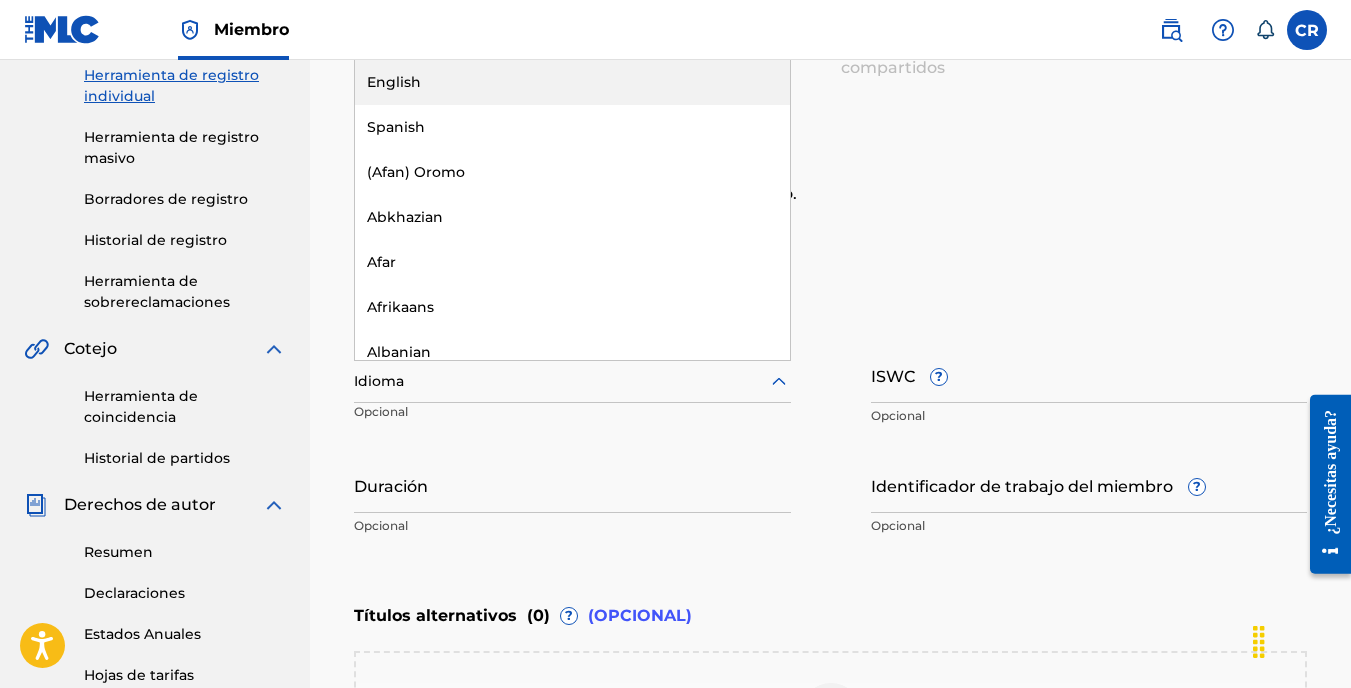 click 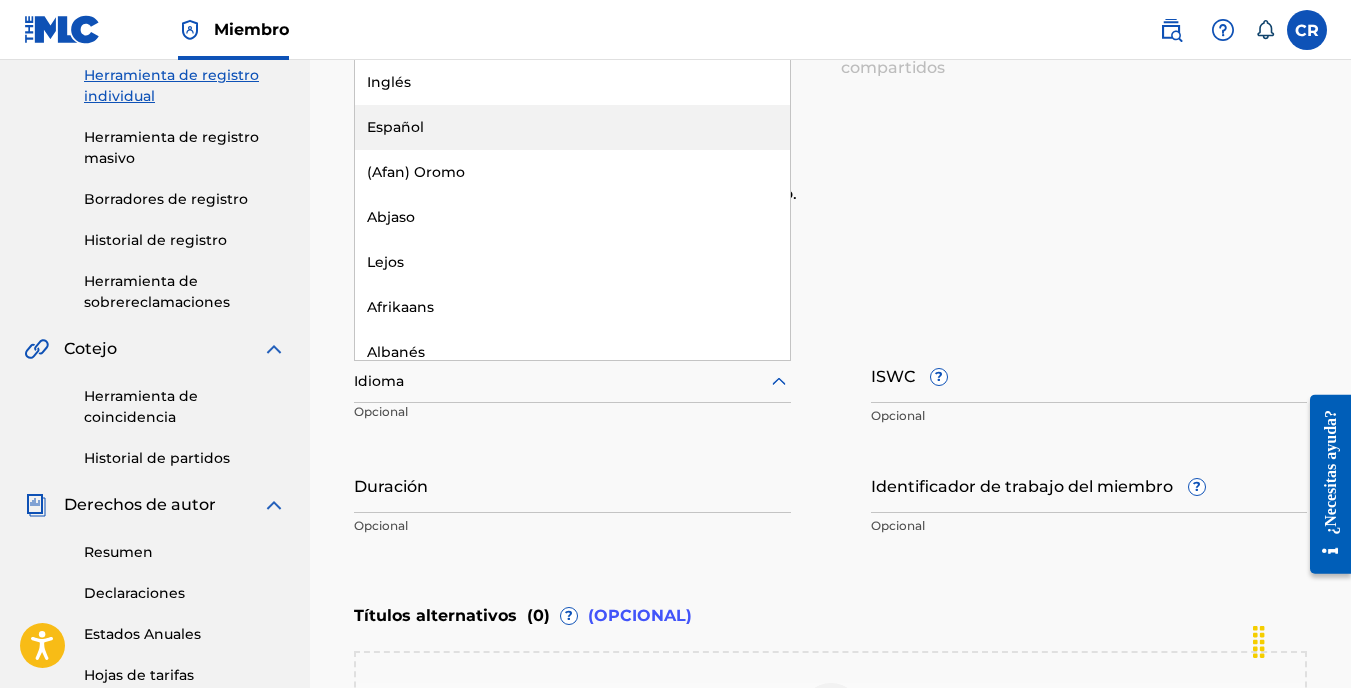 click on "Español" at bounding box center [572, 127] 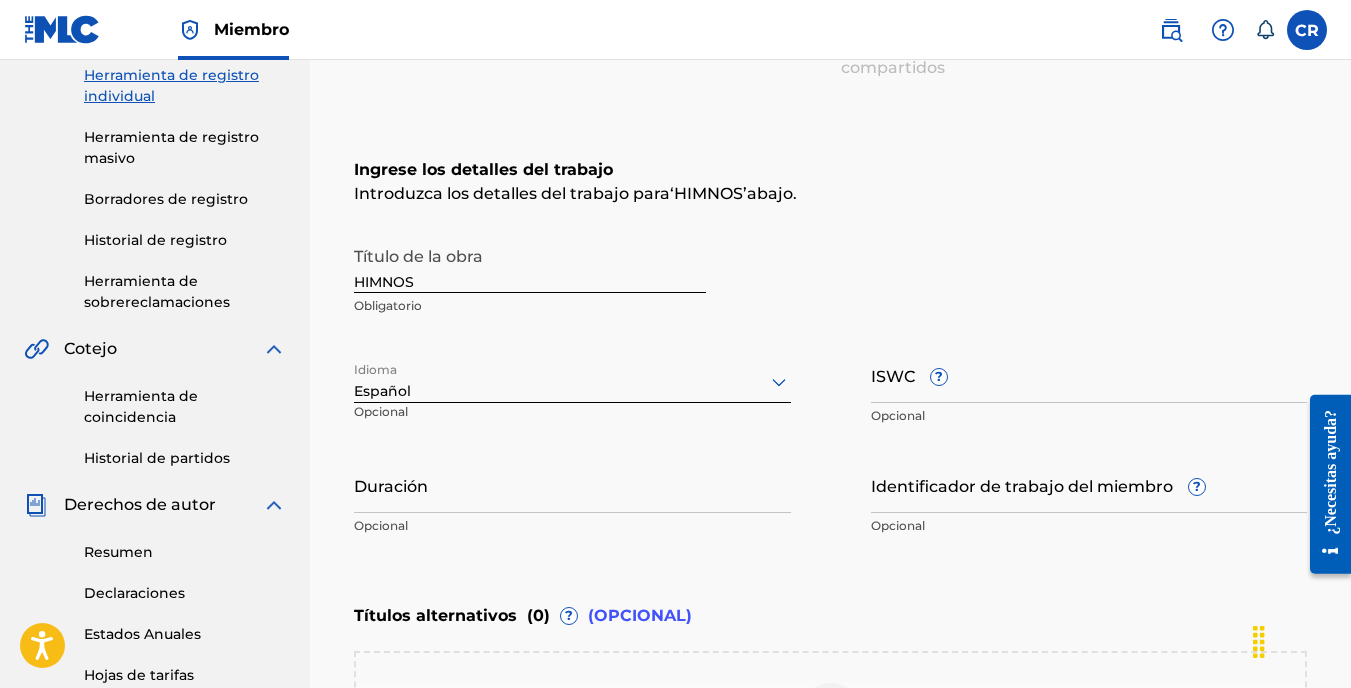 click on "Duración" at bounding box center (572, 484) 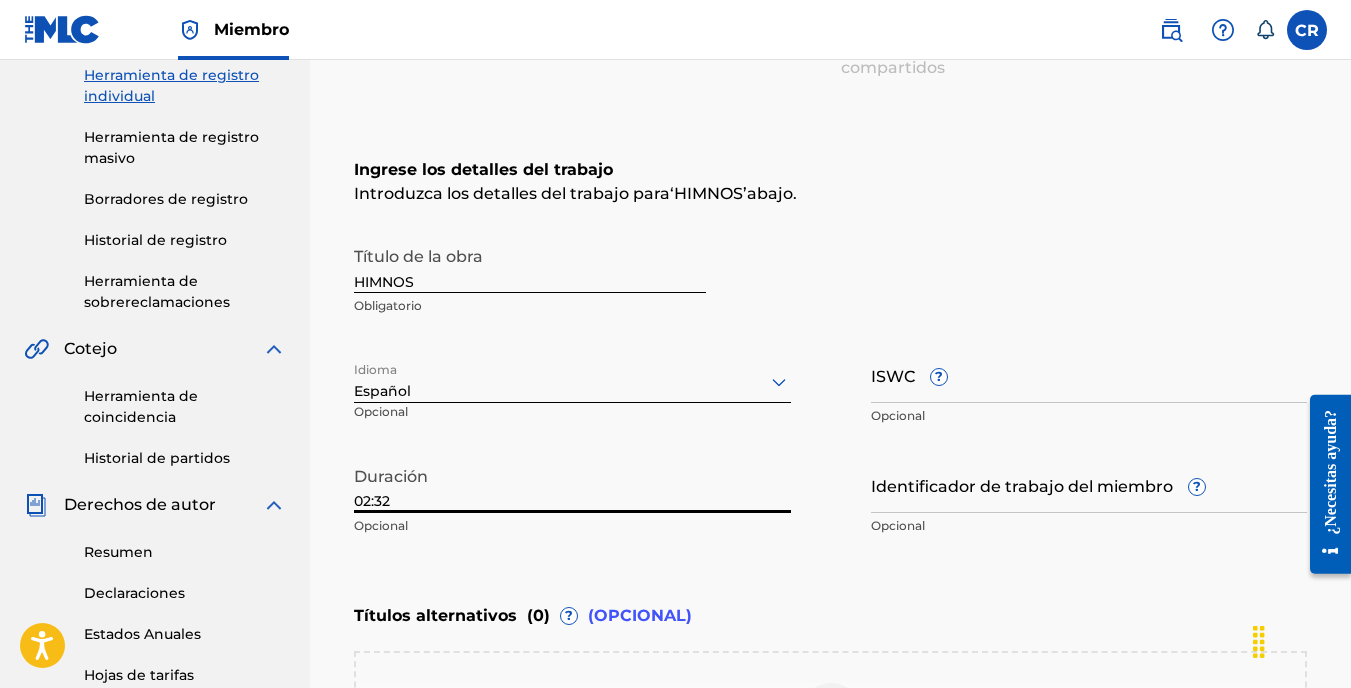 type on "02:32" 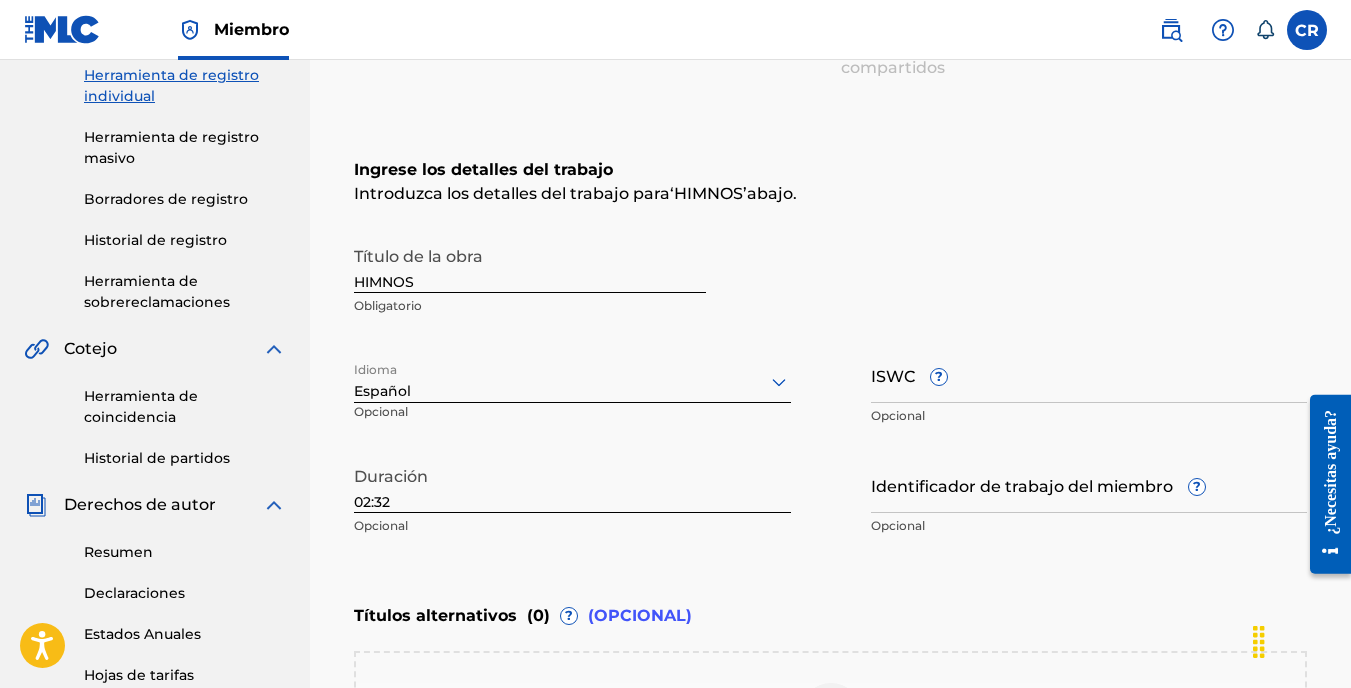 click on "Identificador de trabajo del miembro   ?" at bounding box center [1089, 484] 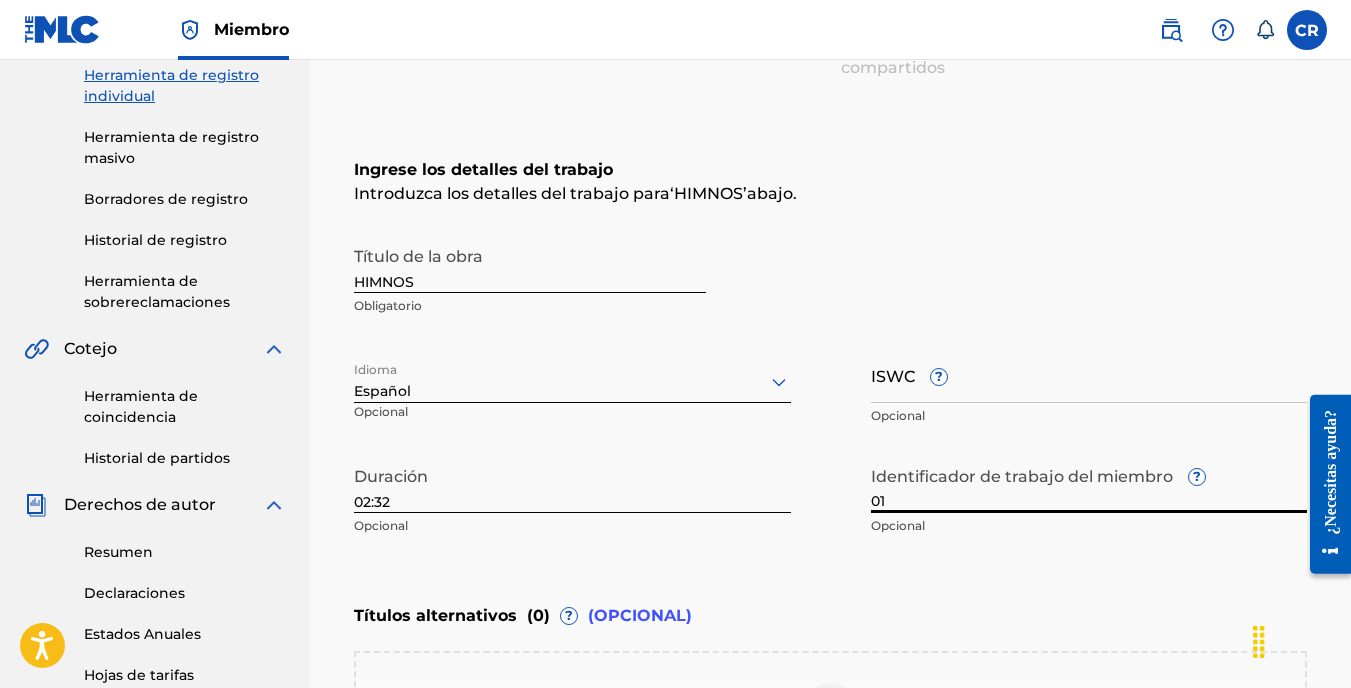 type on "01" 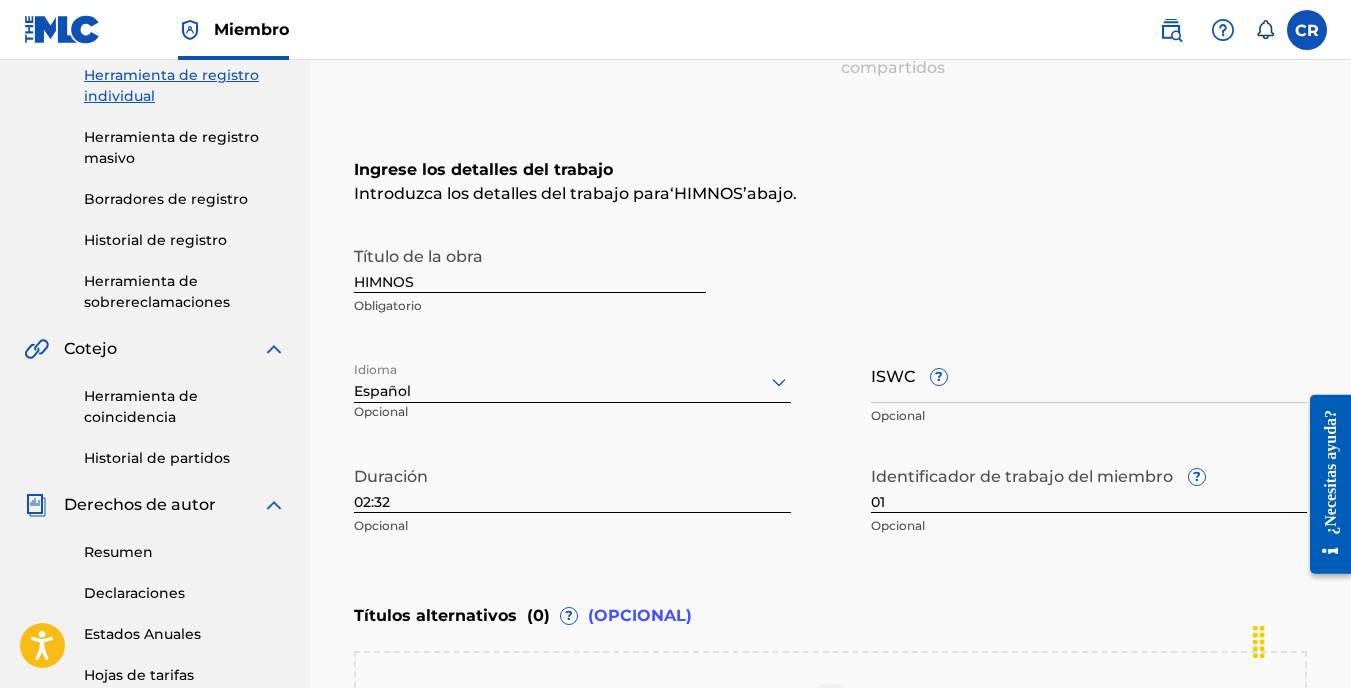 click on "Ingrese los detalles del trabajo Introduzca los detalles del trabajo para  ‘ HIMNOS ’  abajo. Título de la obra   HIMNOS Obligatorio Idioma Español Opcional ISWC   ? Opcional Duración   02:32 Opcional Identificador de trabajo del miembro   ? 01 Opcional" at bounding box center (830, 352) 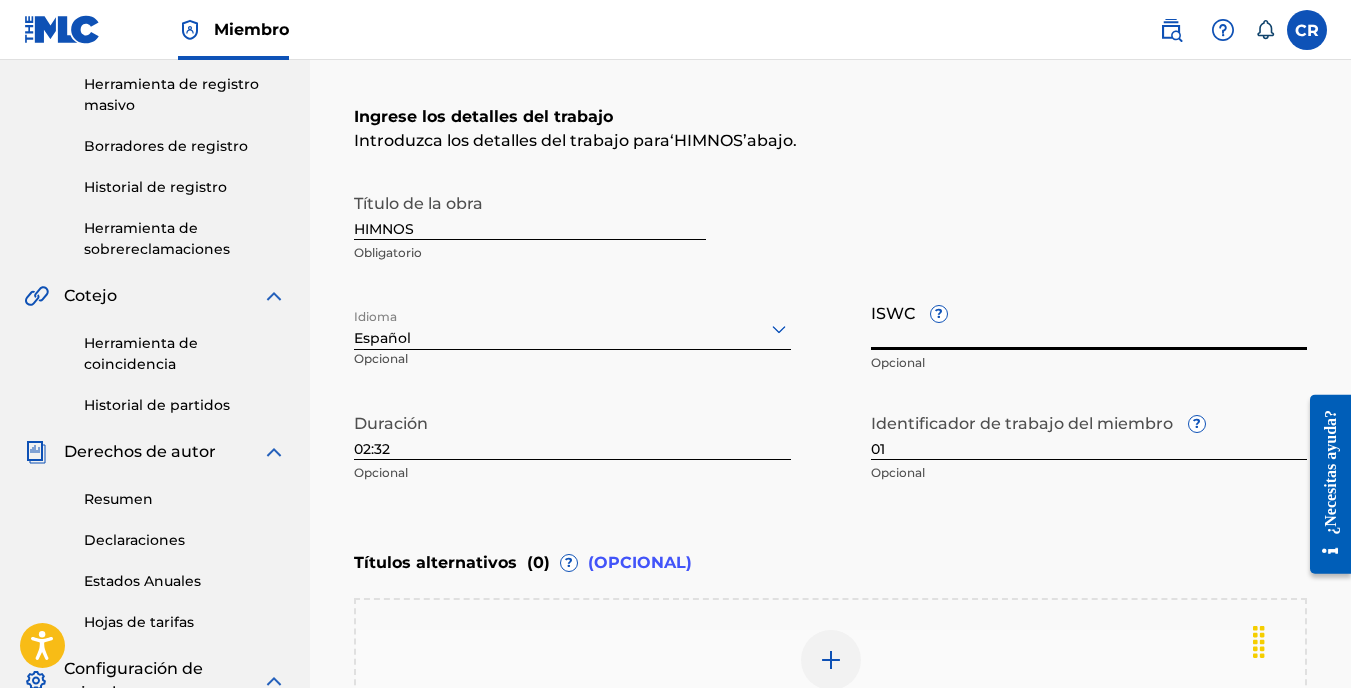 scroll, scrollTop: 381, scrollLeft: 0, axis: vertical 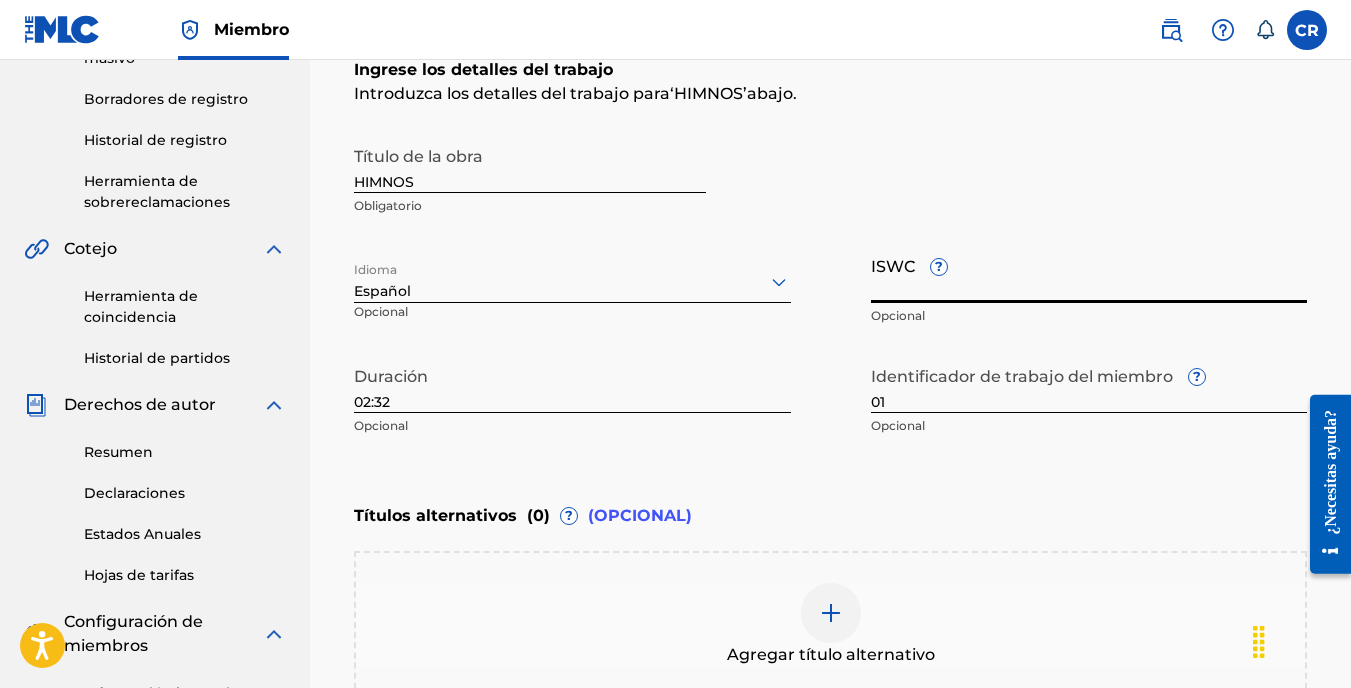 click on "ISWC   ?" at bounding box center (1089, 274) 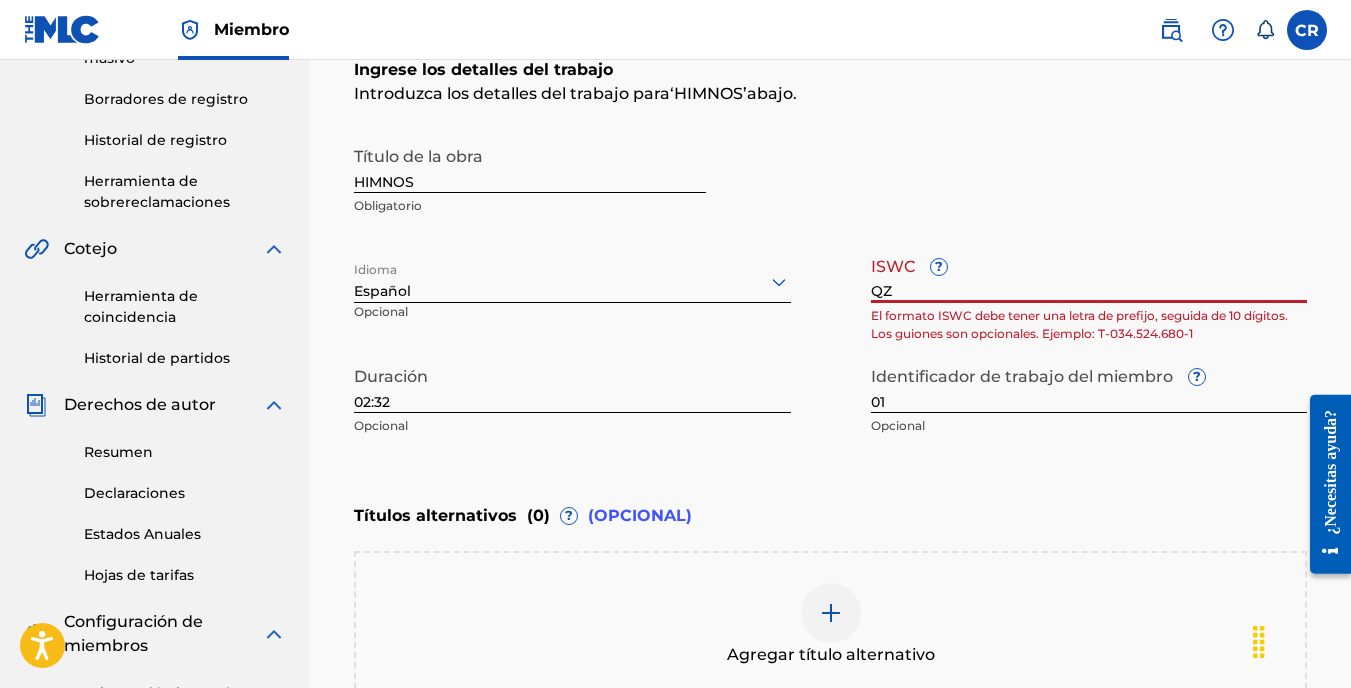 type on "Q" 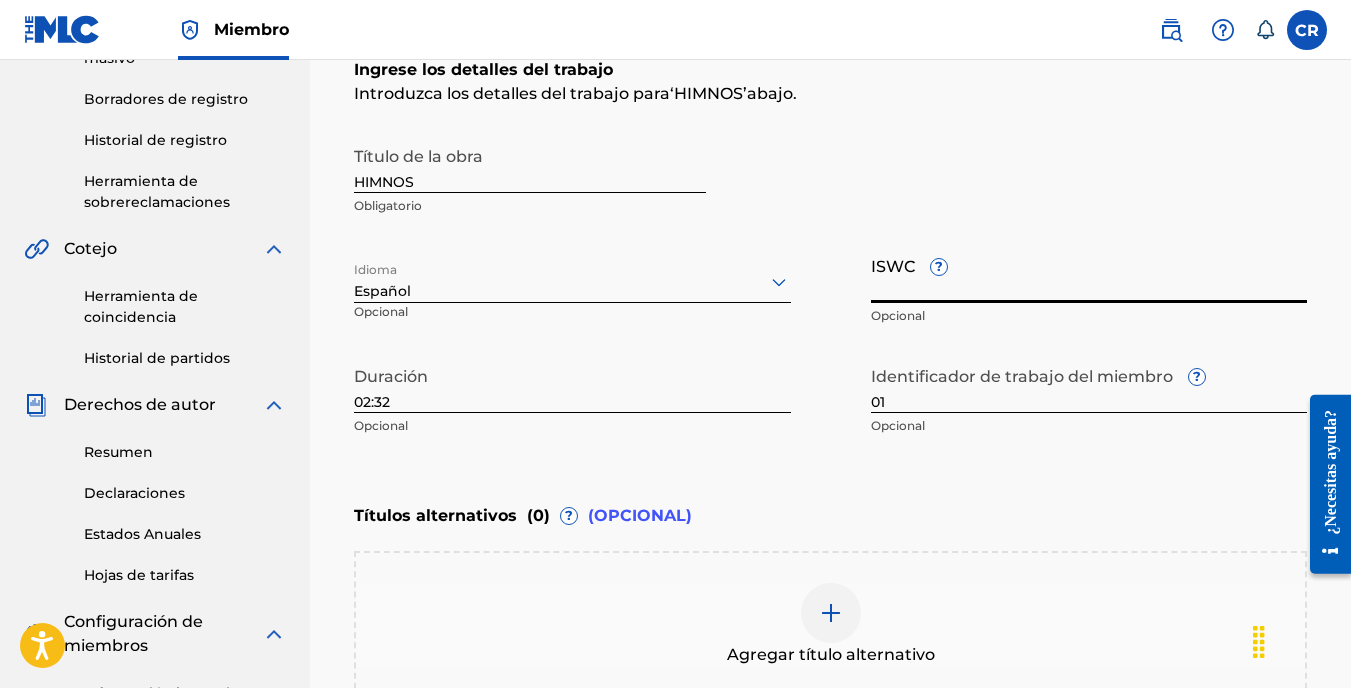 paste on "[NUMBER]" 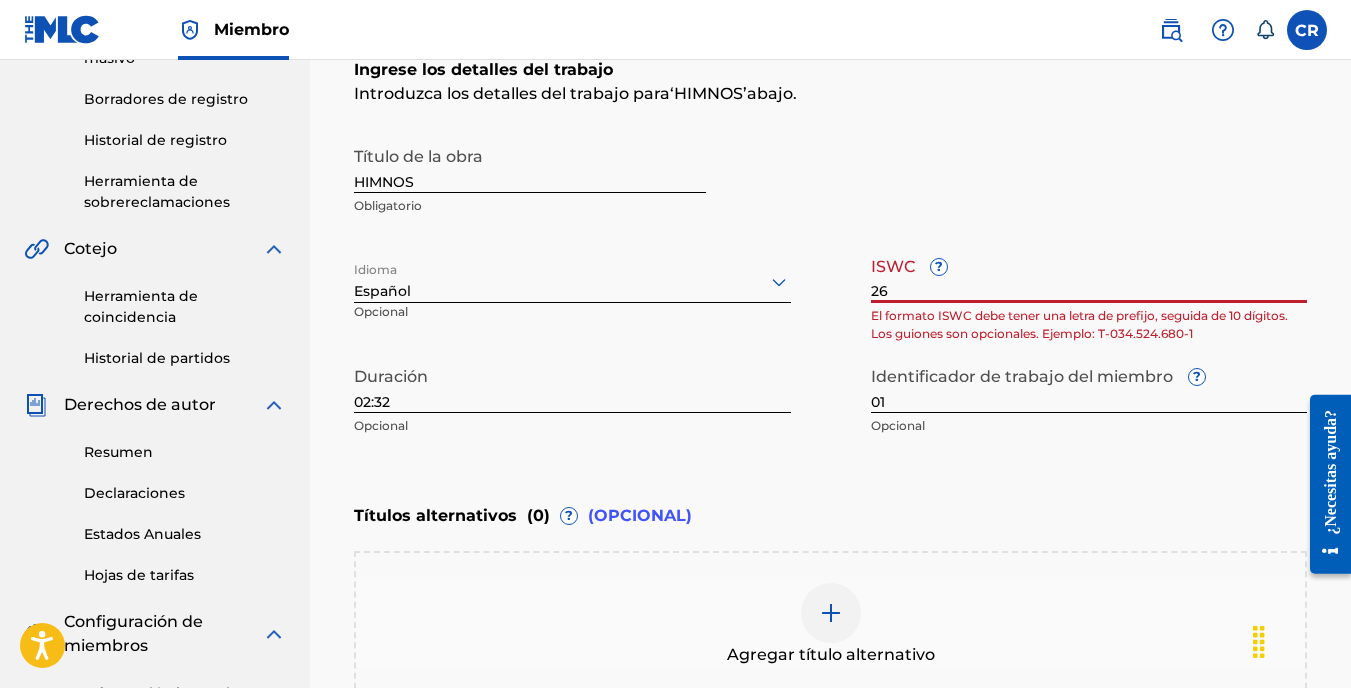 type on "2" 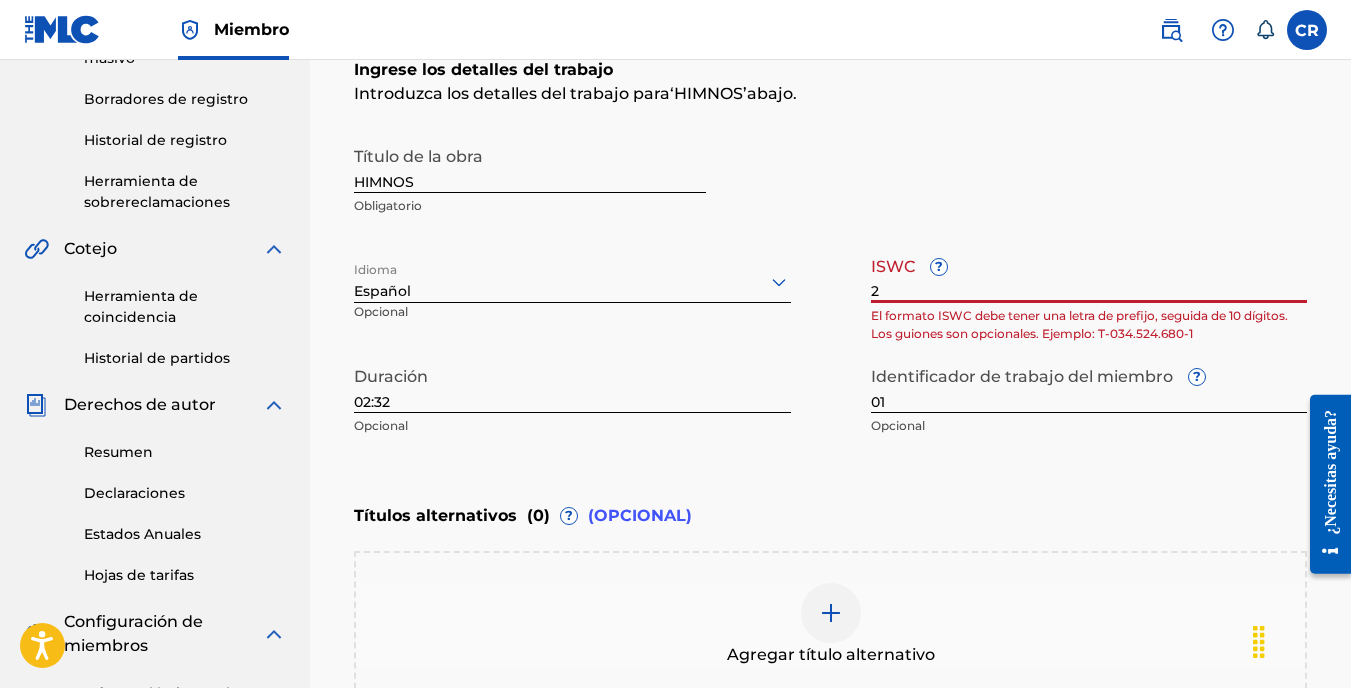 type 